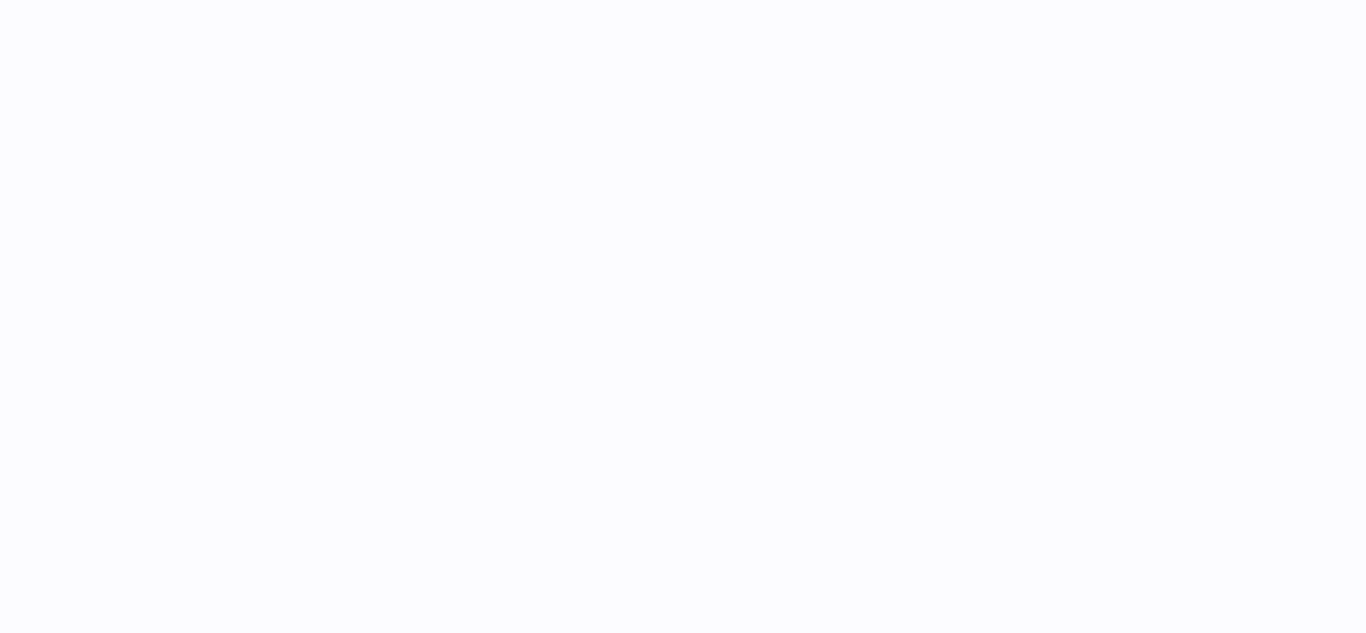 scroll, scrollTop: 0, scrollLeft: 0, axis: both 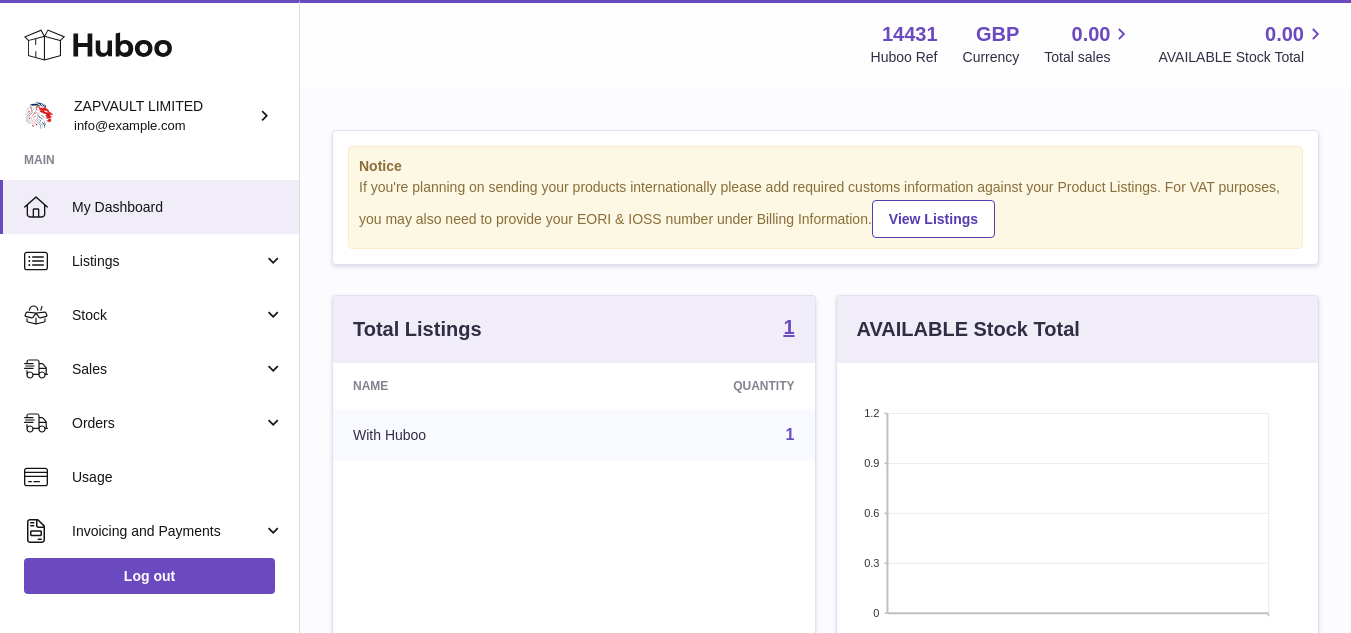 click on "Menu   Huboo     14431   Huboo Ref    GBP   Currency   0.00     Total sales   0.00     AVAILABLE Stock Total" at bounding box center (825, 44) 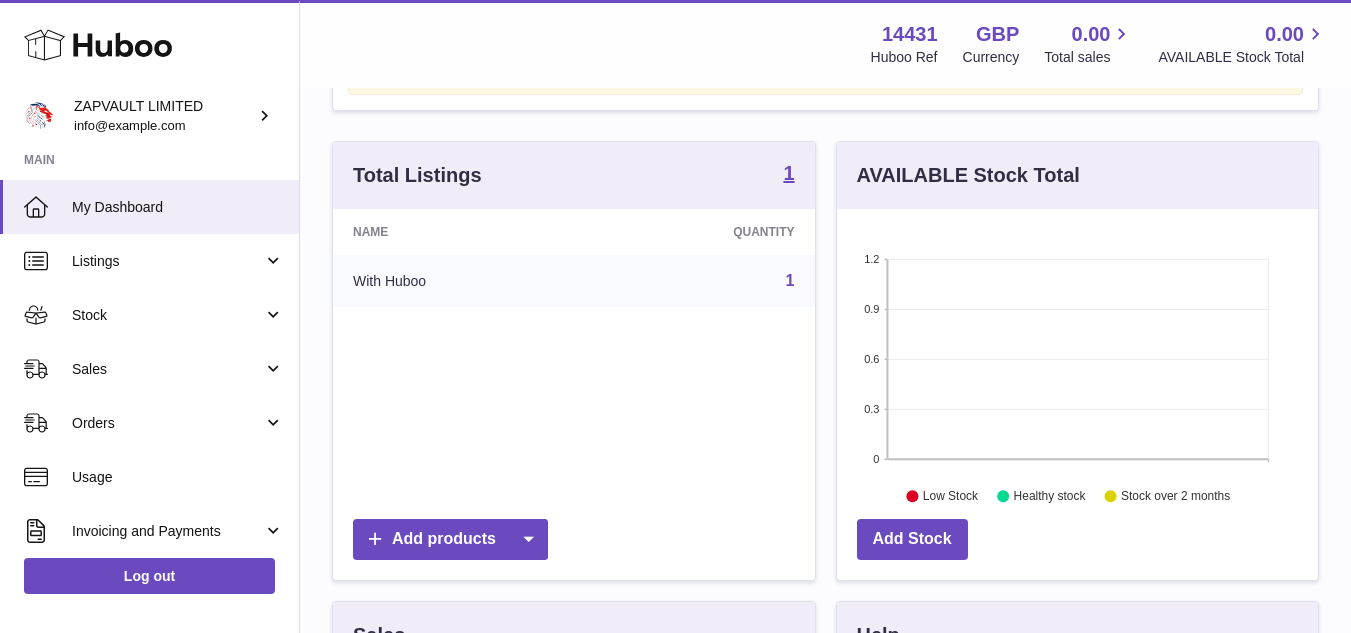 scroll, scrollTop: 255, scrollLeft: 0, axis: vertical 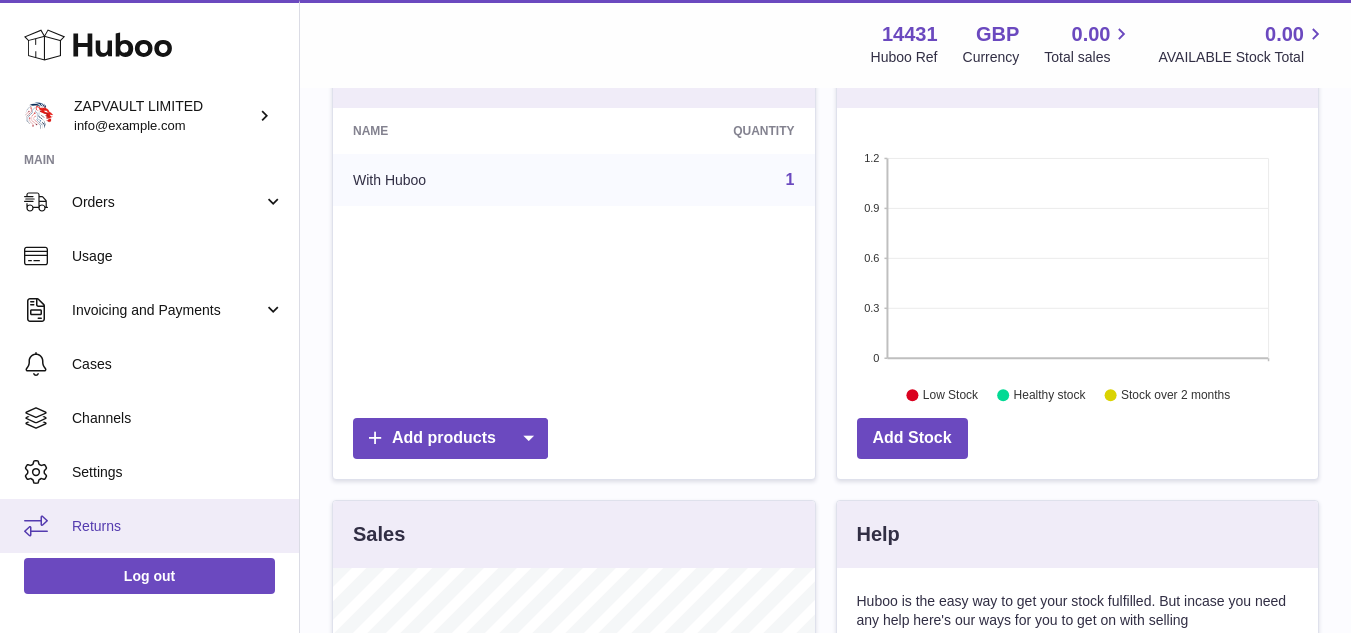 click on "Returns" at bounding box center (149, 526) 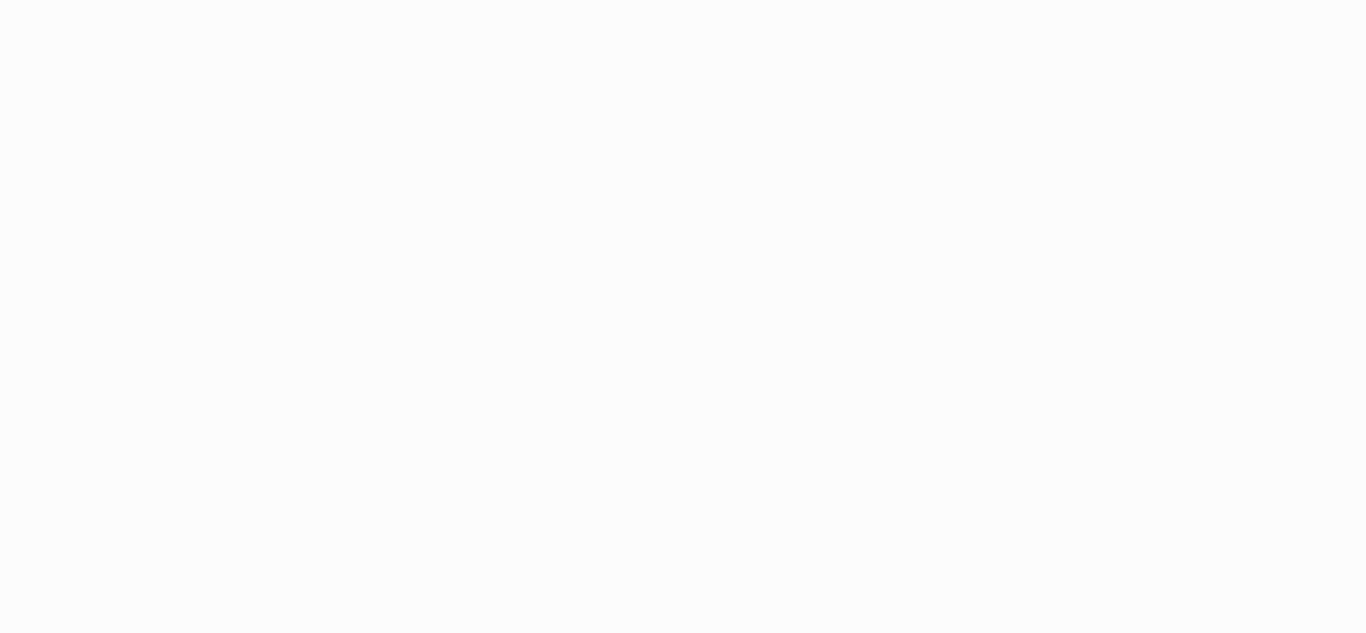 scroll, scrollTop: 0, scrollLeft: 0, axis: both 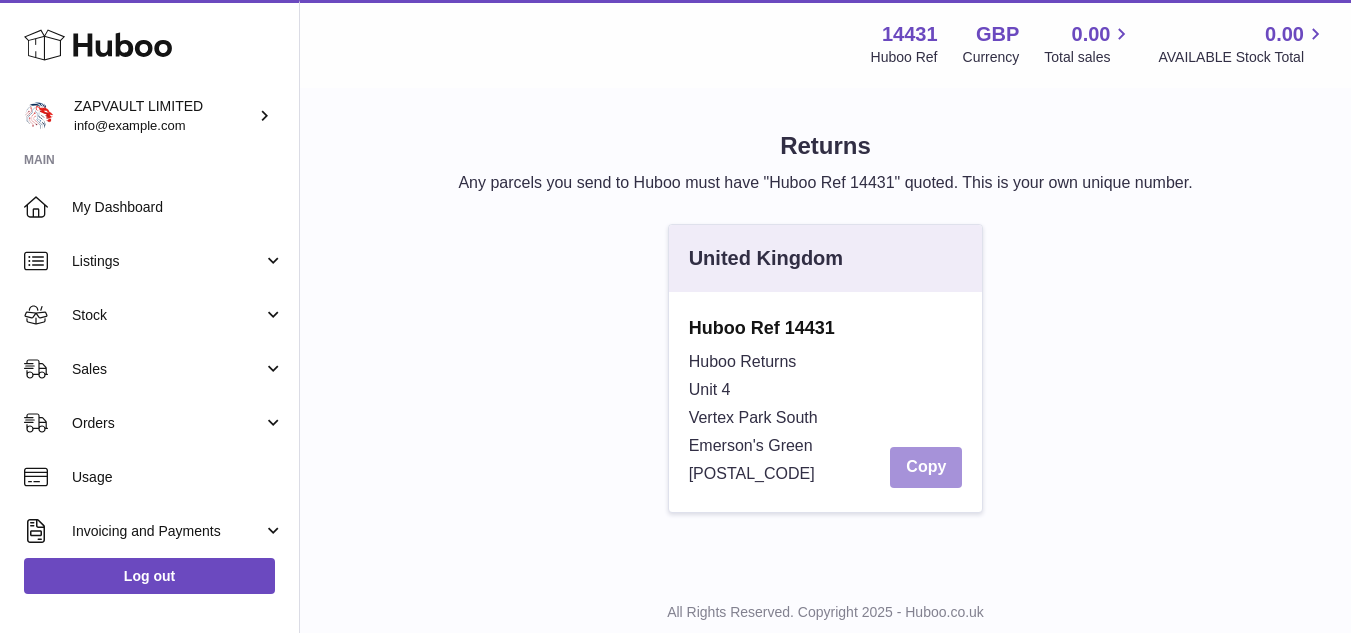 click on "Copy" at bounding box center [926, 467] 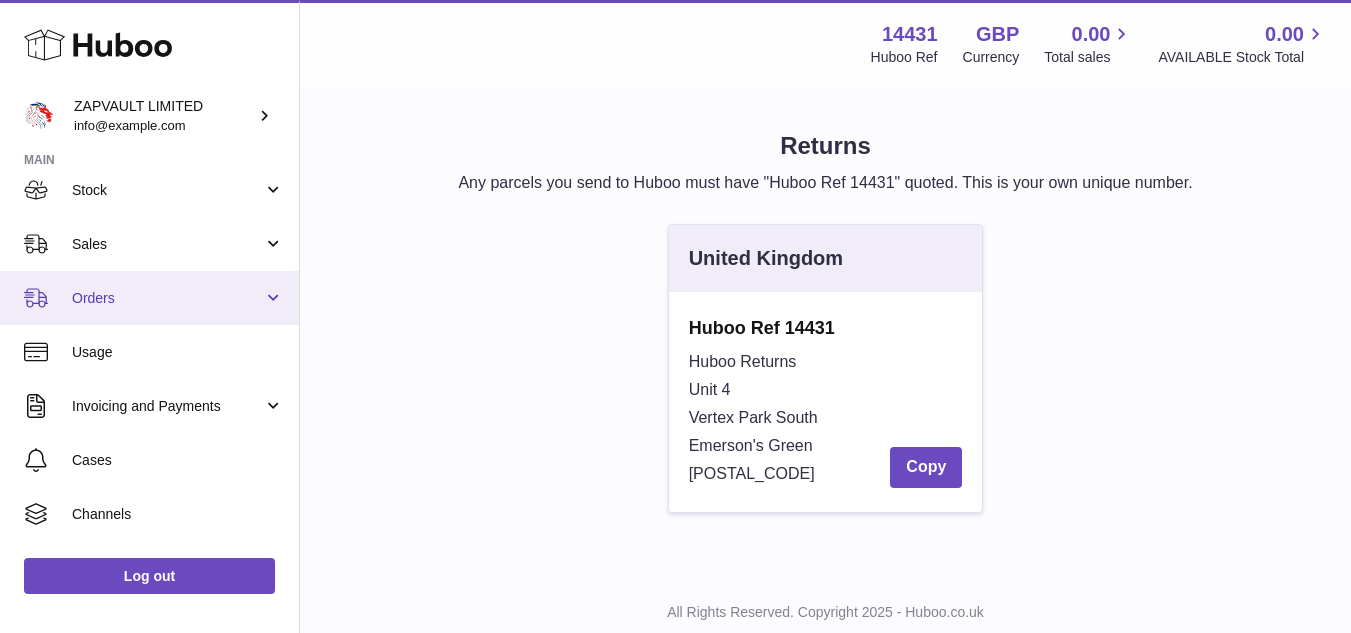 scroll, scrollTop: 221, scrollLeft: 0, axis: vertical 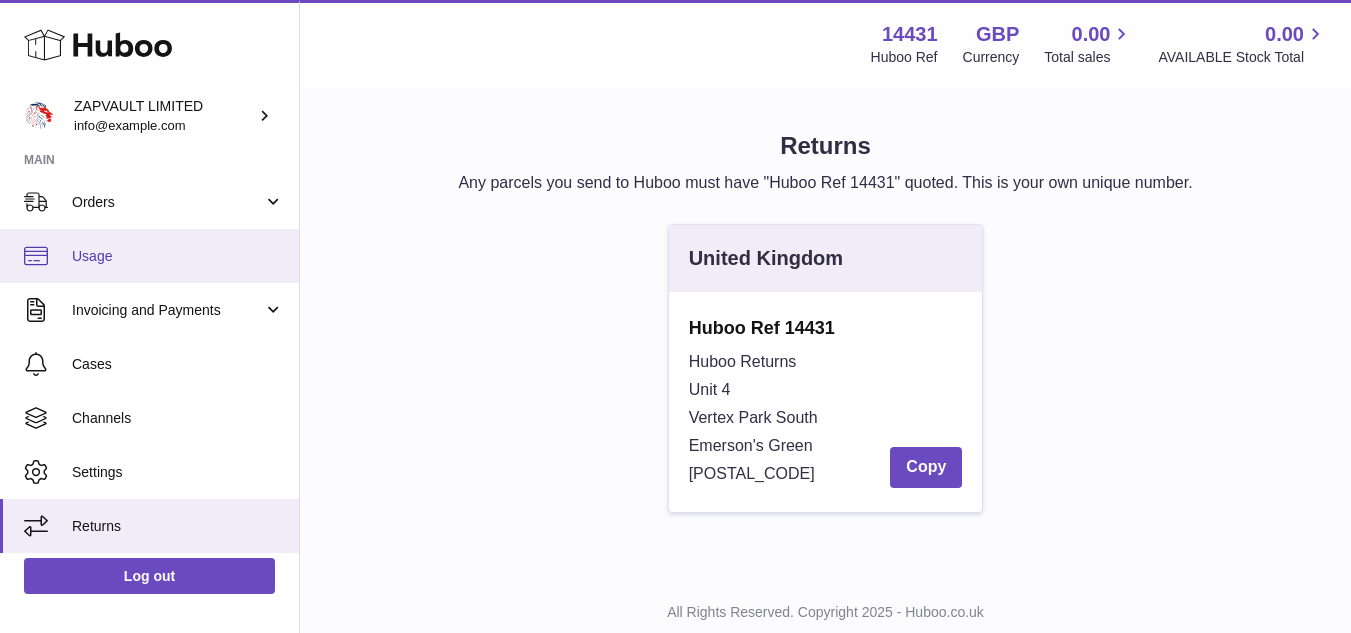 click on "Usage" at bounding box center (149, 256) 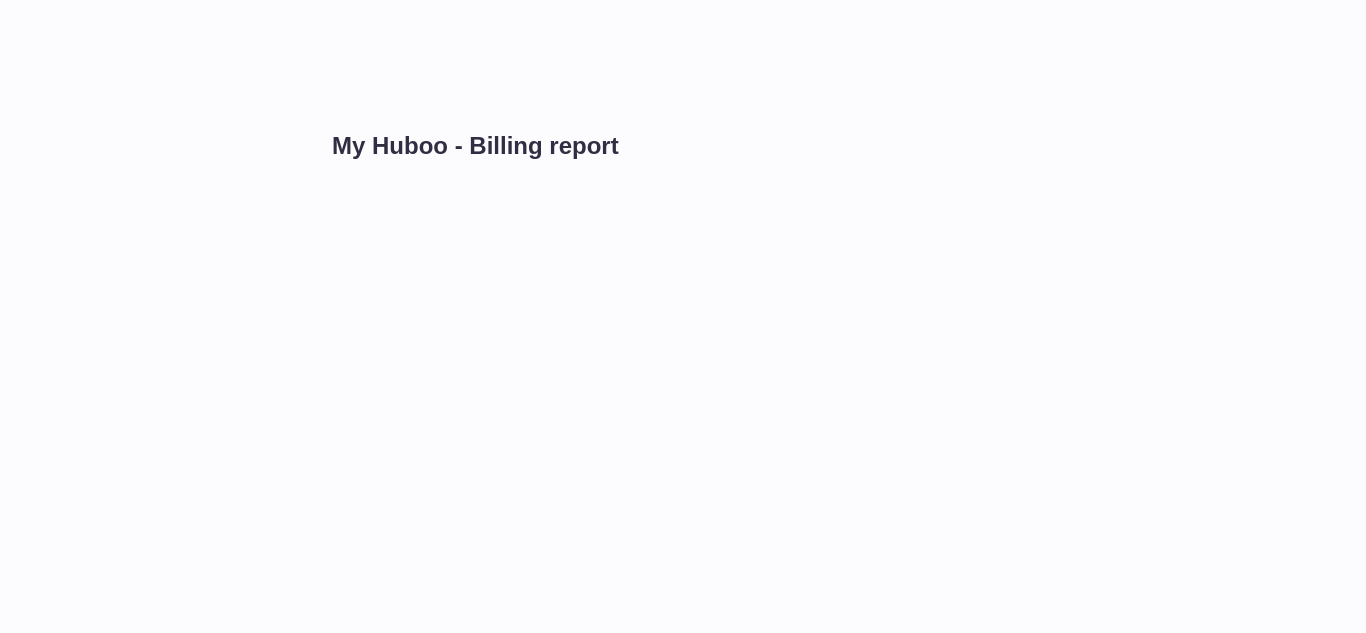 scroll, scrollTop: 0, scrollLeft: 0, axis: both 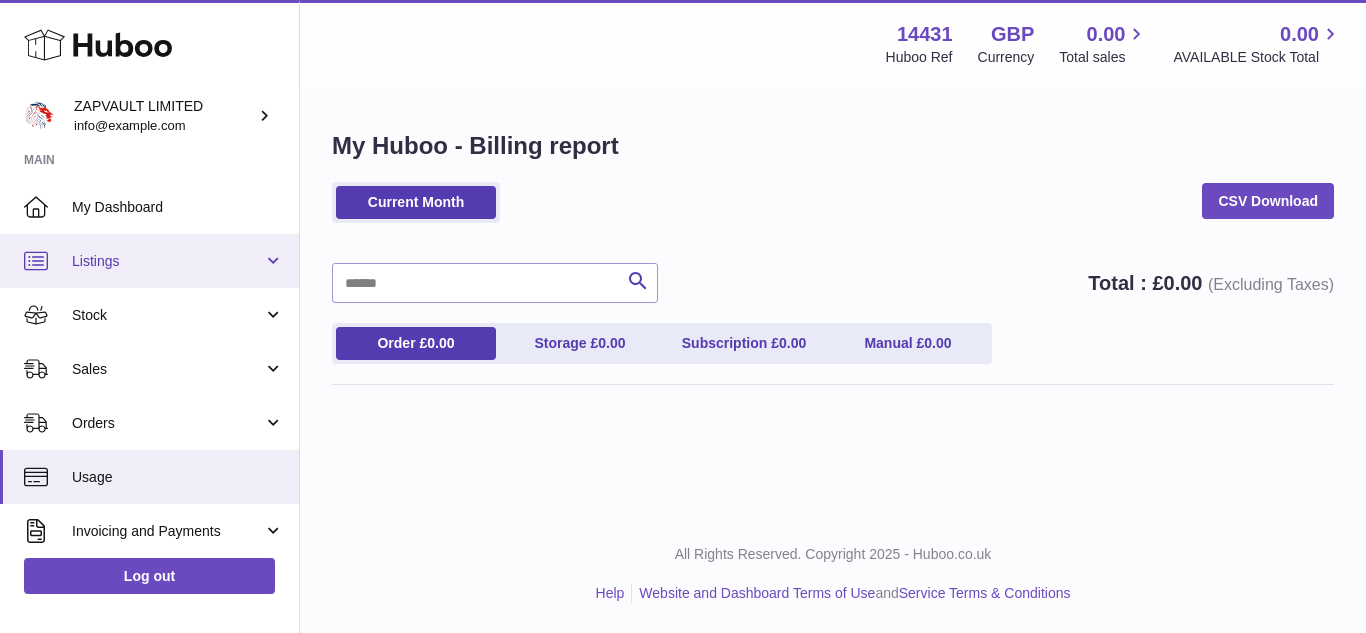 click on "Listings" at bounding box center [167, 261] 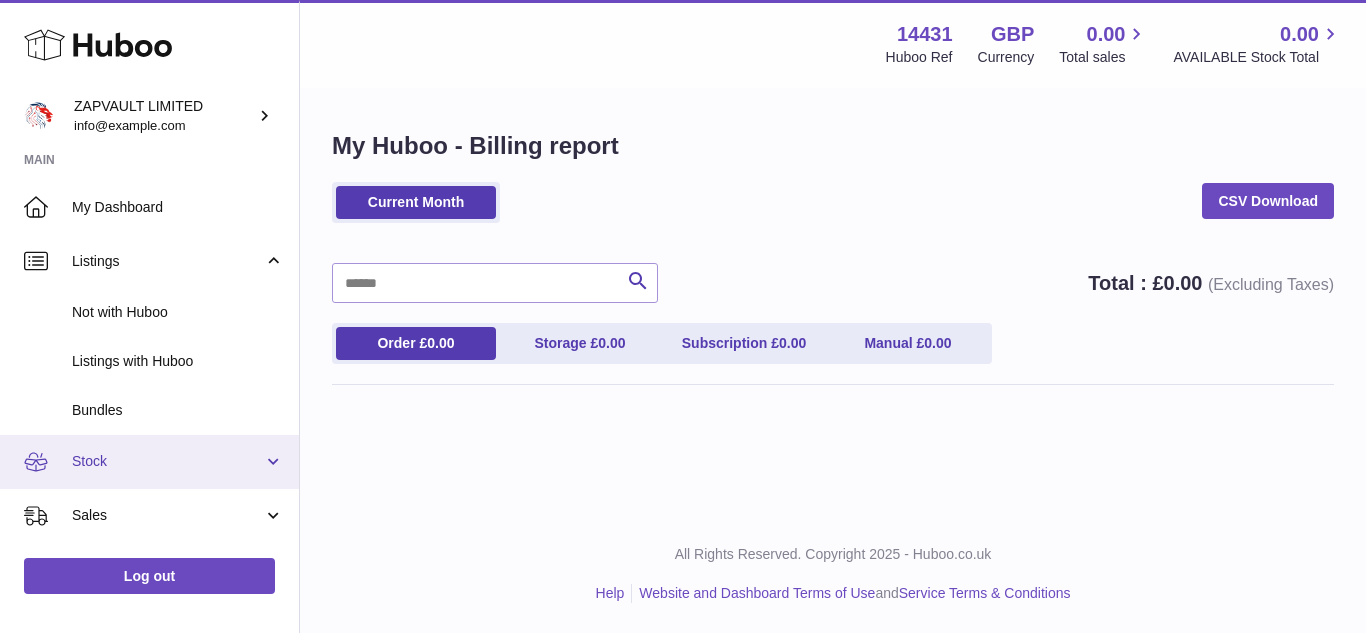 click on "Stock" at bounding box center (167, 461) 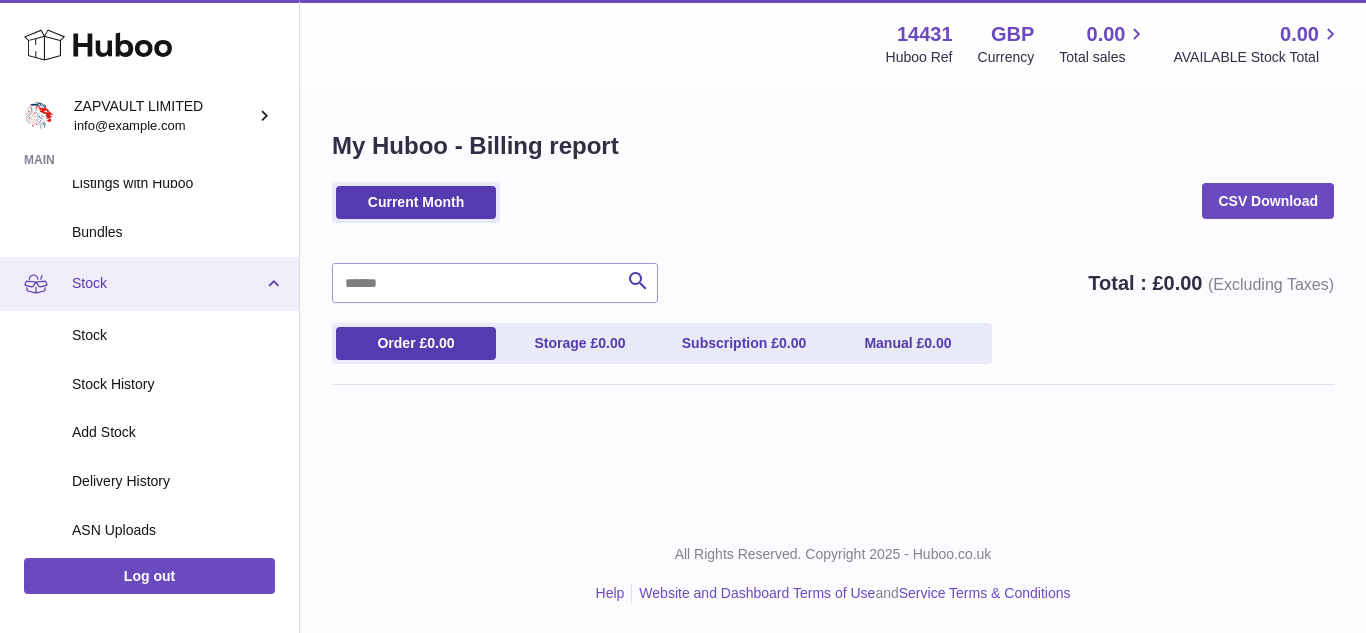 scroll, scrollTop: 197, scrollLeft: 0, axis: vertical 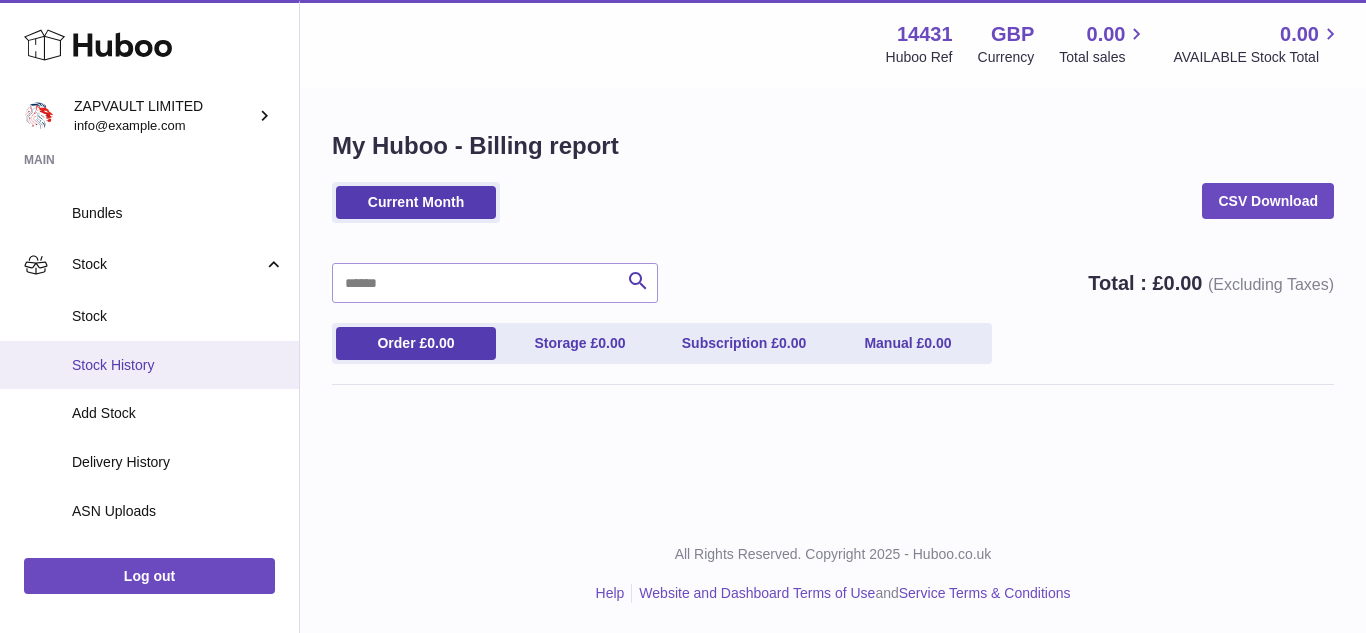 click on "Stock History" at bounding box center [178, 365] 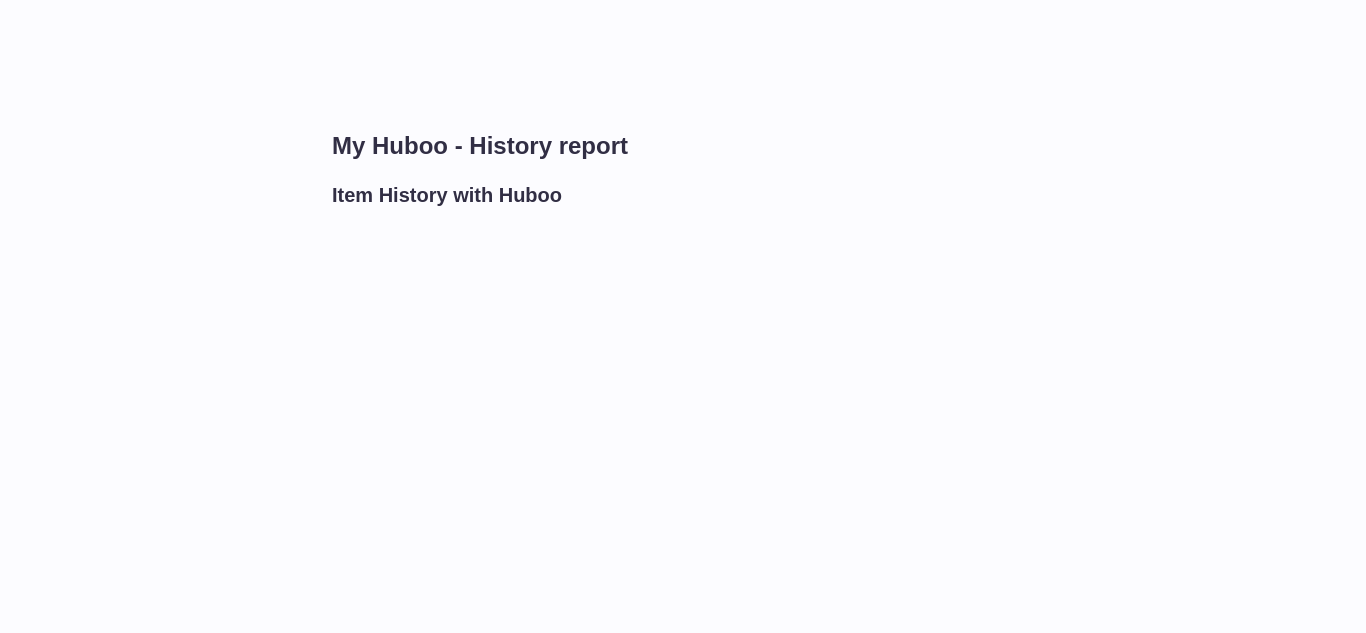 scroll, scrollTop: 0, scrollLeft: 0, axis: both 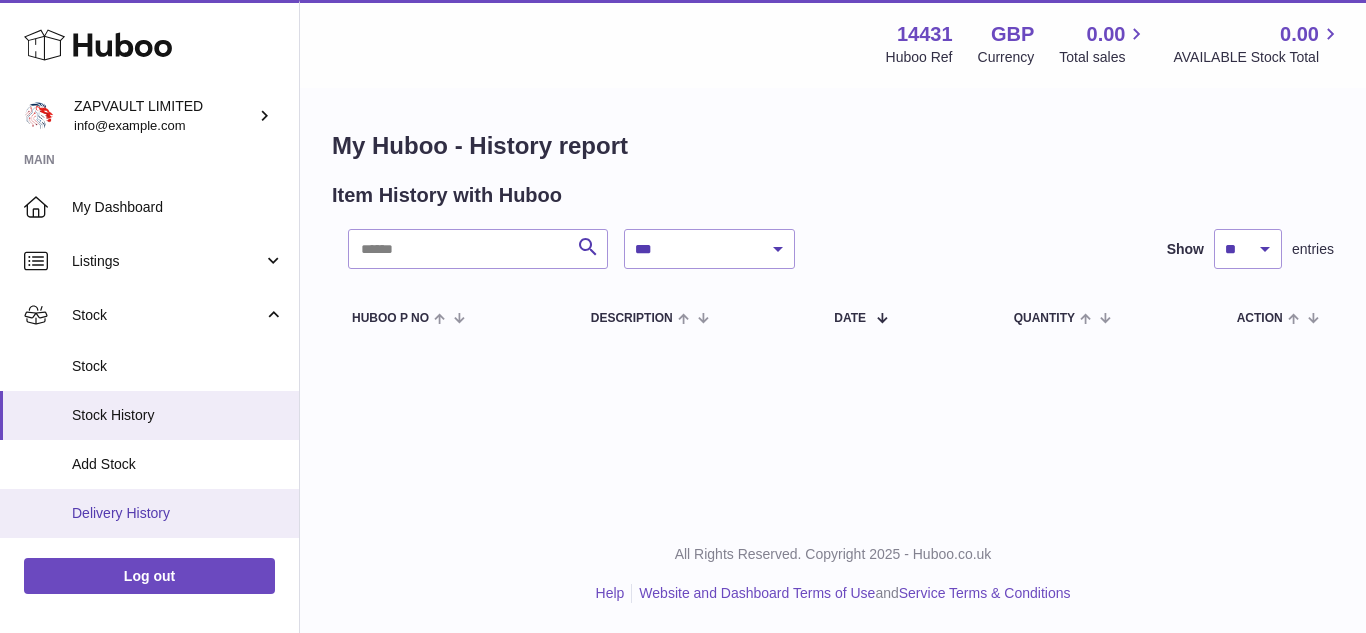 click on "Delivery History" at bounding box center [178, 513] 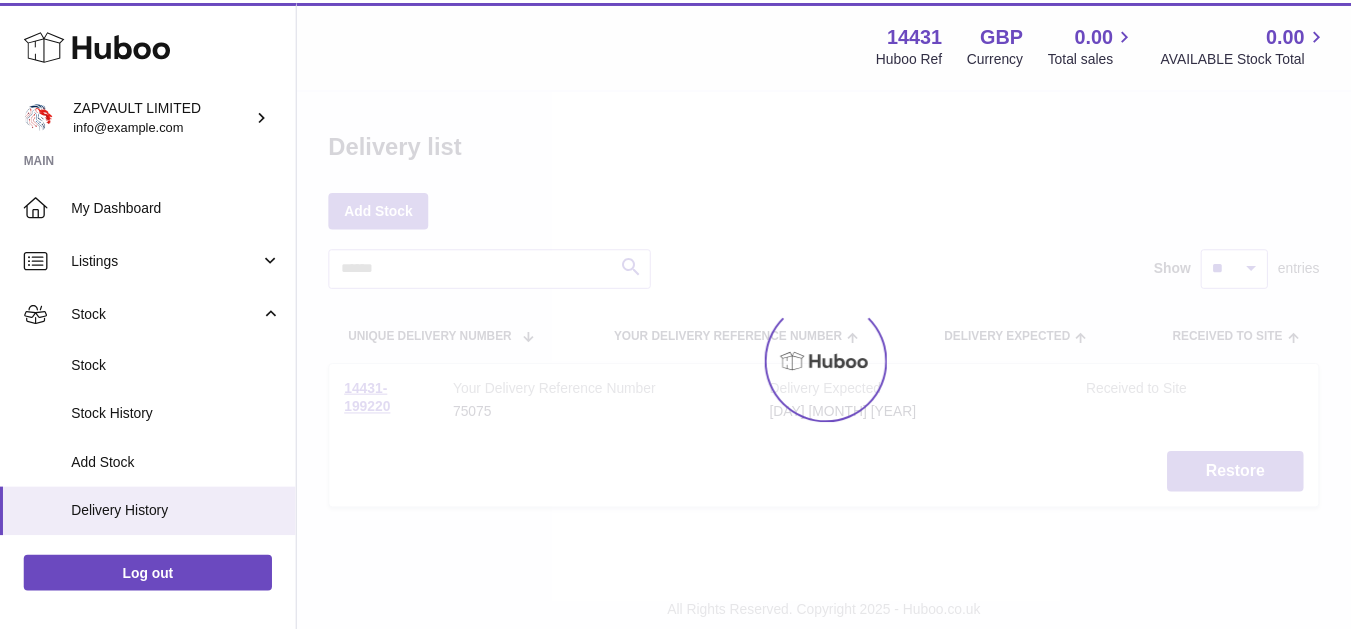 scroll, scrollTop: 0, scrollLeft: 0, axis: both 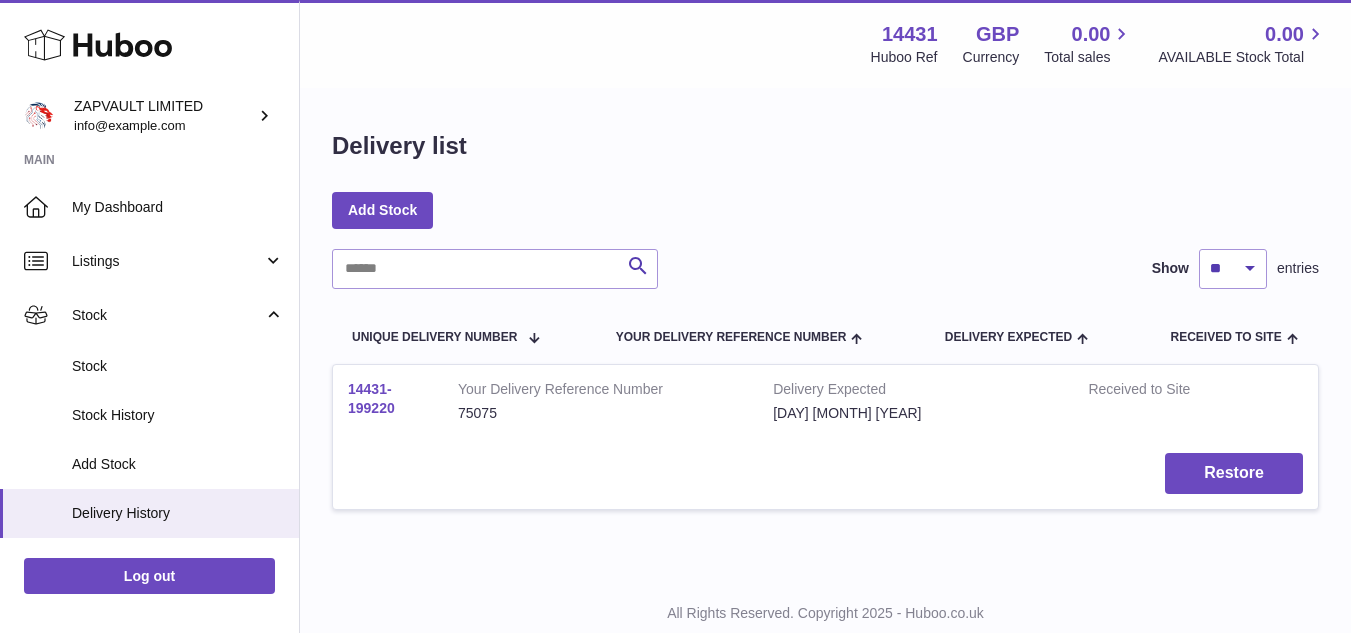 click on "14431-199220" at bounding box center [371, 398] 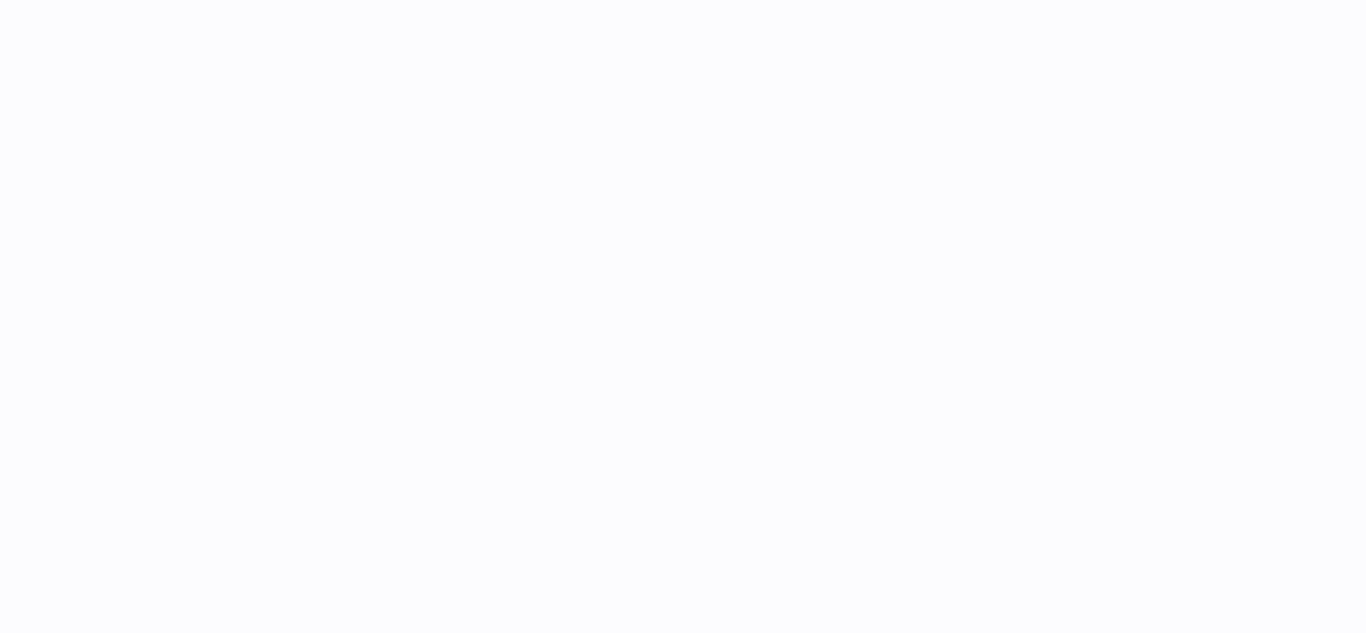 scroll, scrollTop: 0, scrollLeft: 0, axis: both 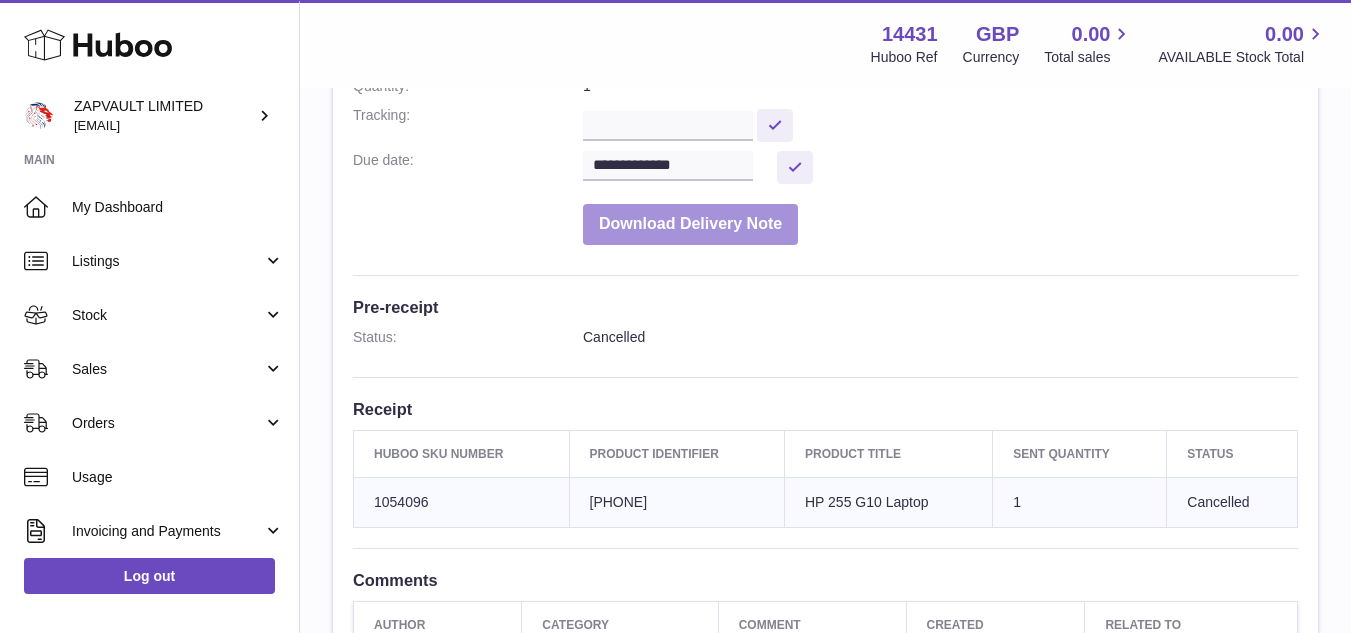 click on "Download Delivery Note" at bounding box center [690, 224] 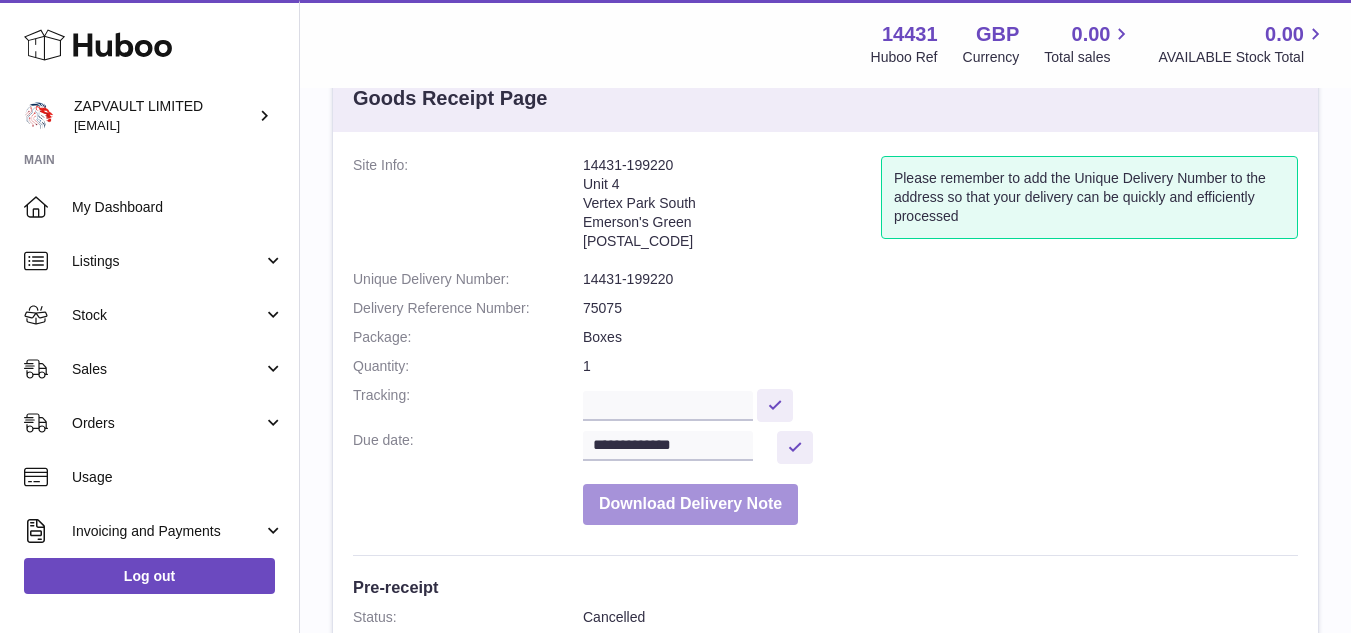 scroll, scrollTop: 0, scrollLeft: 0, axis: both 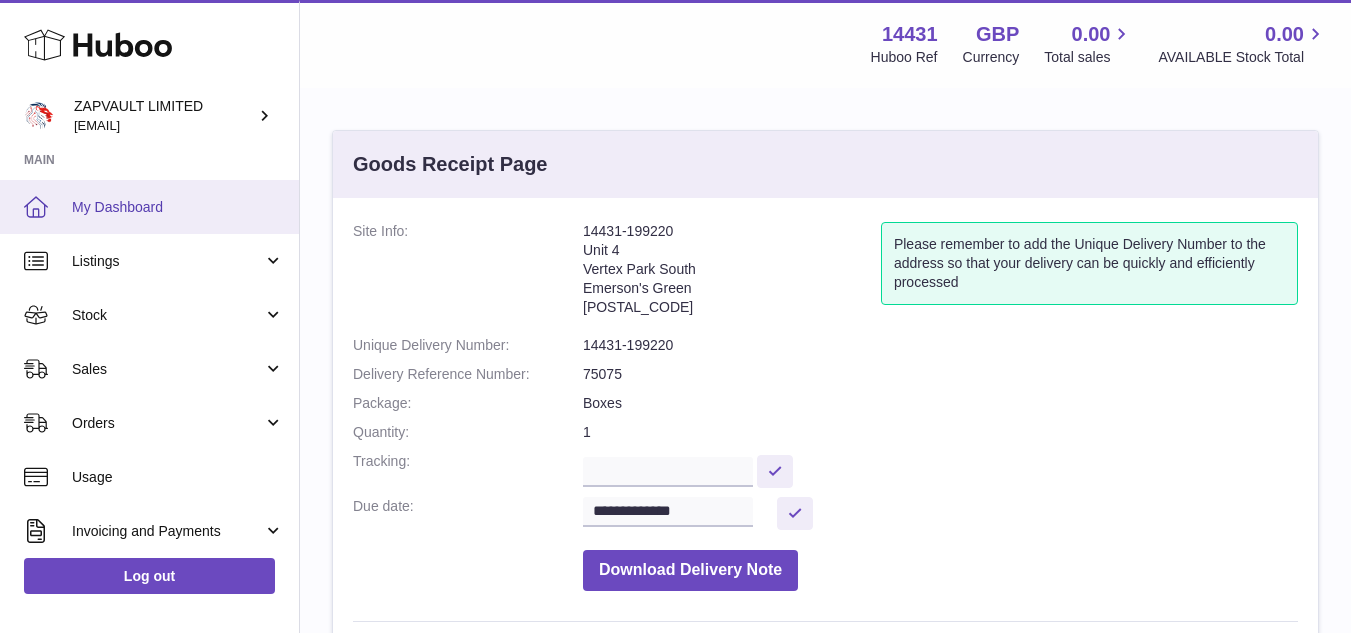 click on "My Dashboard" at bounding box center [178, 207] 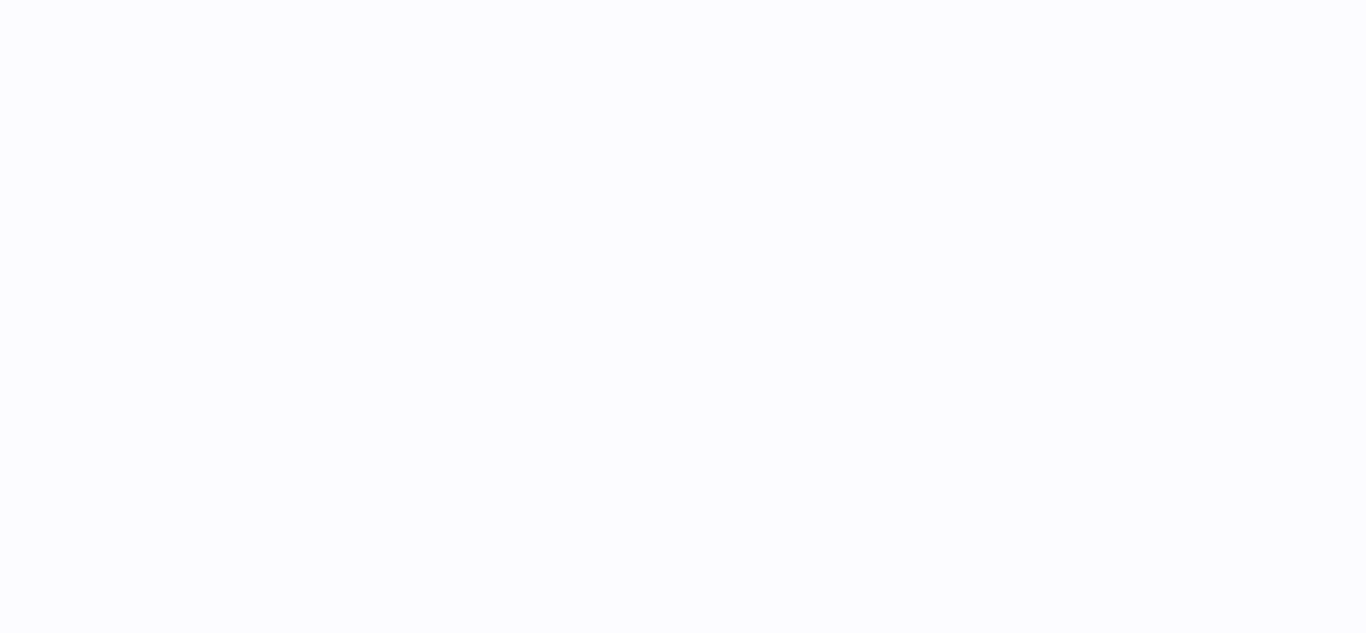 scroll, scrollTop: 0, scrollLeft: 0, axis: both 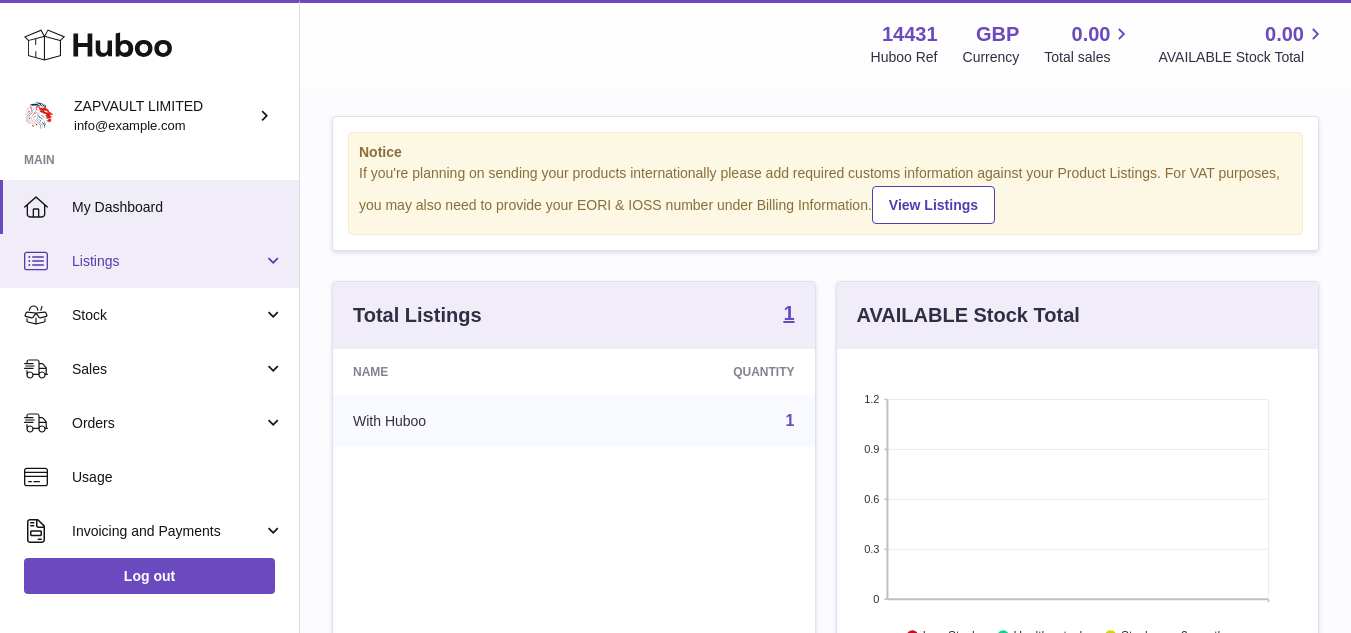 click on "Listings" at bounding box center (167, 261) 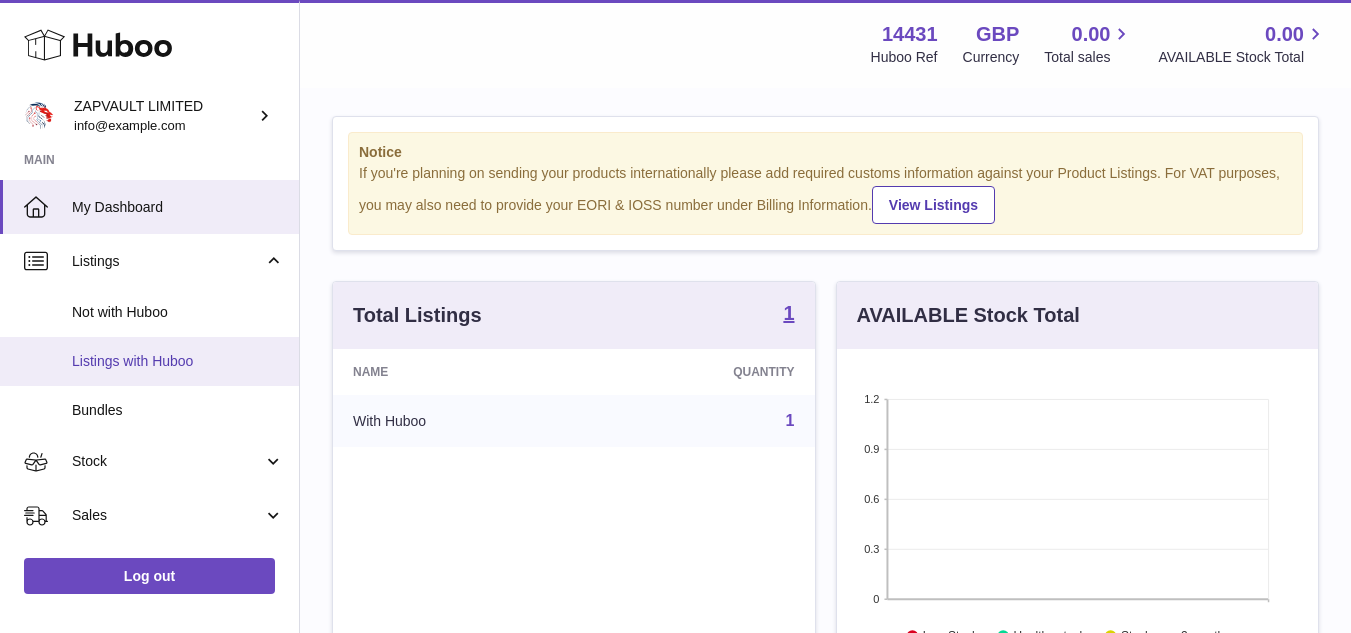 click on "Listings with Huboo" at bounding box center (178, 361) 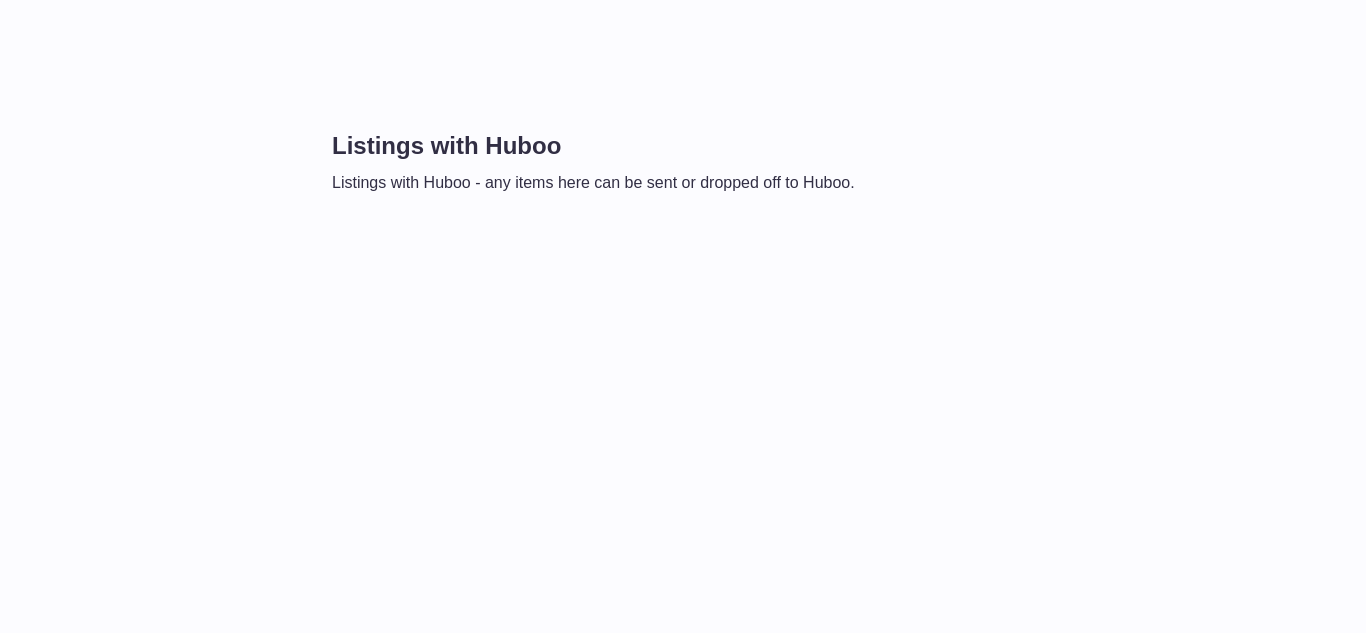 scroll, scrollTop: 0, scrollLeft: 0, axis: both 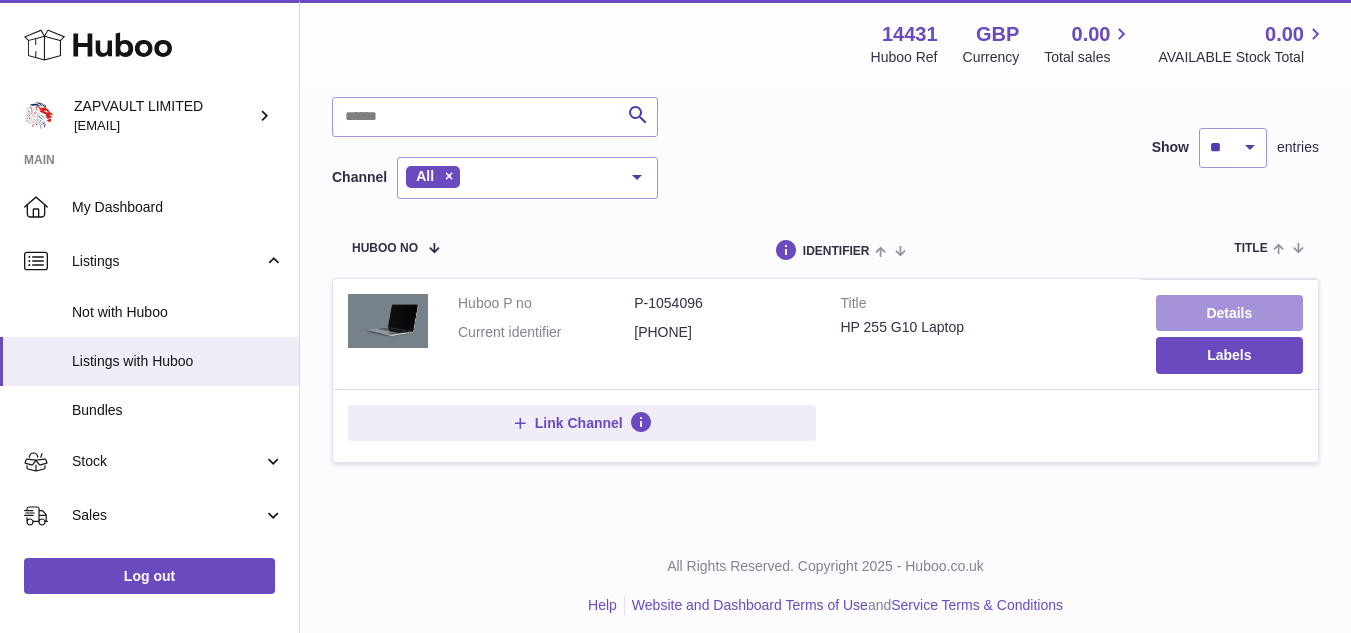 click on "Details" at bounding box center [1229, 313] 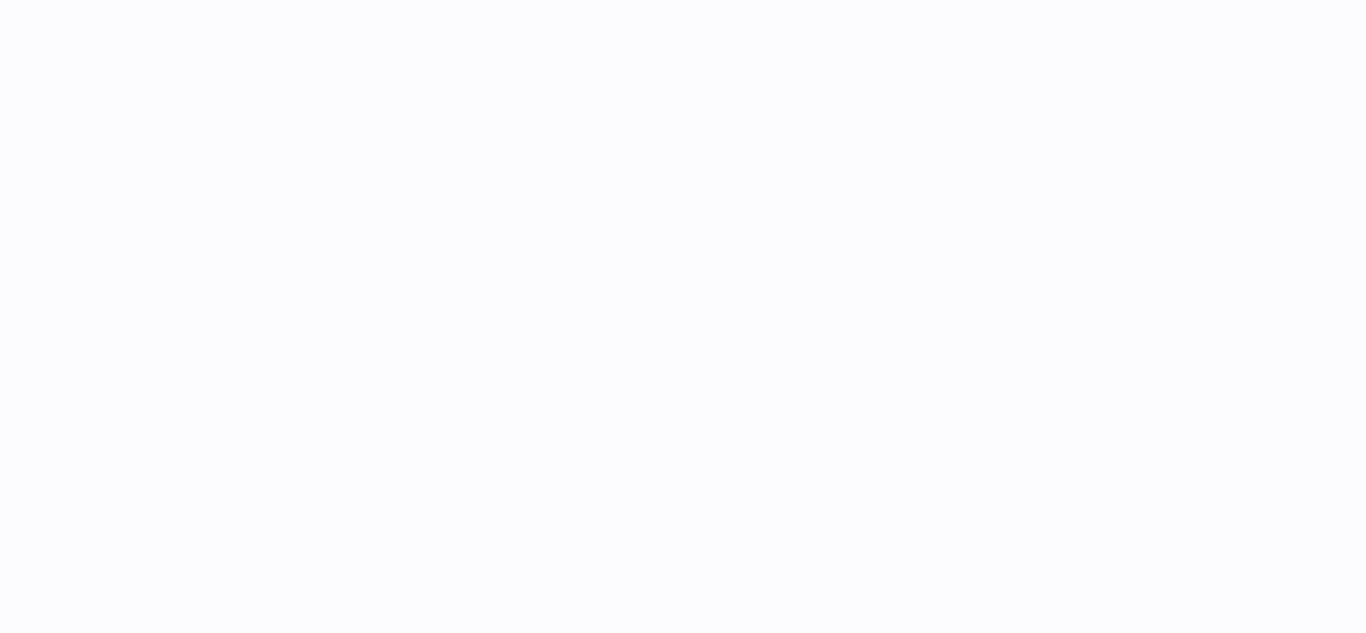 scroll, scrollTop: 0, scrollLeft: 0, axis: both 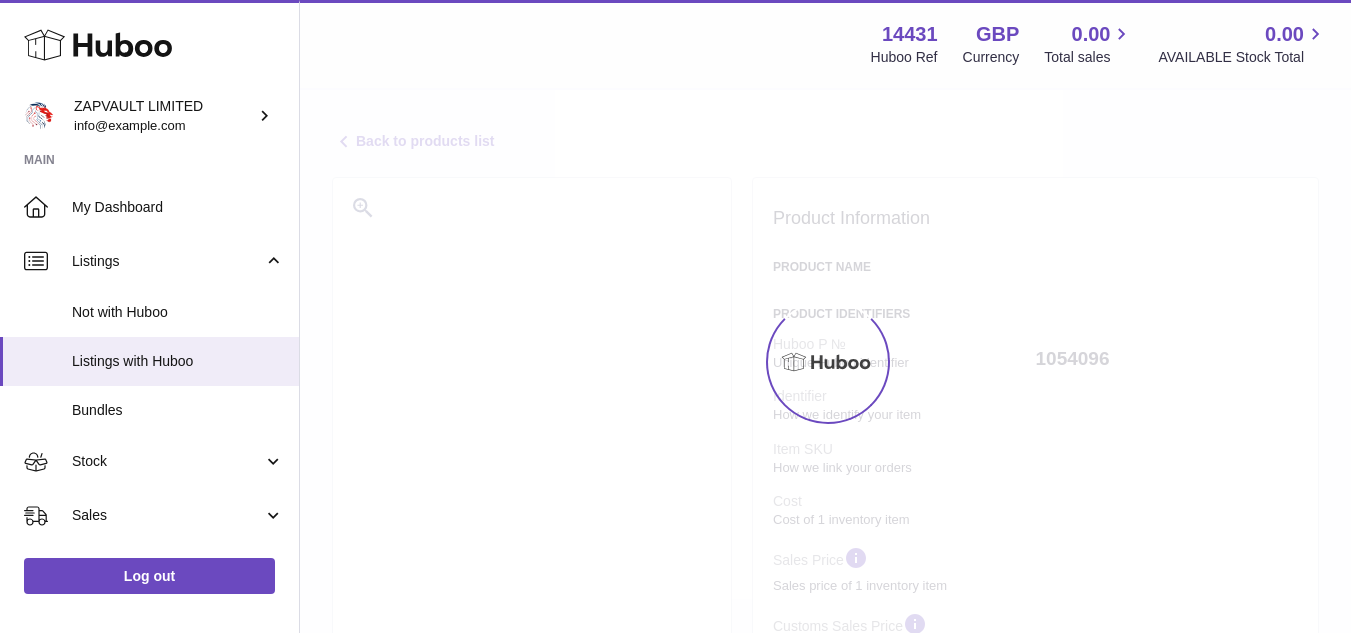 select on "***" 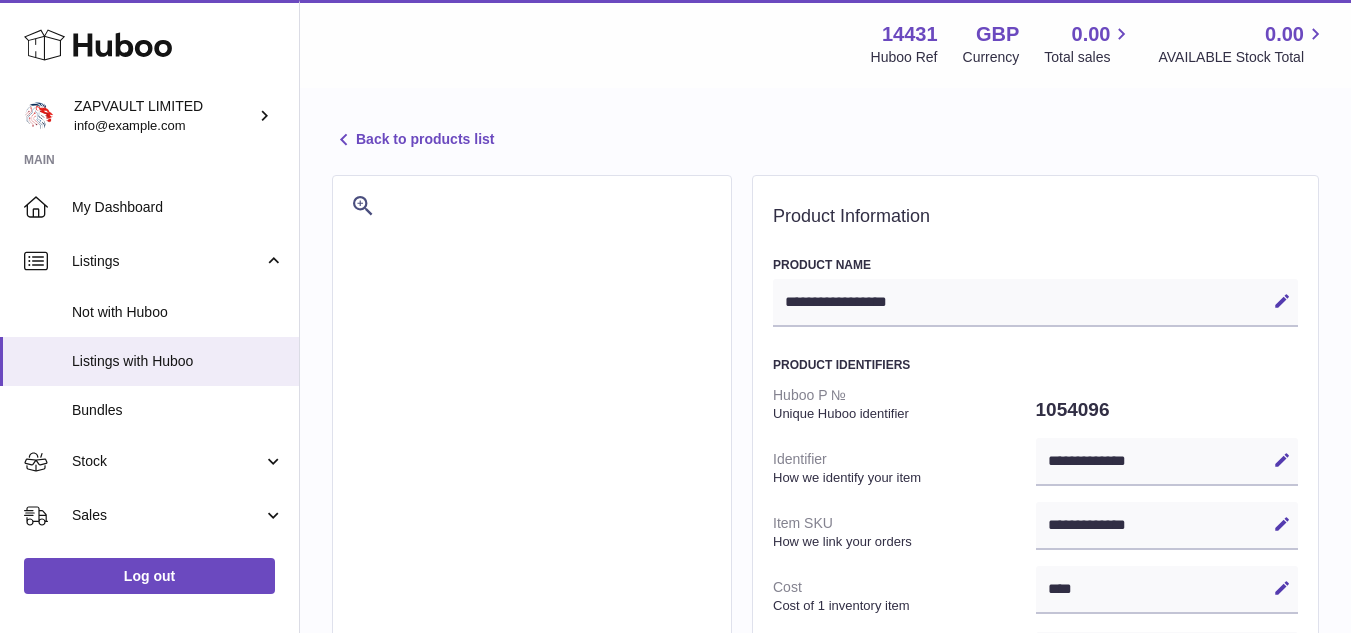 scroll, scrollTop: 0, scrollLeft: 0, axis: both 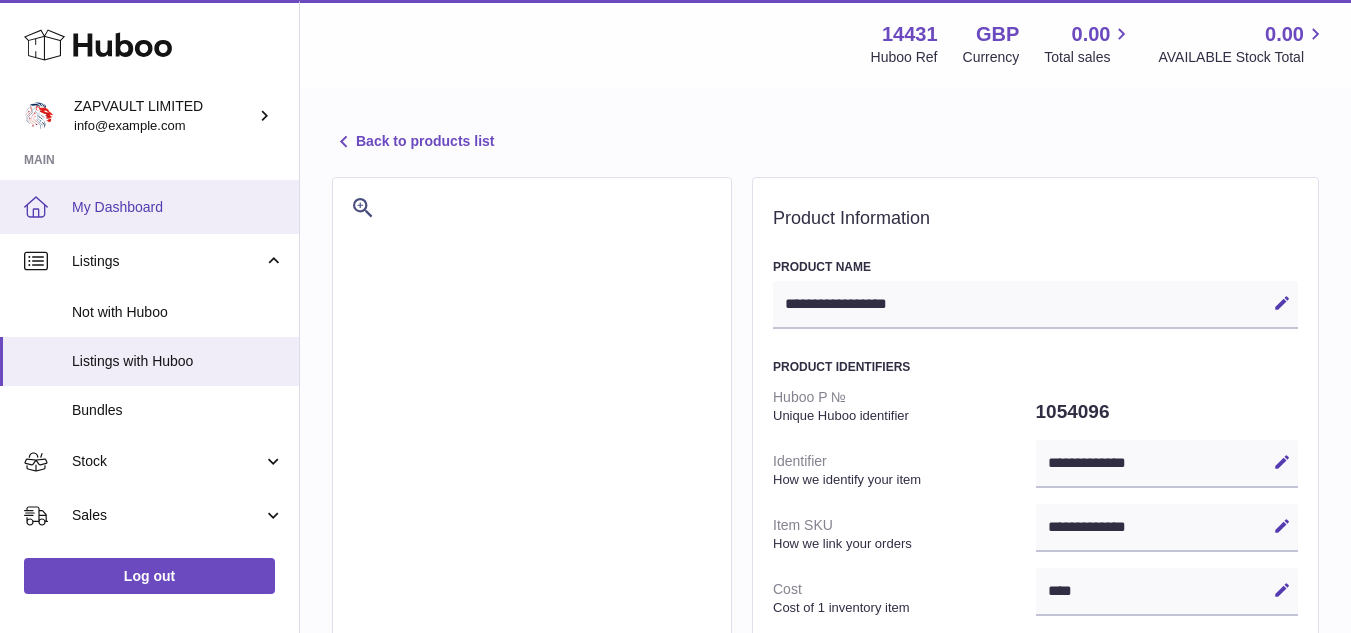 click on "My Dashboard" at bounding box center (149, 207) 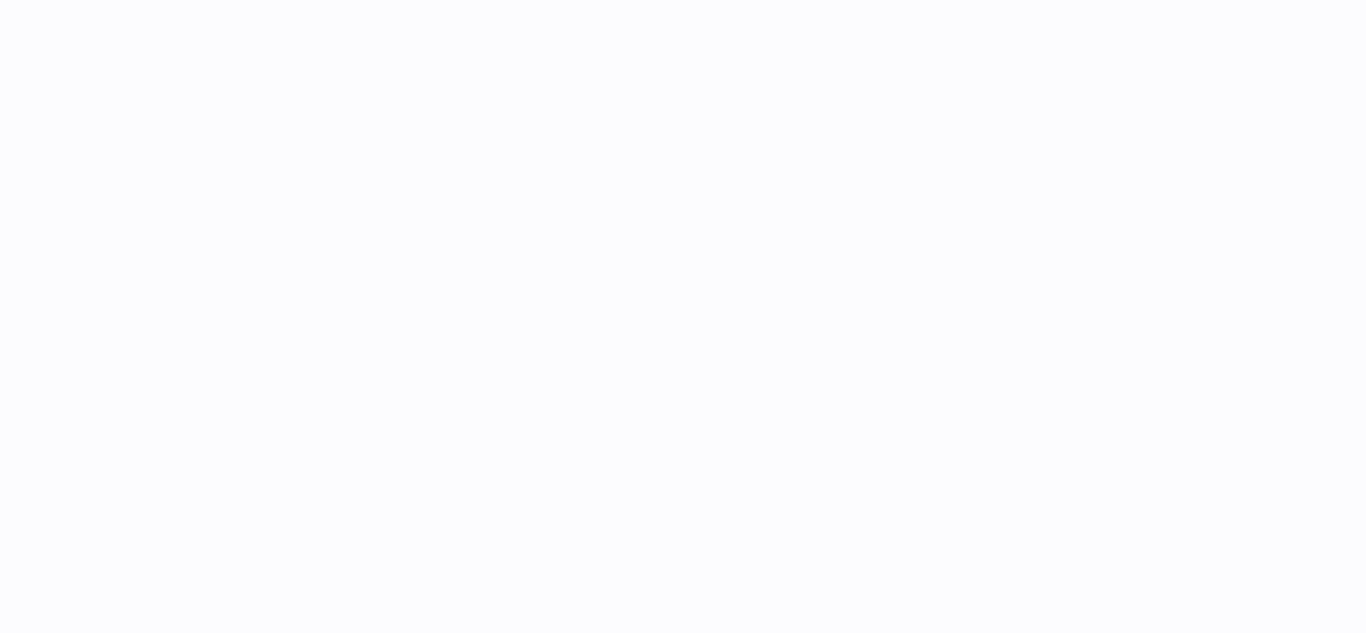 scroll, scrollTop: 0, scrollLeft: 0, axis: both 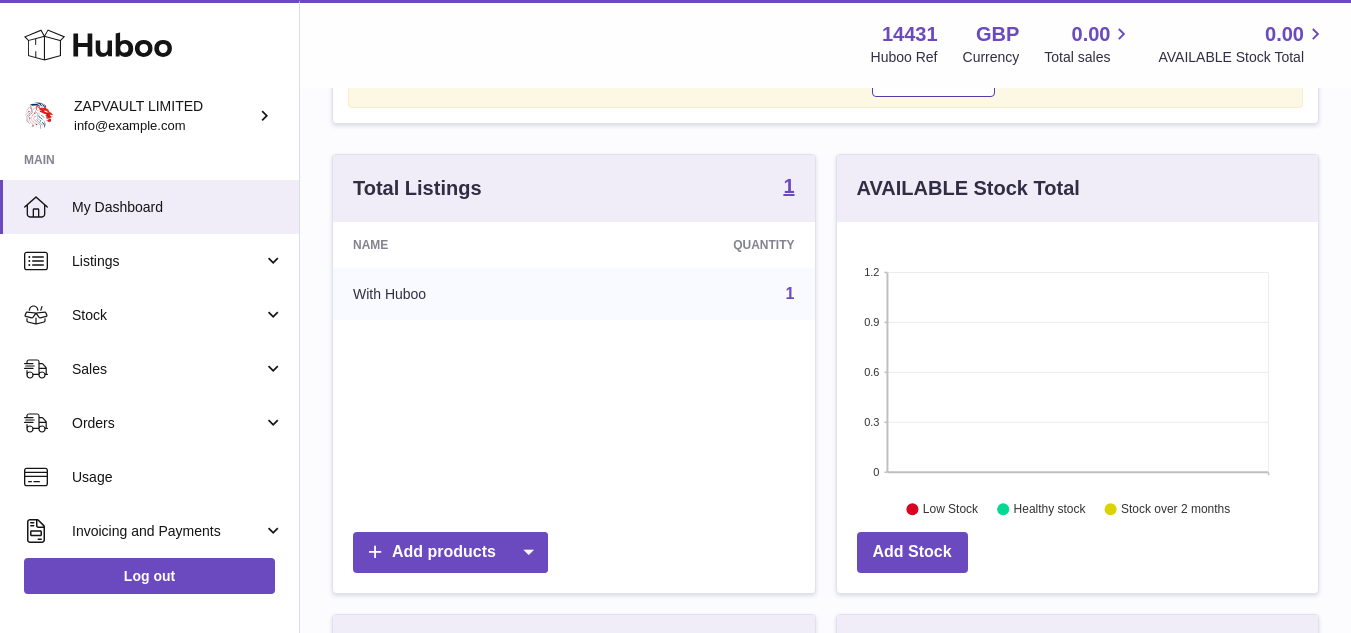 click on "Add products" at bounding box center (574, 557) 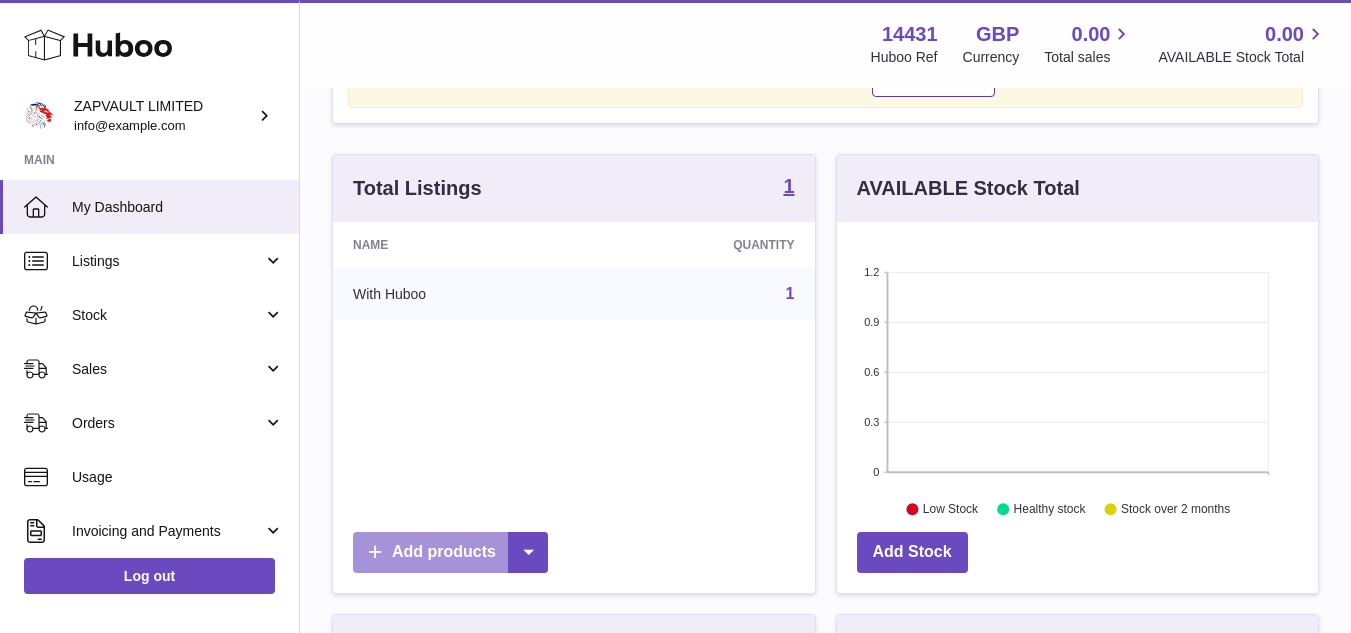 click on "Add products" at bounding box center (450, 552) 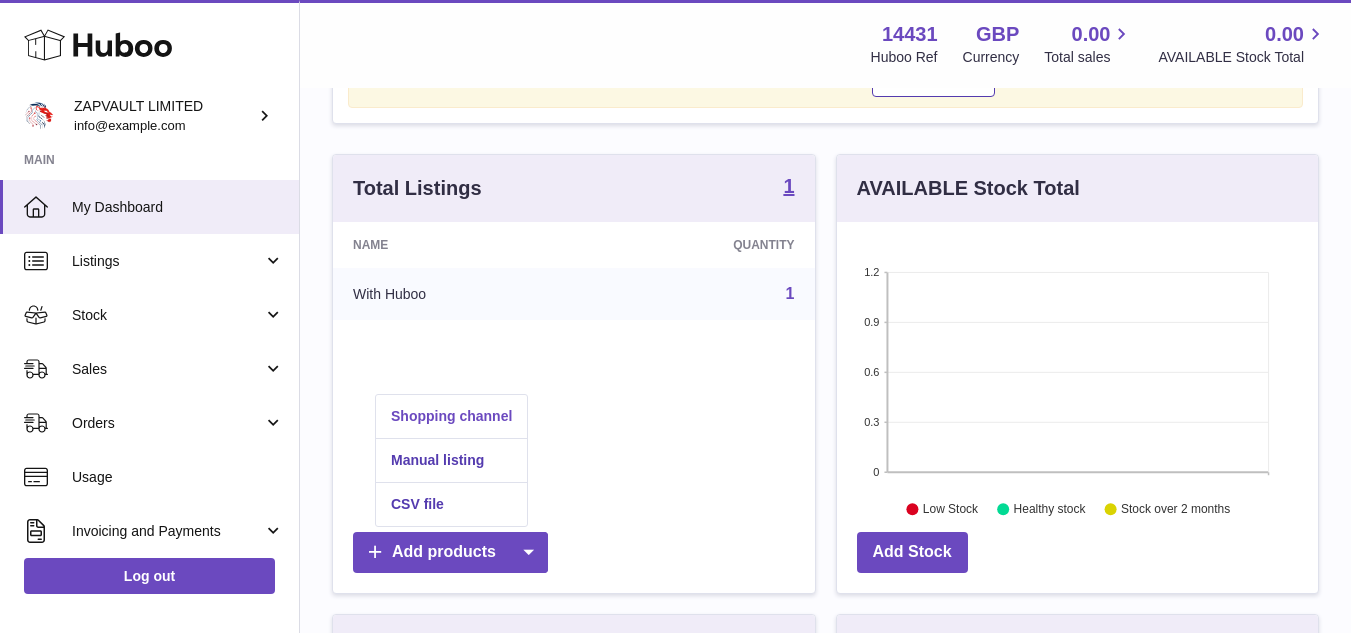 click on "Shopping channel" at bounding box center (451, 416) 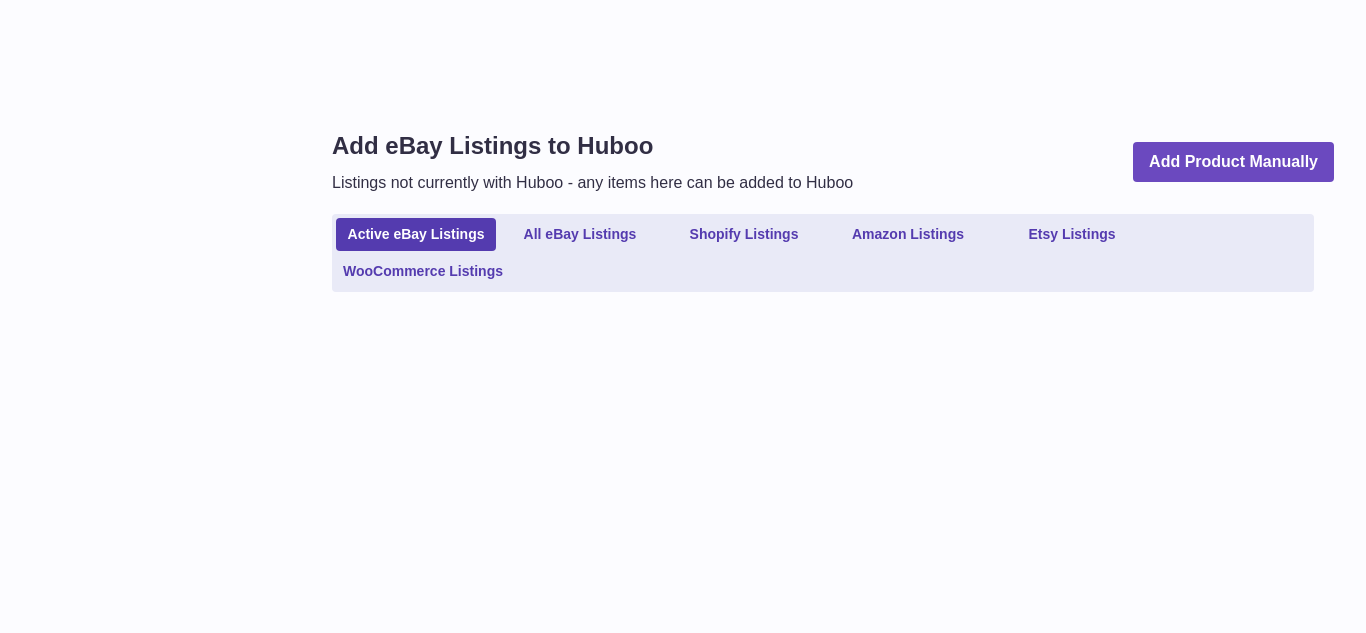 scroll, scrollTop: 0, scrollLeft: 0, axis: both 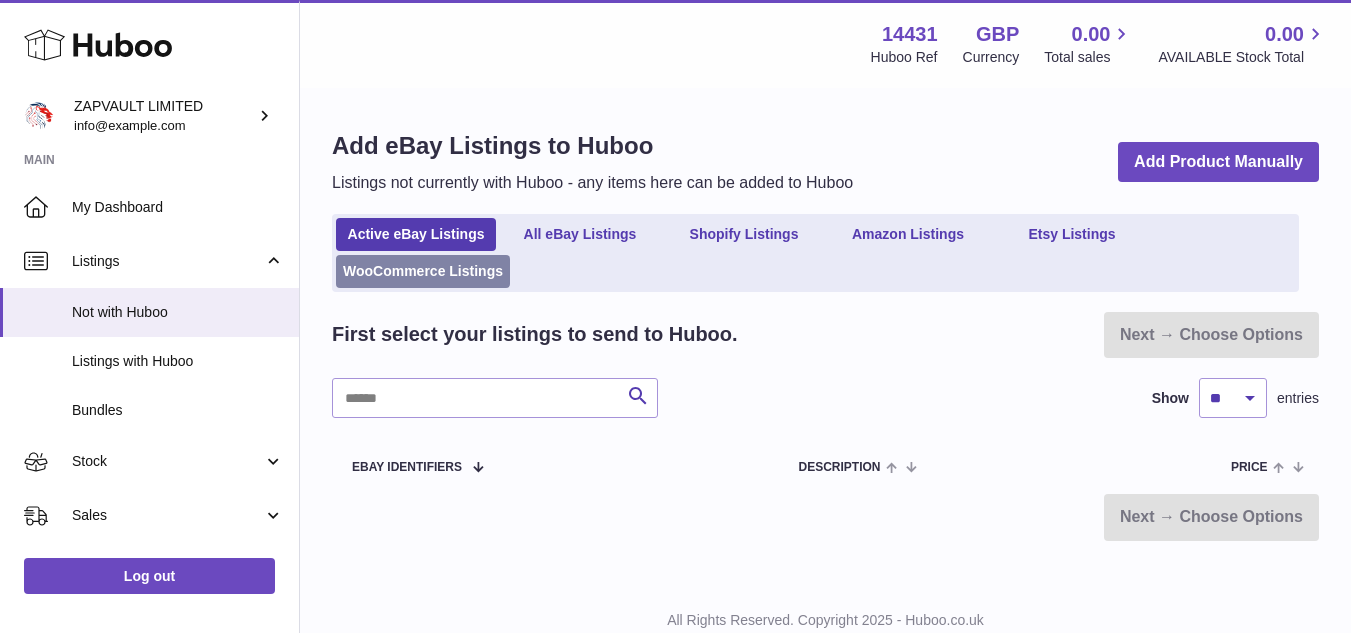 click on "WooCommerce Listings" at bounding box center [423, 271] 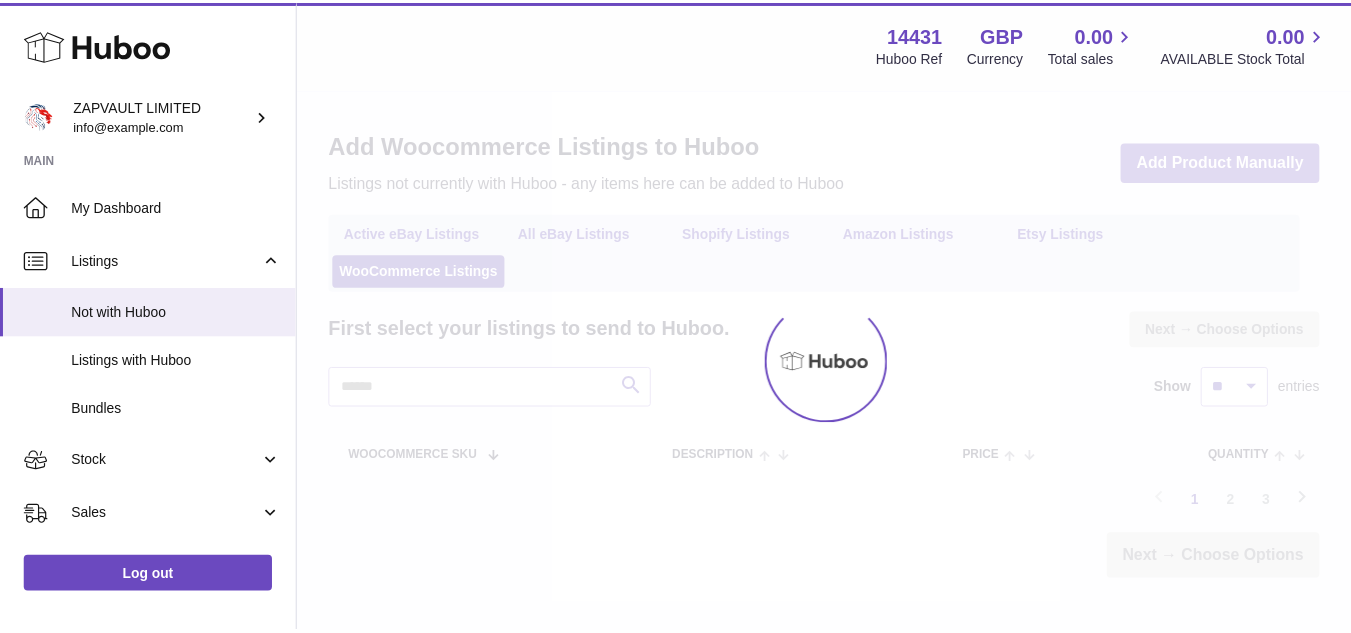 scroll, scrollTop: 0, scrollLeft: 0, axis: both 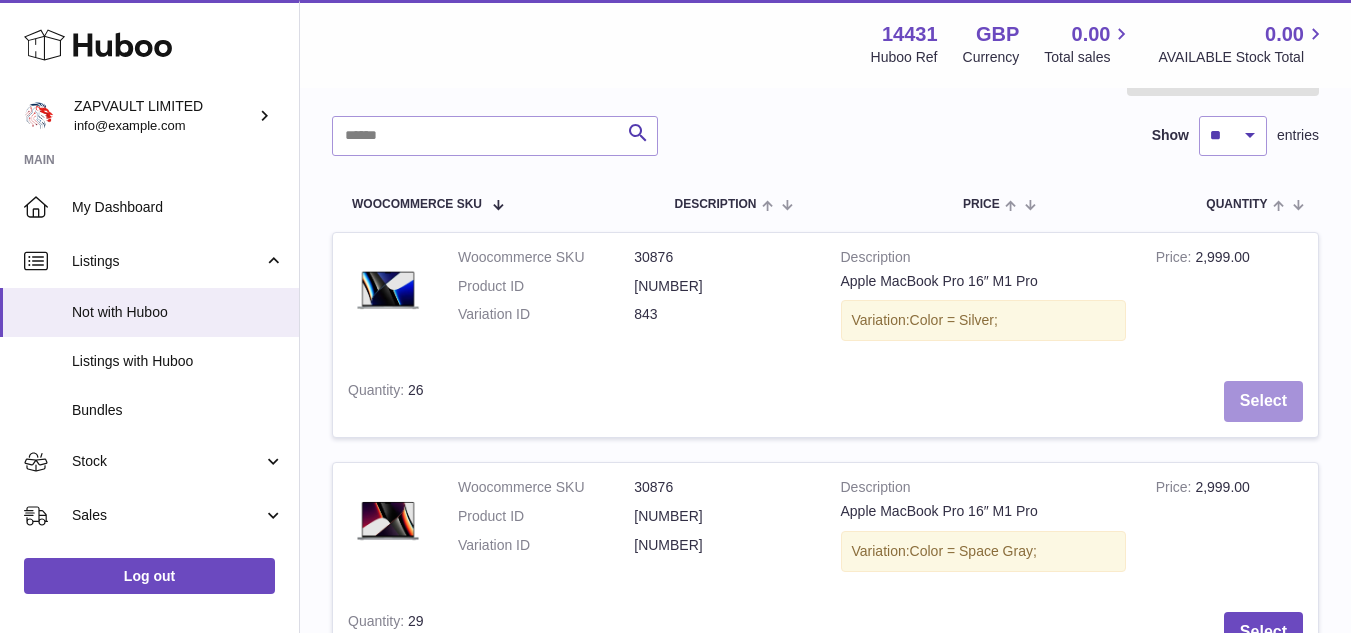 click on "Select" at bounding box center [1263, 401] 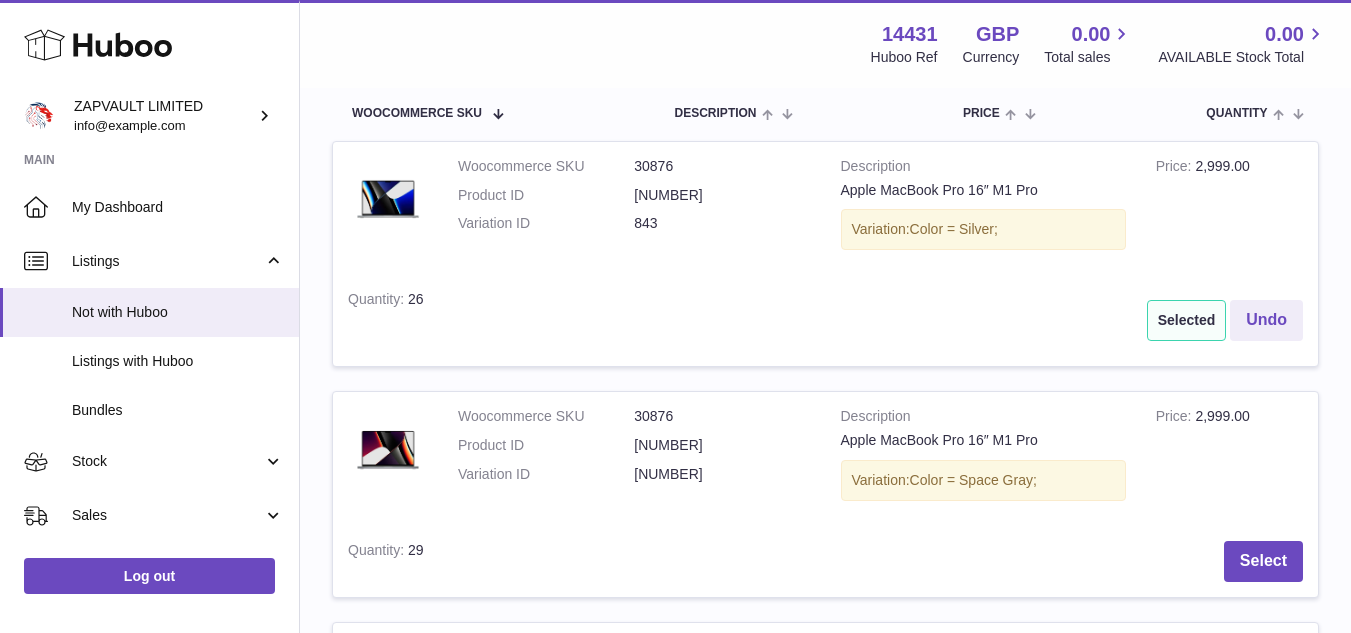 scroll, scrollTop: 362, scrollLeft: 0, axis: vertical 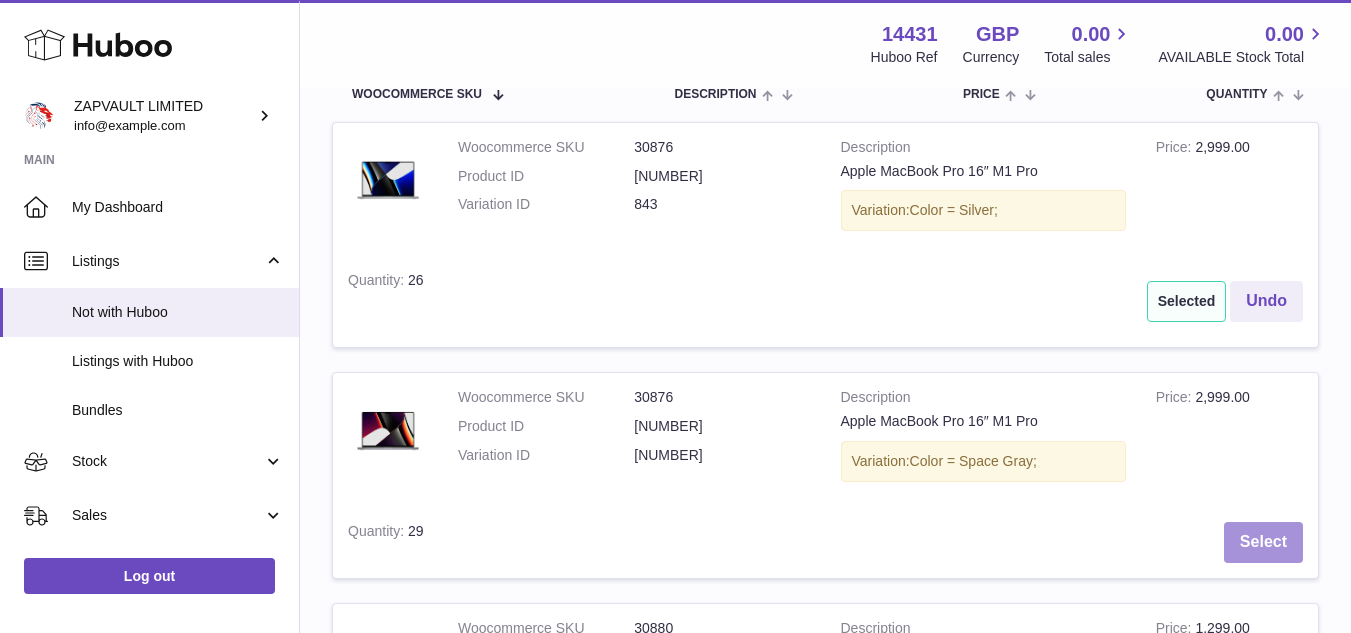 click on "Select" at bounding box center (1263, 542) 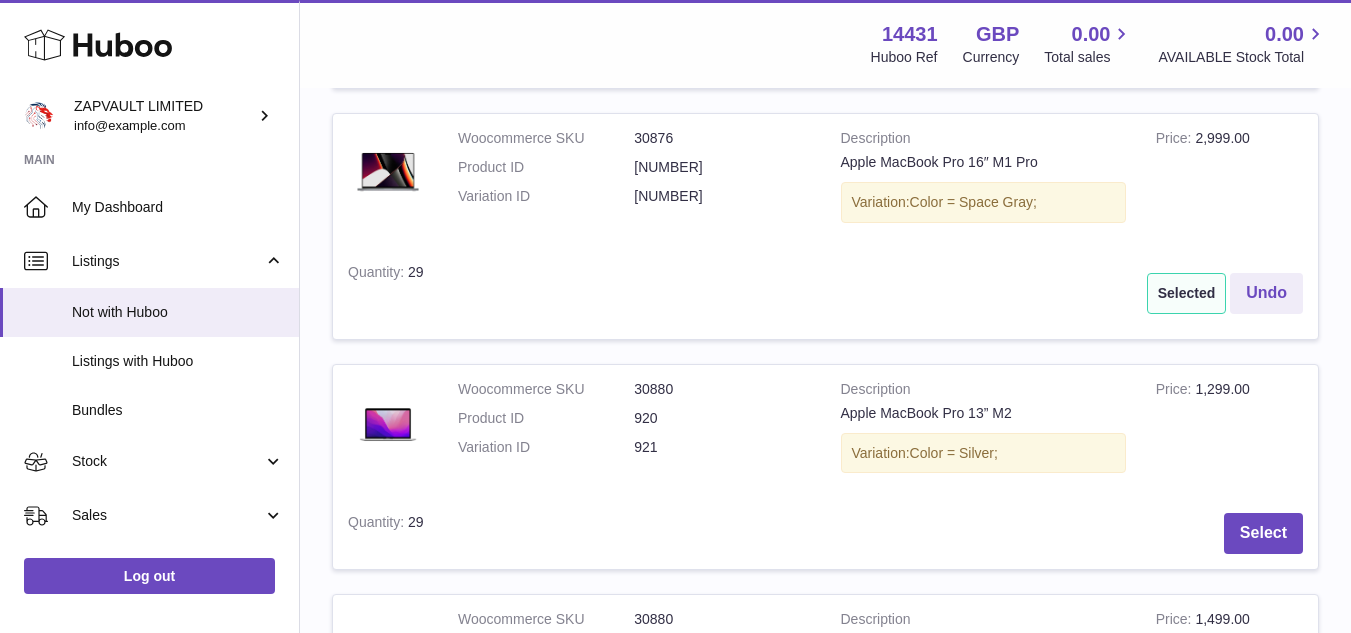 scroll, scrollTop: 626, scrollLeft: 0, axis: vertical 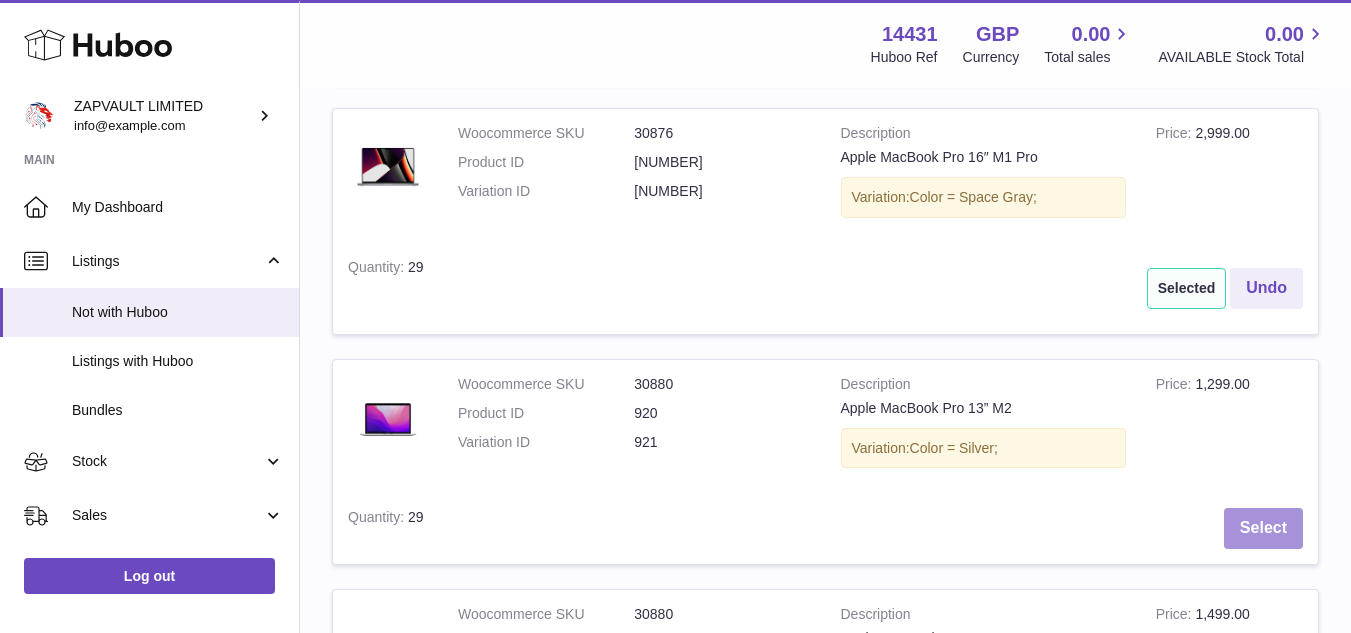 click on "Select" at bounding box center (1263, 528) 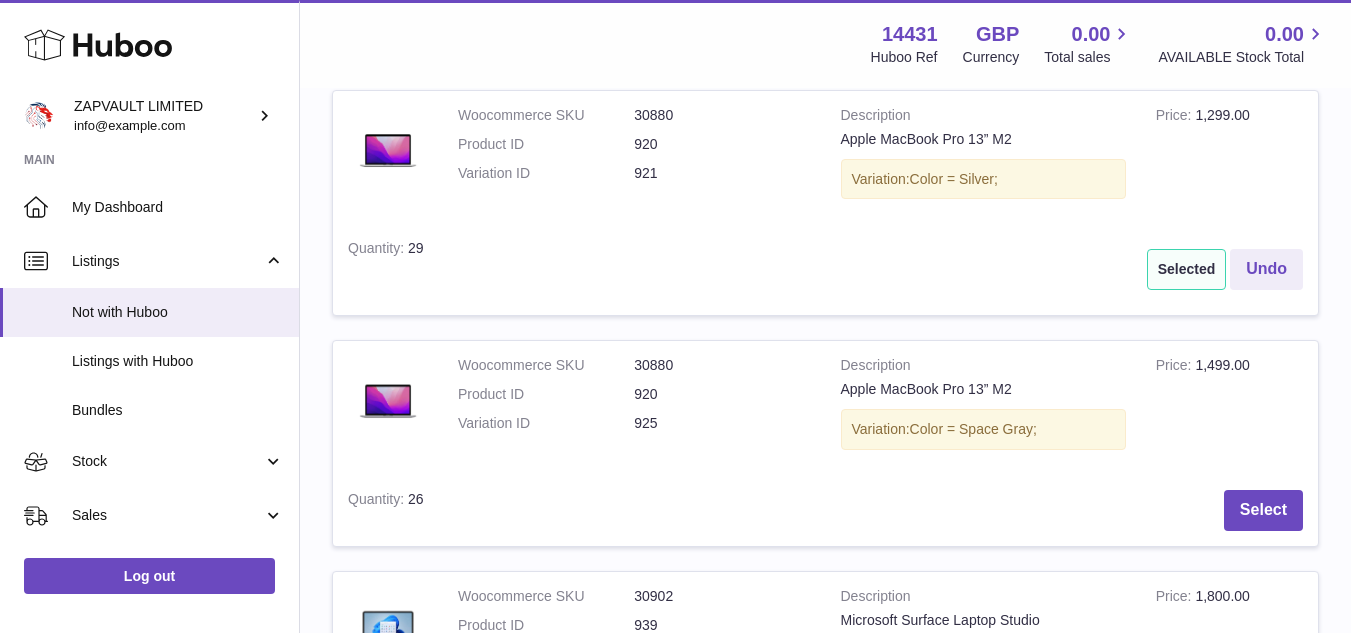 scroll, scrollTop: 932, scrollLeft: 0, axis: vertical 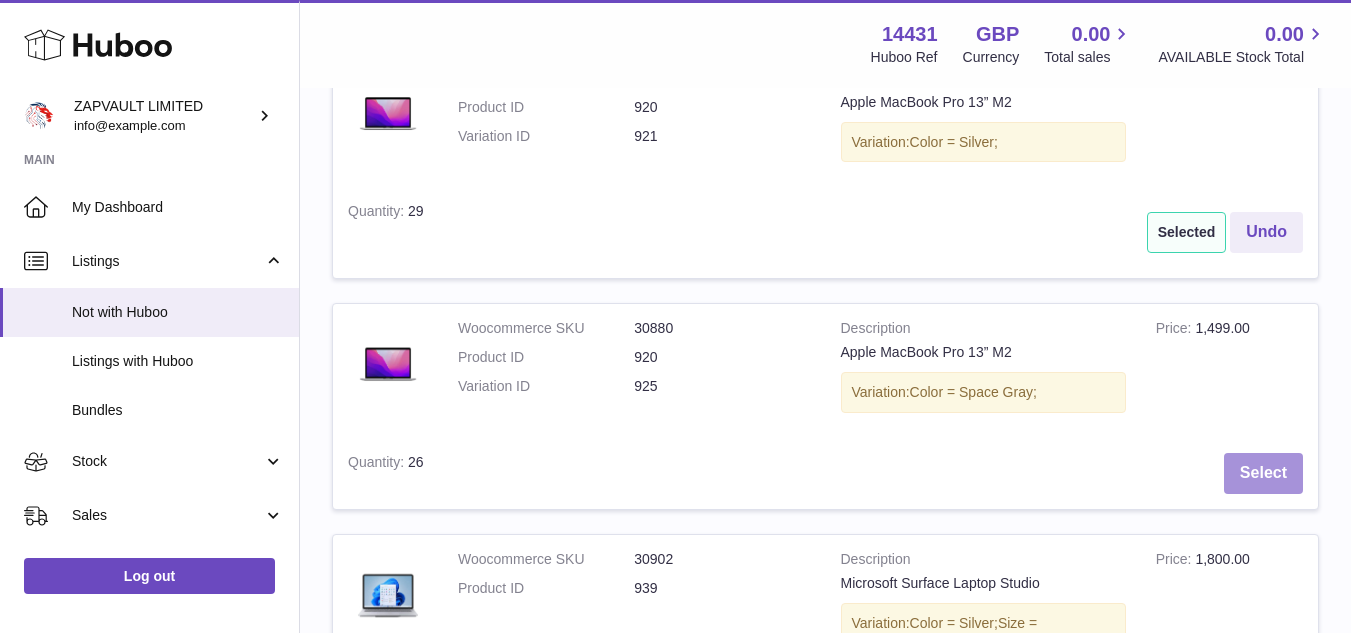 click on "Select" at bounding box center [1263, 473] 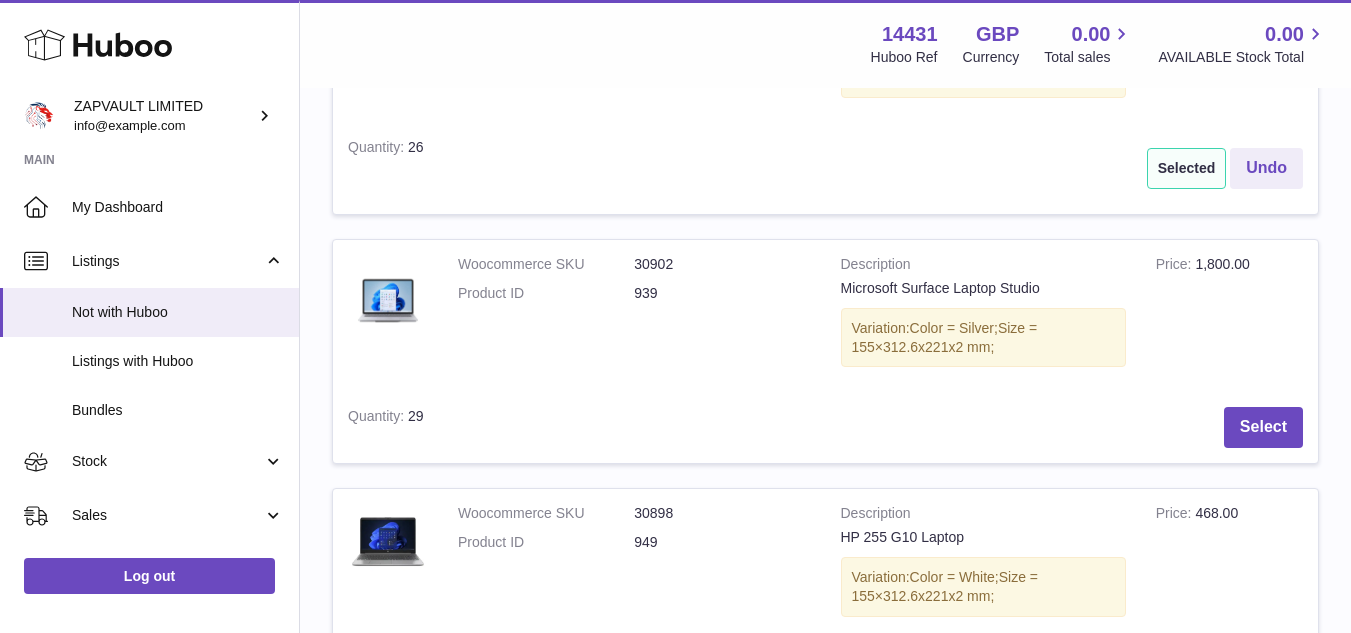 scroll, scrollTop: 1256, scrollLeft: 0, axis: vertical 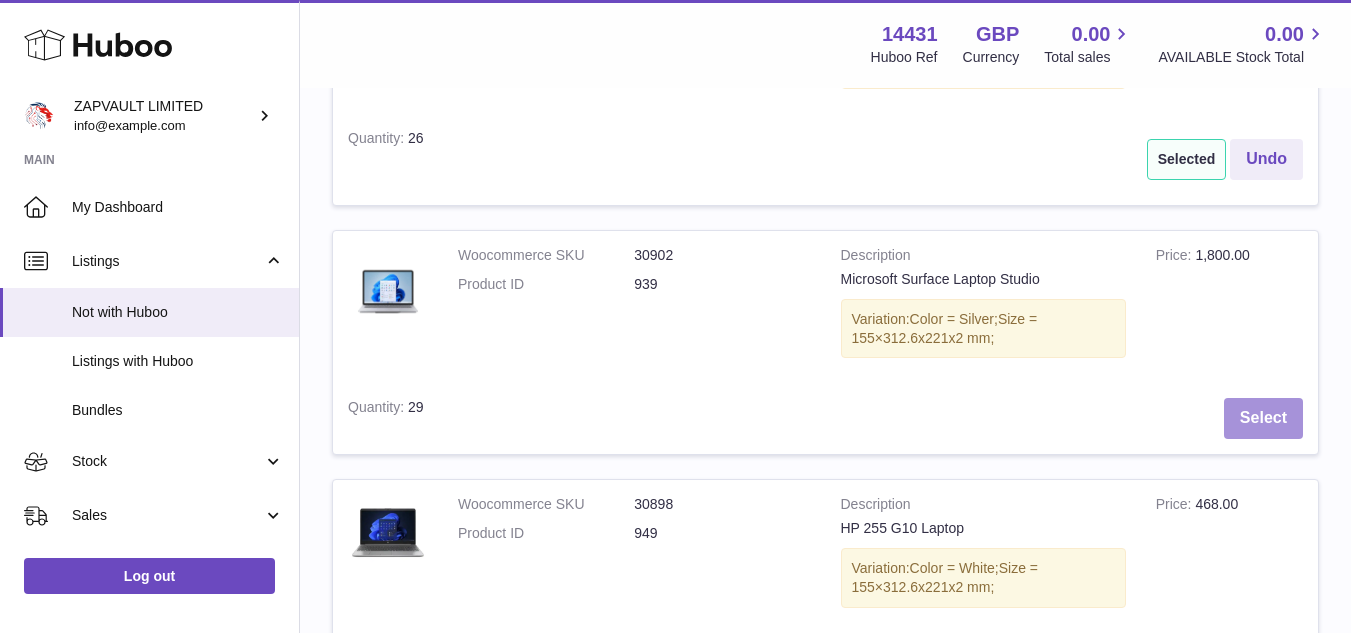 click on "Select" at bounding box center [1263, 418] 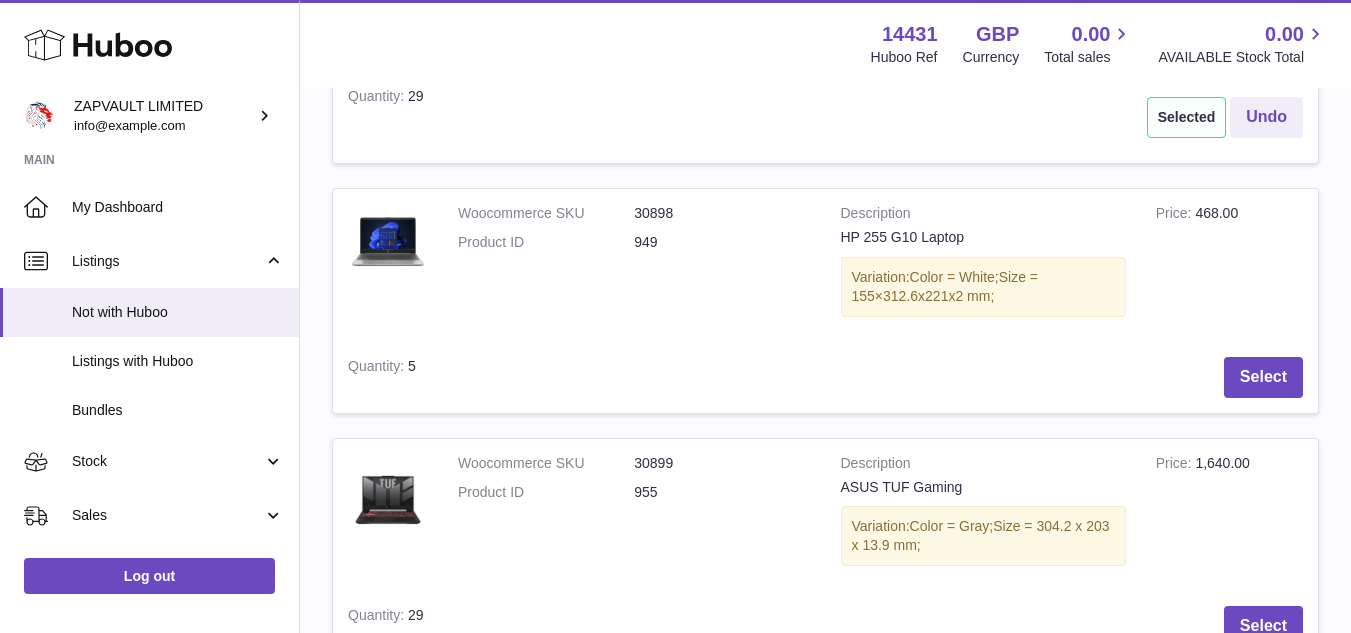 scroll, scrollTop: 1575, scrollLeft: 0, axis: vertical 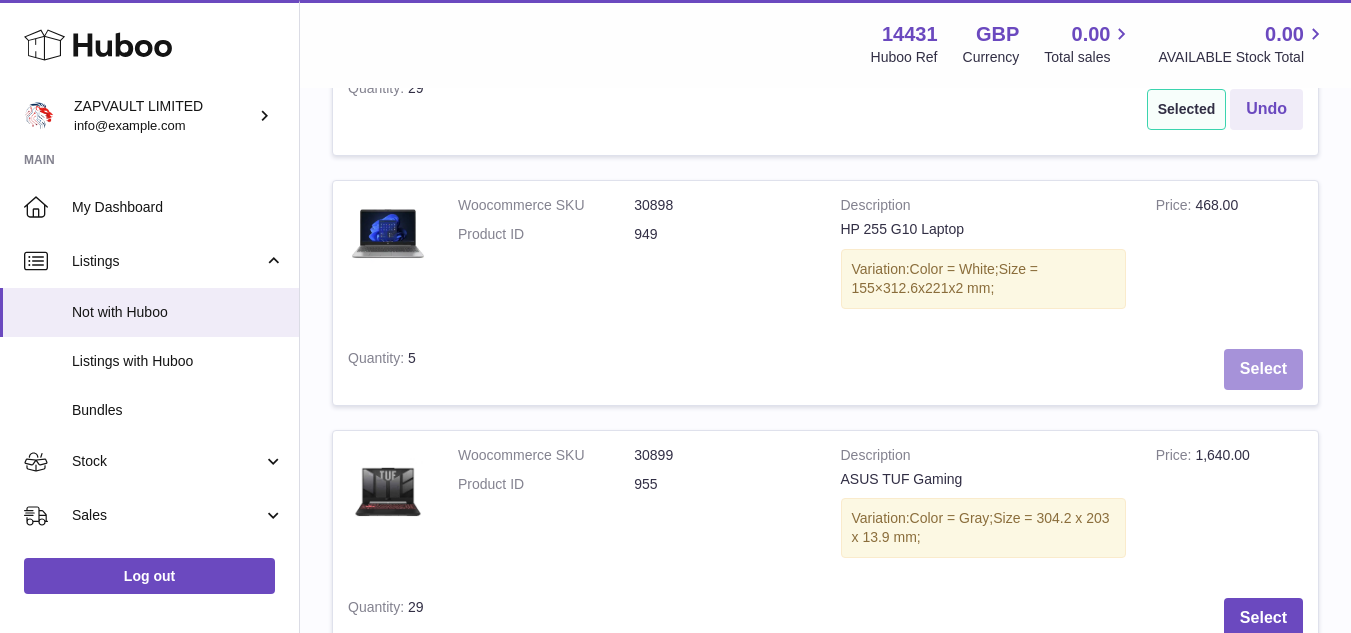click on "Select" at bounding box center [1263, 369] 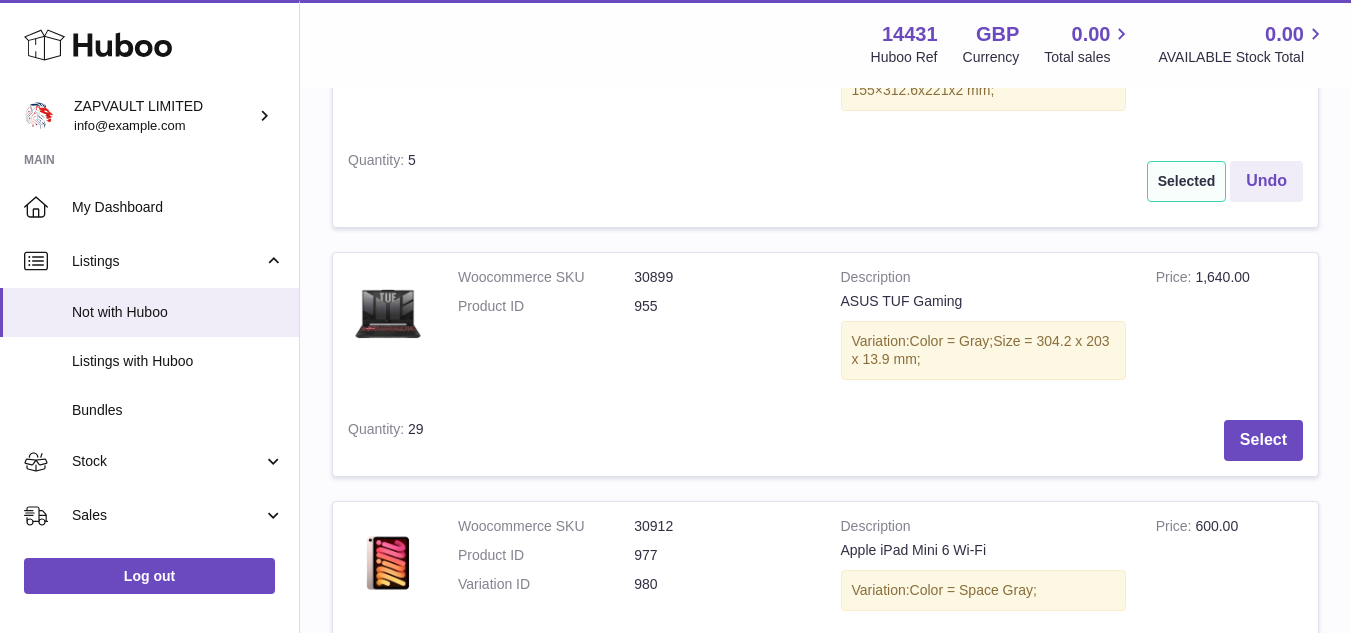scroll, scrollTop: 1785, scrollLeft: 0, axis: vertical 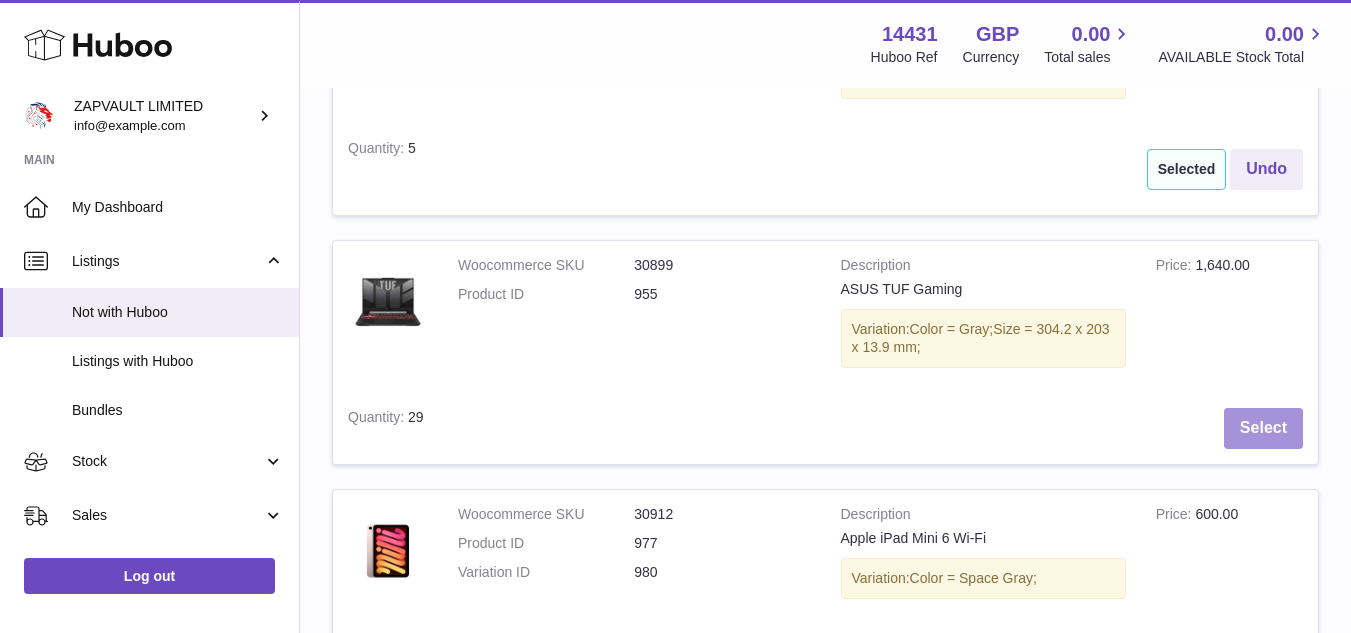 click on "Select" at bounding box center (1263, 428) 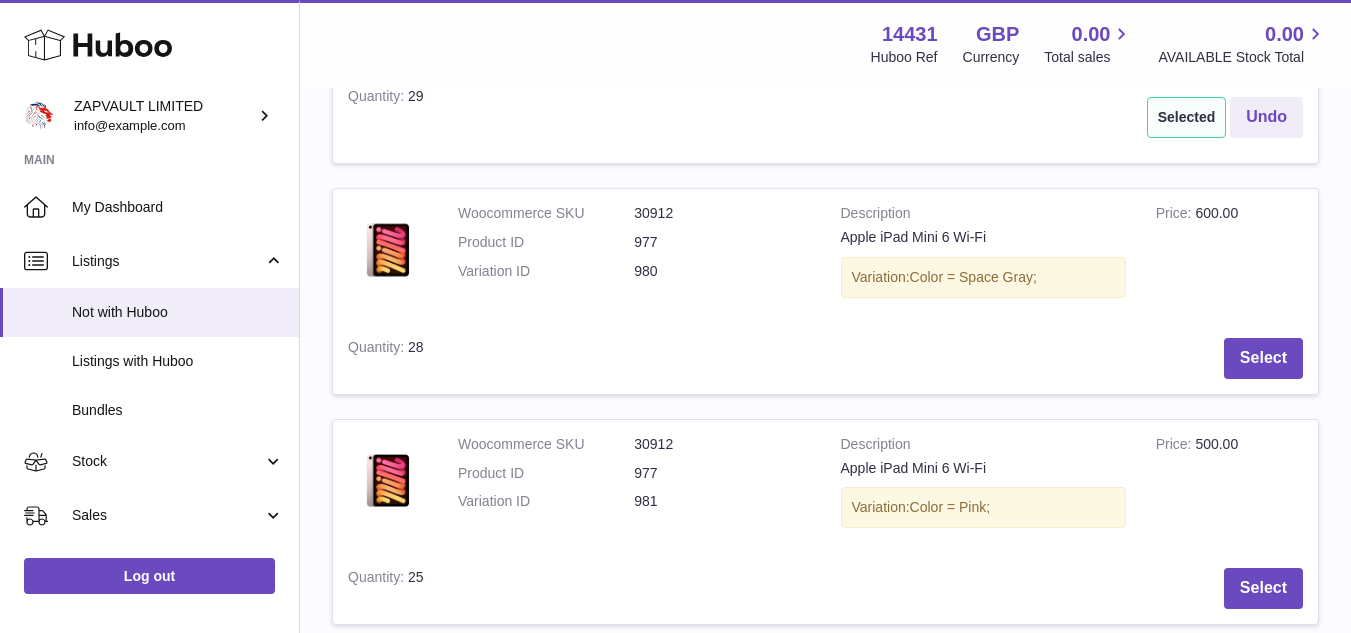 scroll, scrollTop: 2111, scrollLeft: 0, axis: vertical 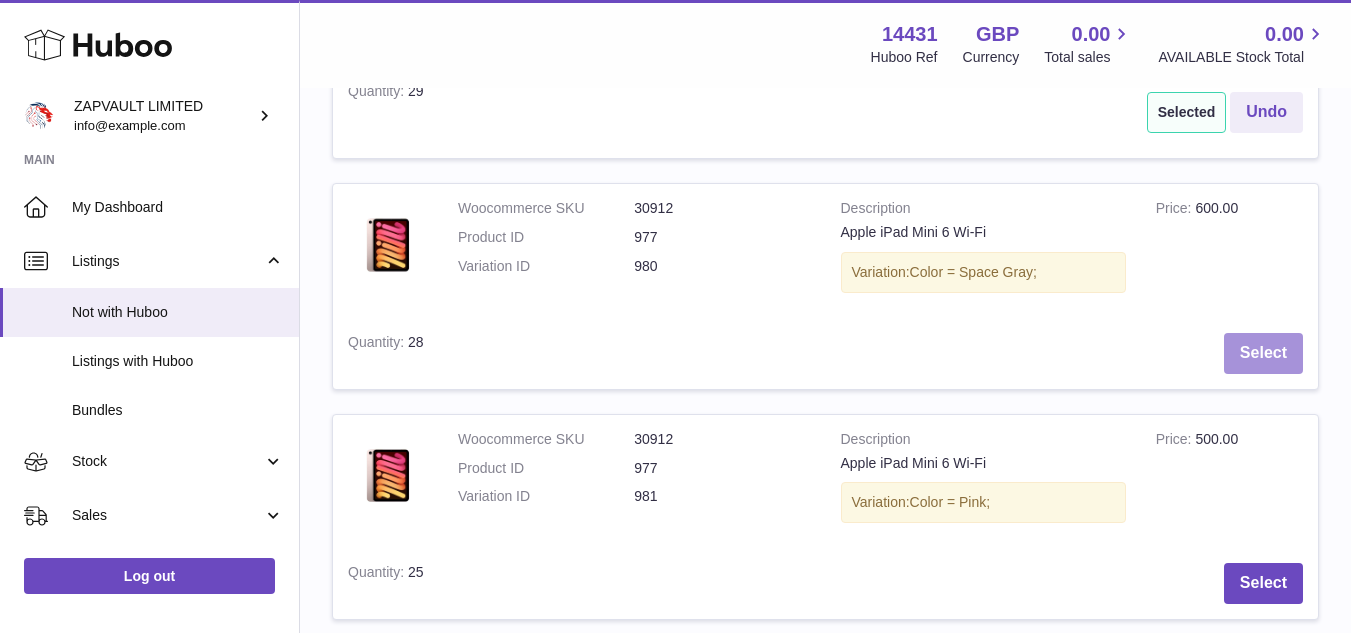 click on "Select" at bounding box center (1263, 353) 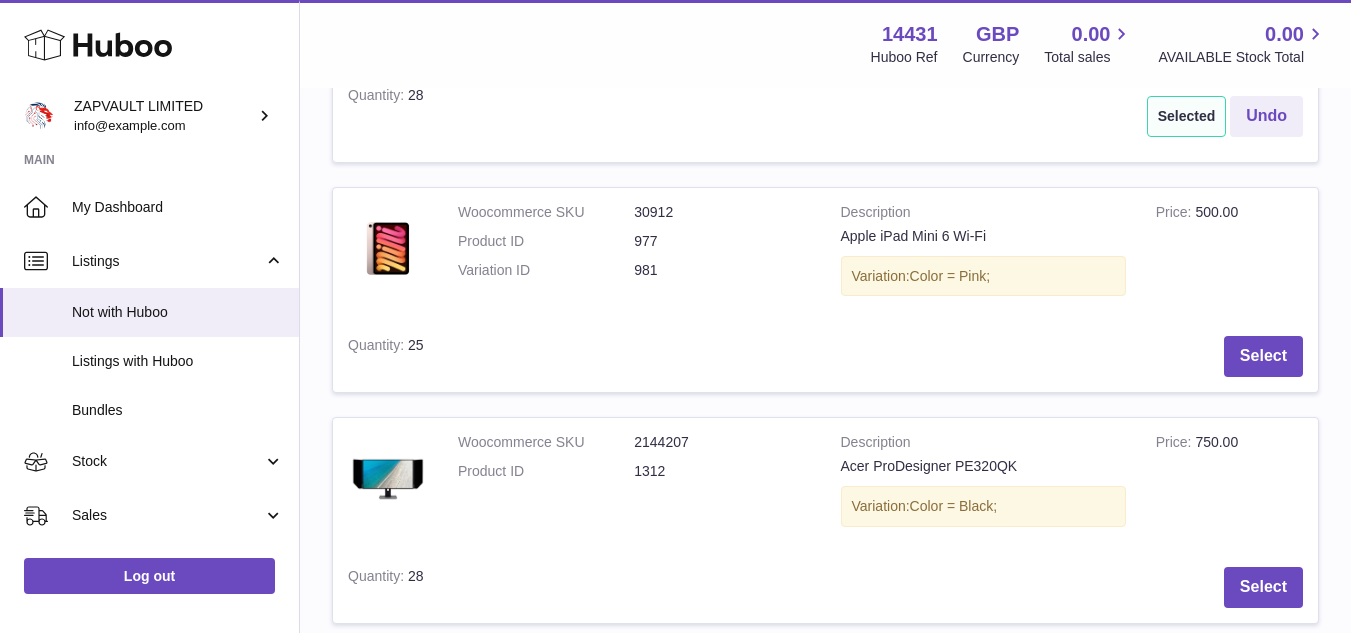scroll, scrollTop: 2359, scrollLeft: 0, axis: vertical 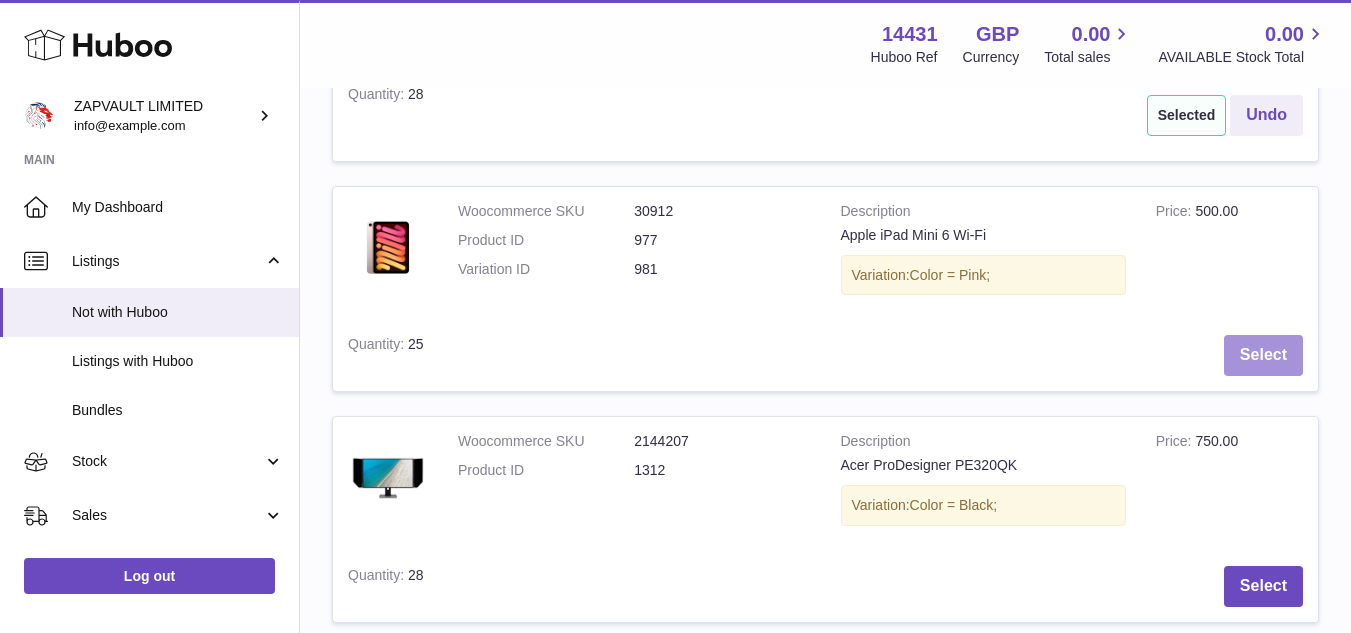 click on "Select" at bounding box center [1263, 355] 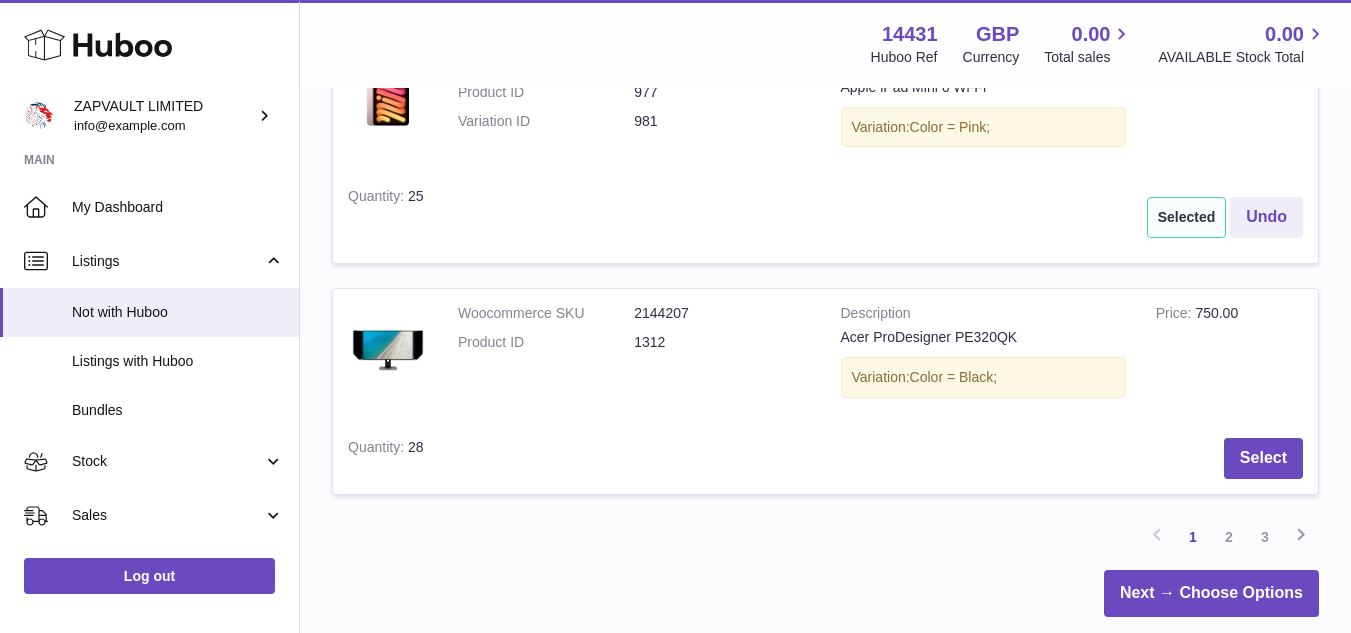 scroll, scrollTop: 2648, scrollLeft: 0, axis: vertical 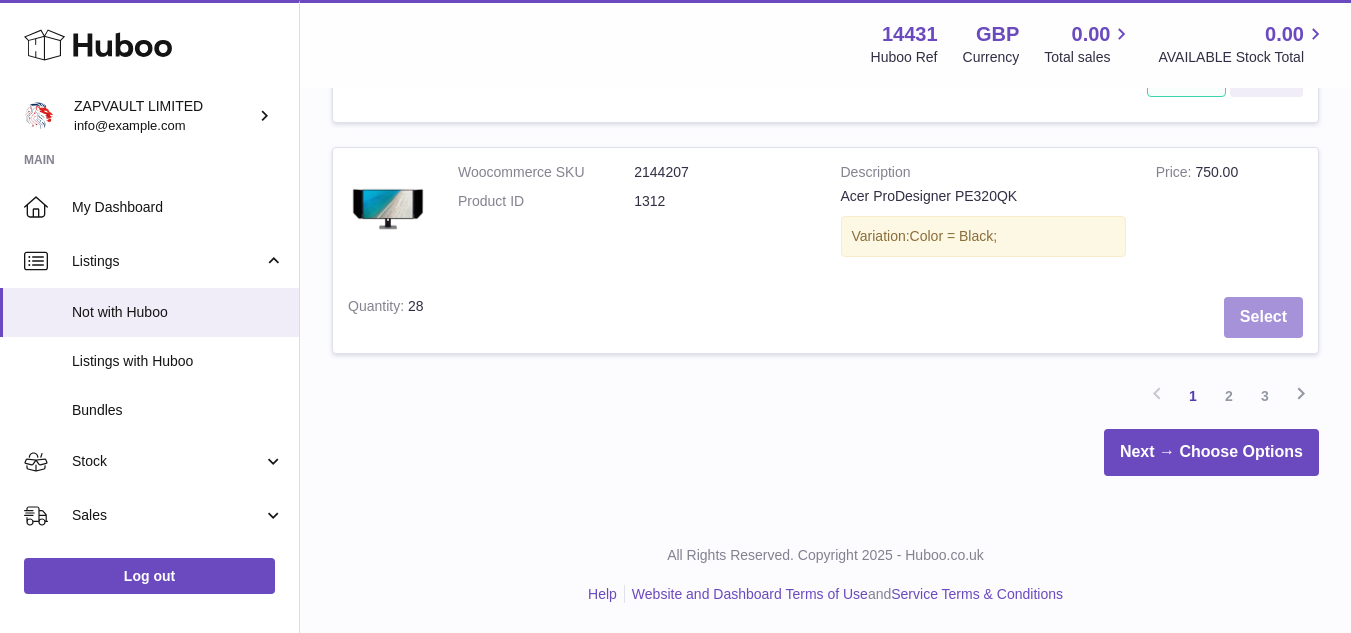 click on "Select" at bounding box center (1263, 317) 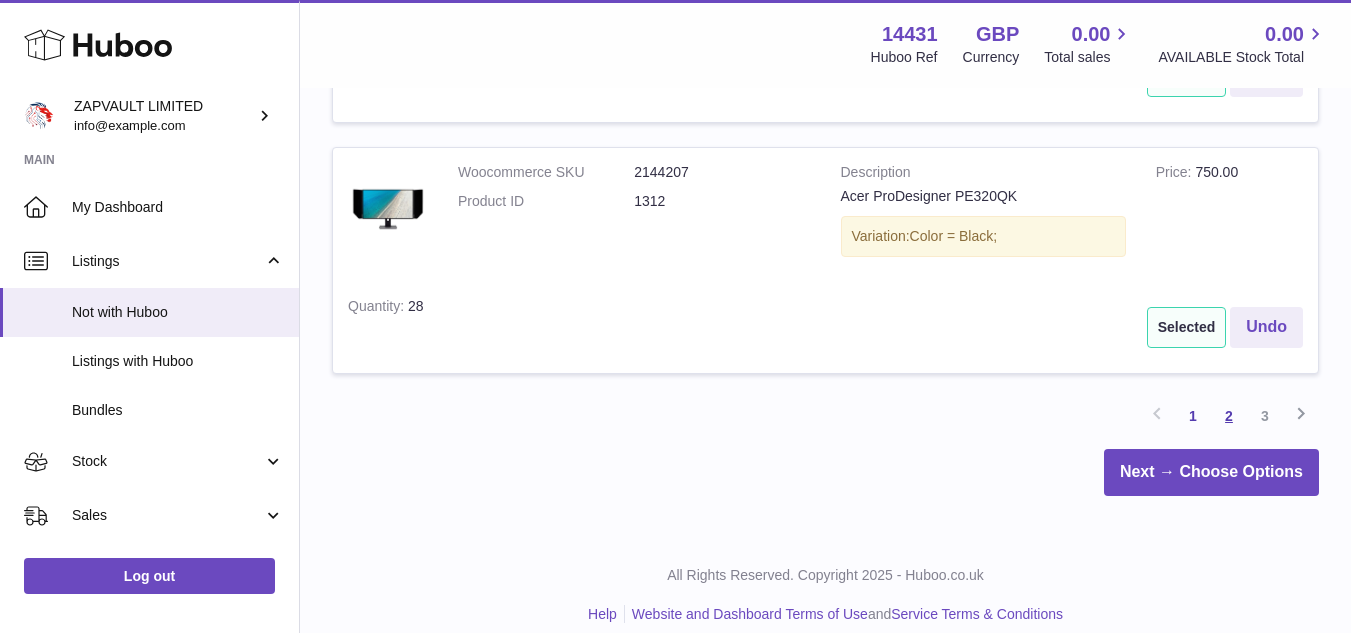 click on "2" at bounding box center (1229, 416) 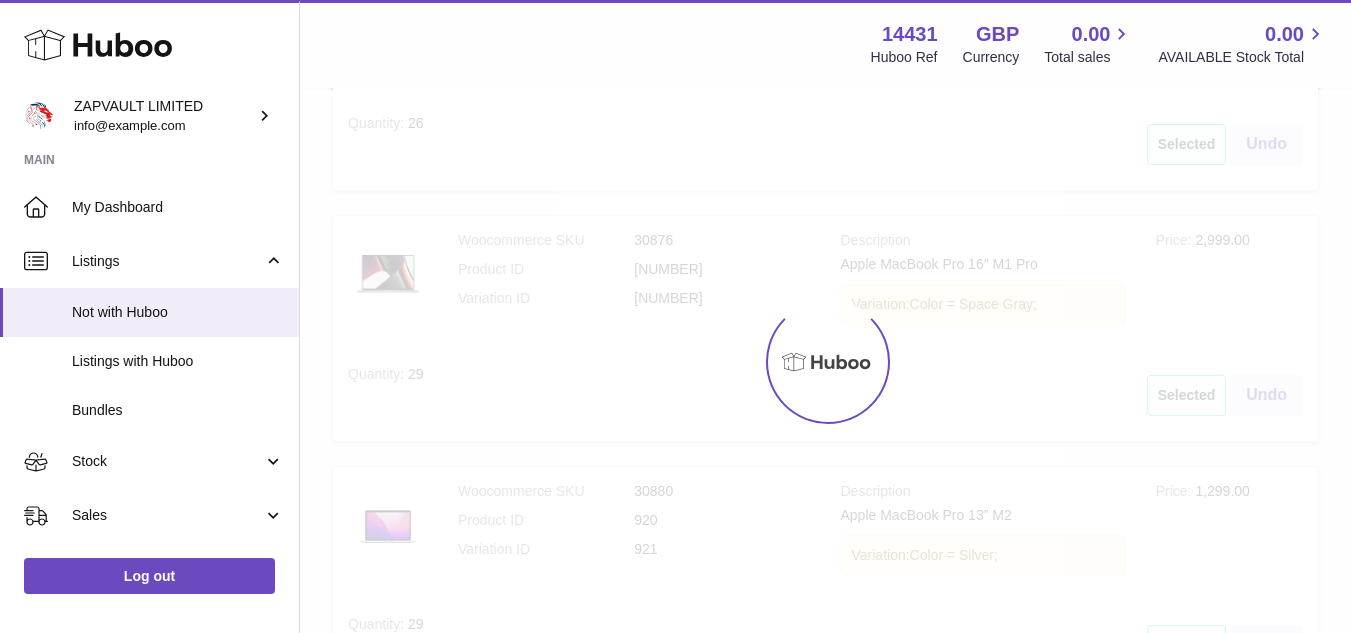 scroll, scrollTop: 90, scrollLeft: 0, axis: vertical 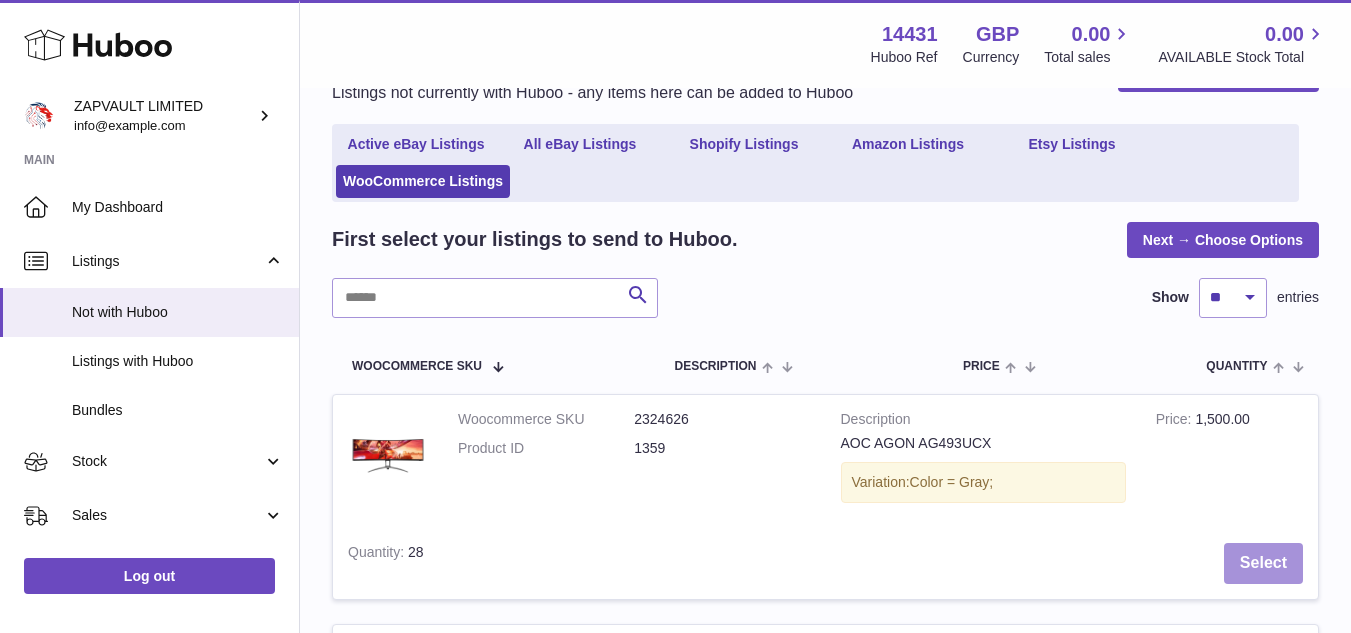 click on "Select" at bounding box center [1263, 563] 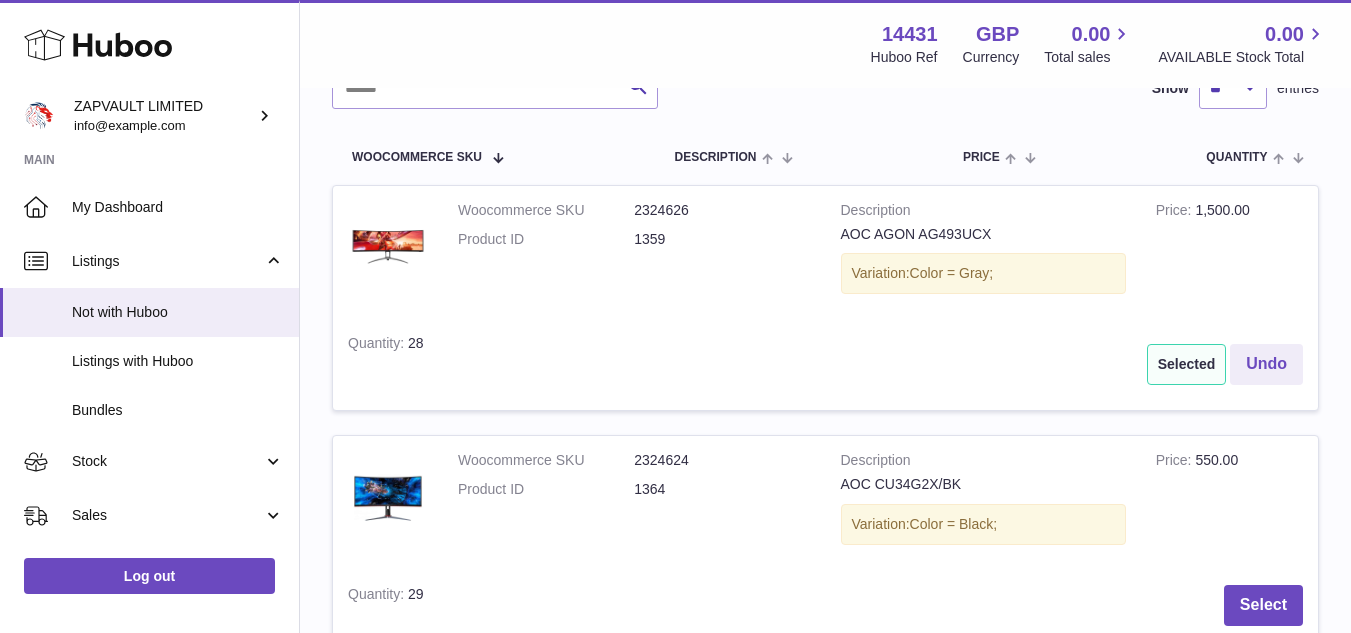 scroll, scrollTop: 303, scrollLeft: 0, axis: vertical 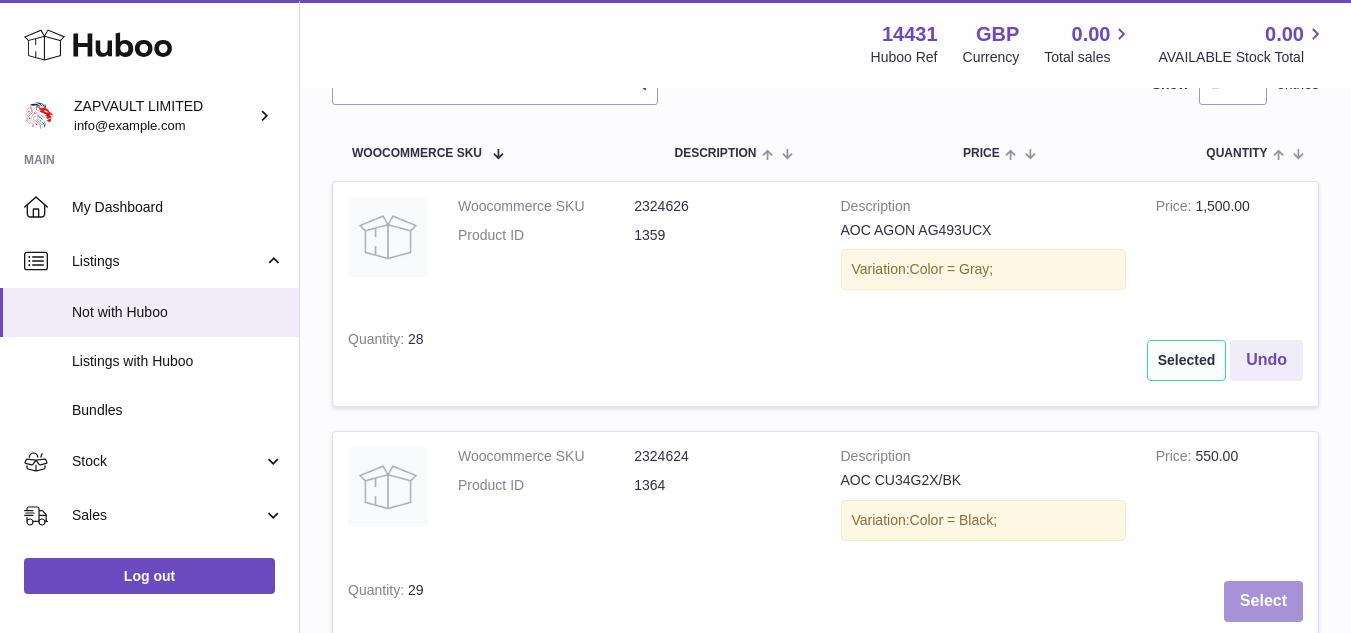 click on "Select" at bounding box center [1263, 601] 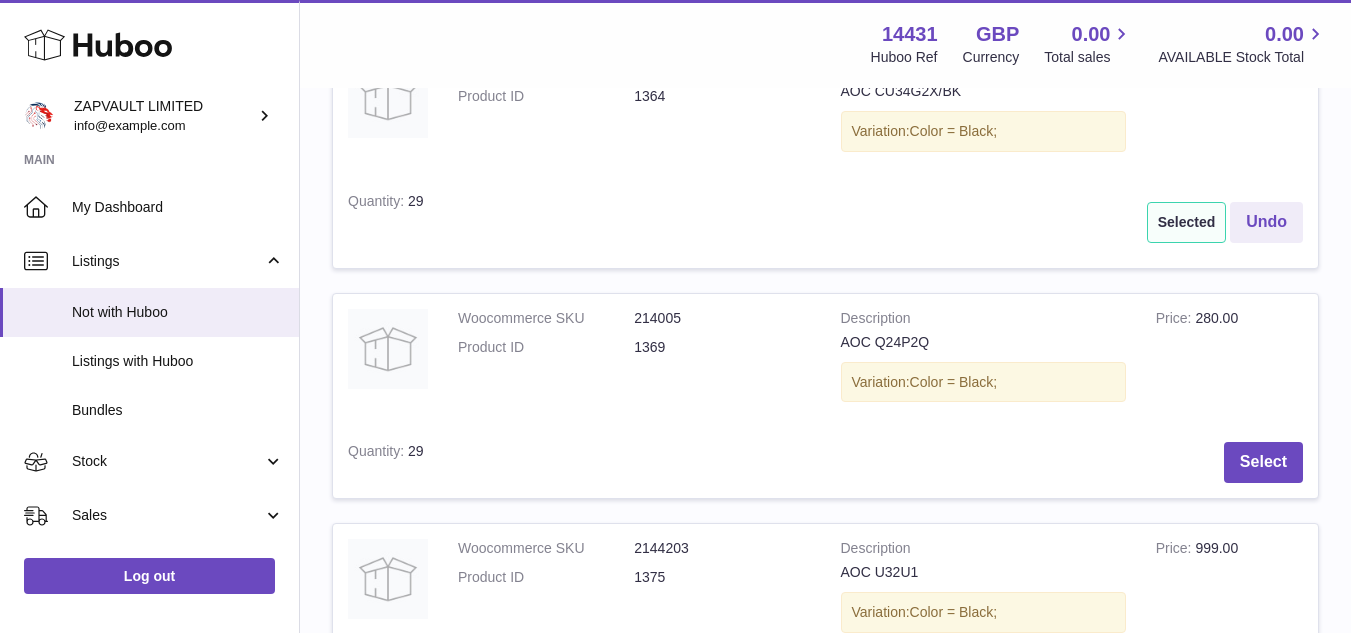 scroll, scrollTop: 762, scrollLeft: 0, axis: vertical 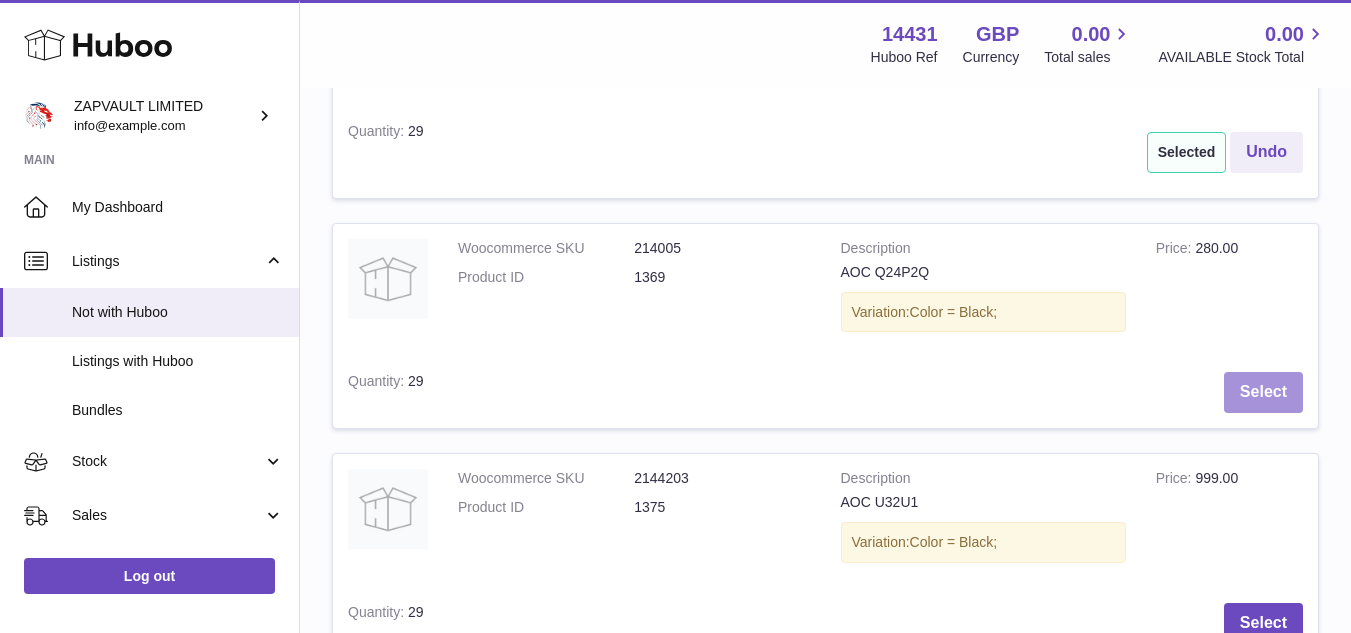click on "Select" at bounding box center [1263, 392] 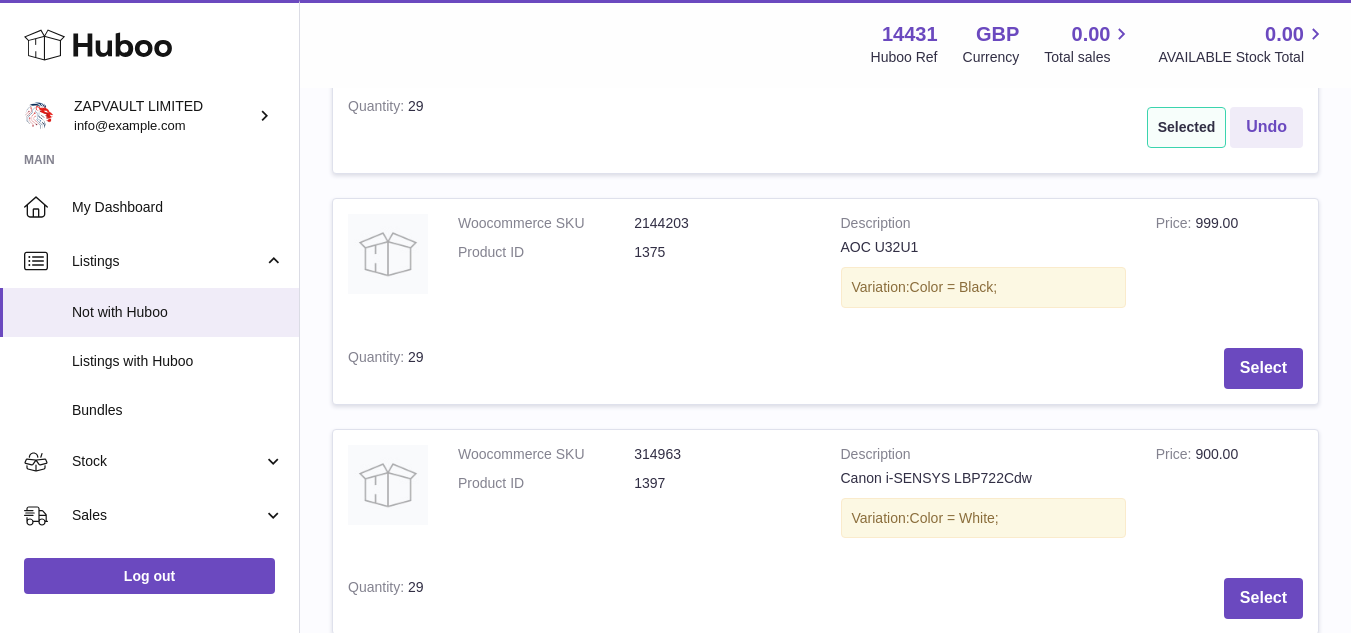 scroll, scrollTop: 1050, scrollLeft: 0, axis: vertical 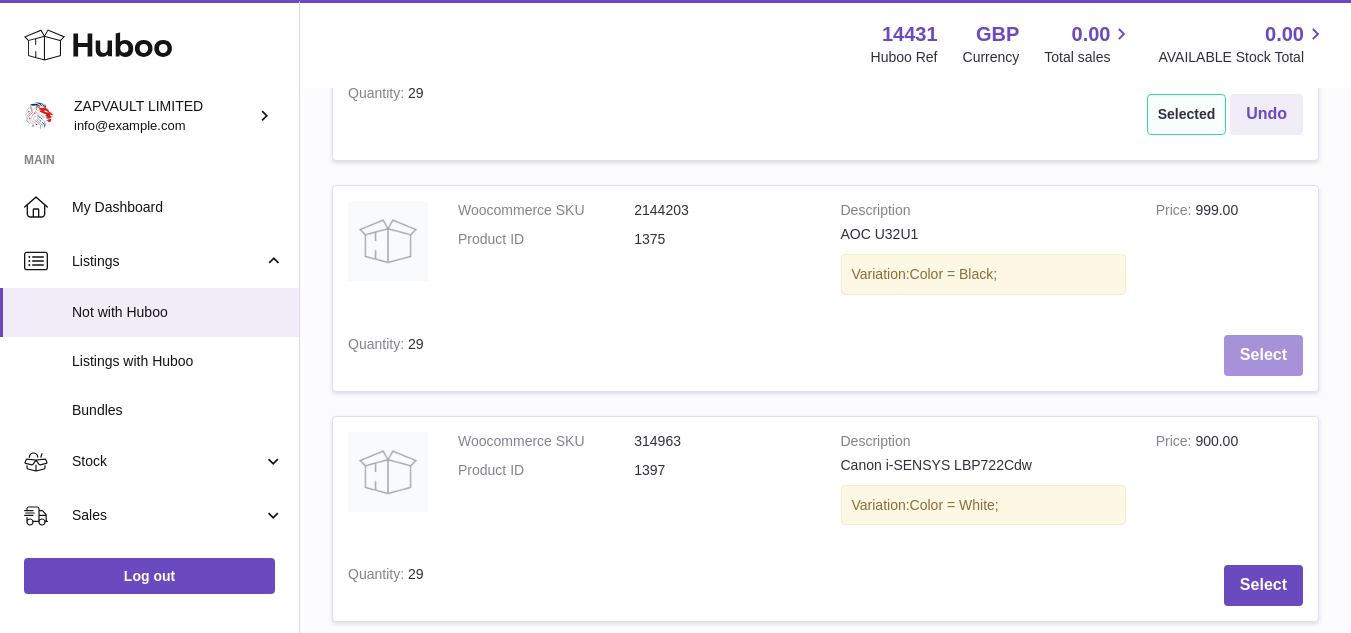 click on "Select" at bounding box center [1263, 355] 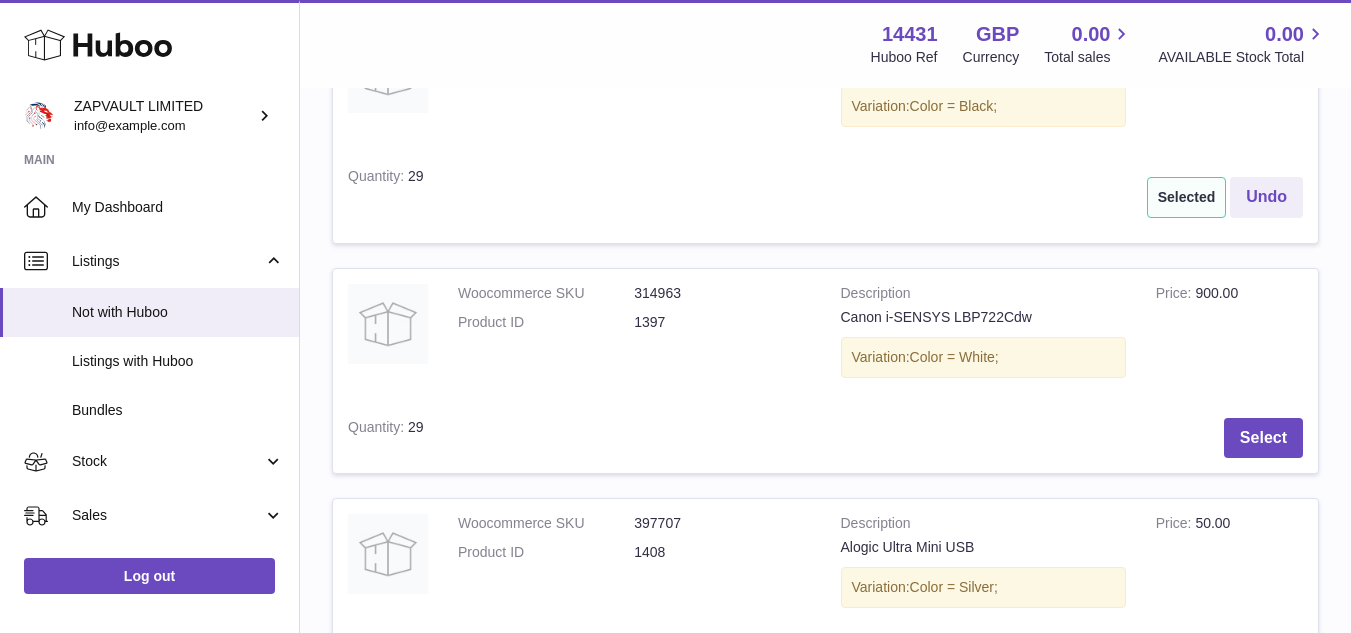scroll, scrollTop: 1229, scrollLeft: 0, axis: vertical 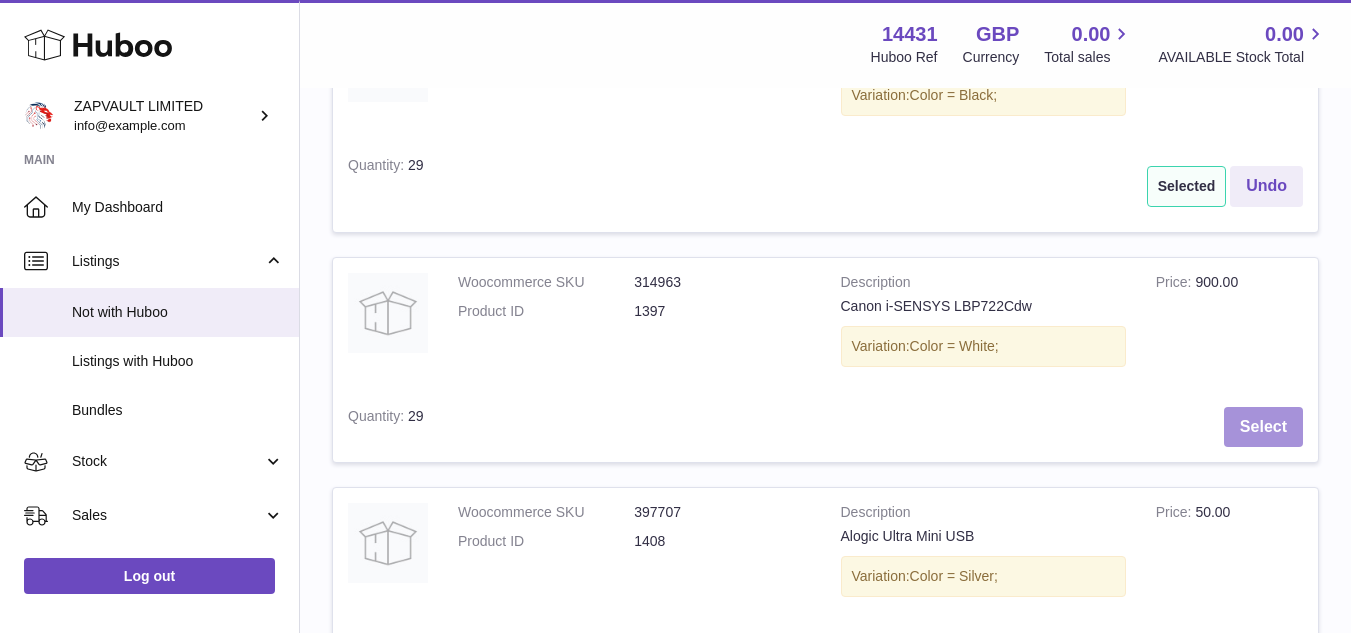 click on "Select" at bounding box center (1263, 427) 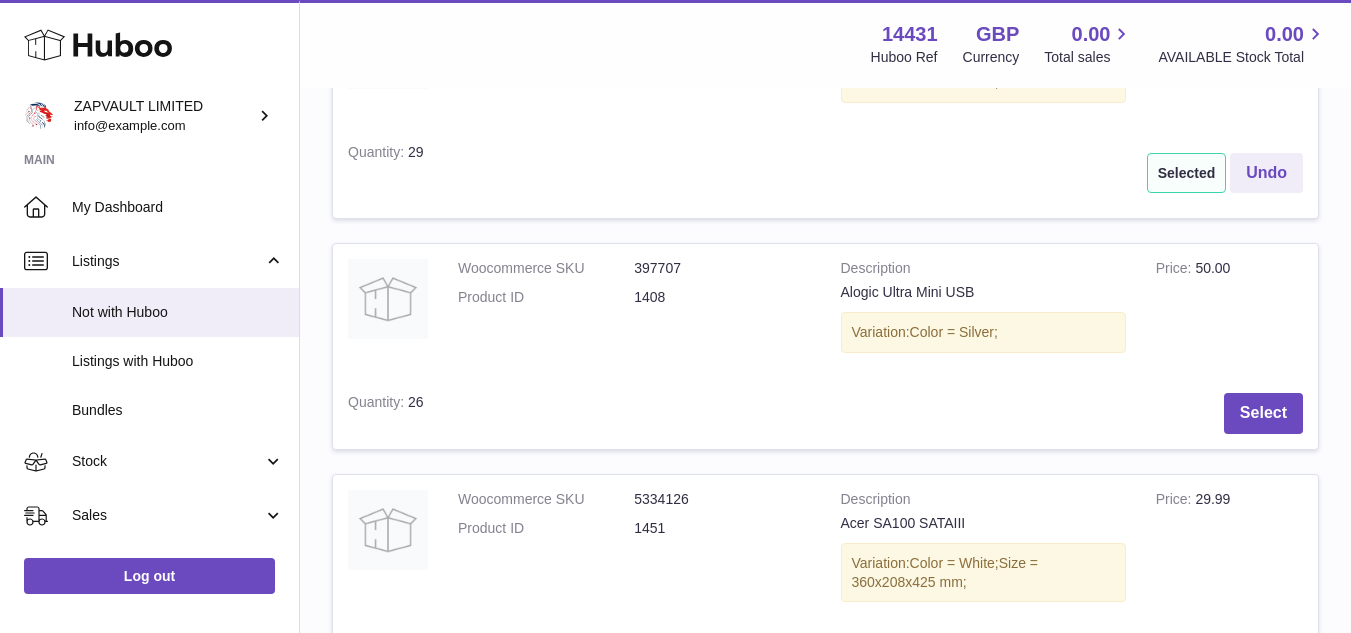 scroll, scrollTop: 1498, scrollLeft: 0, axis: vertical 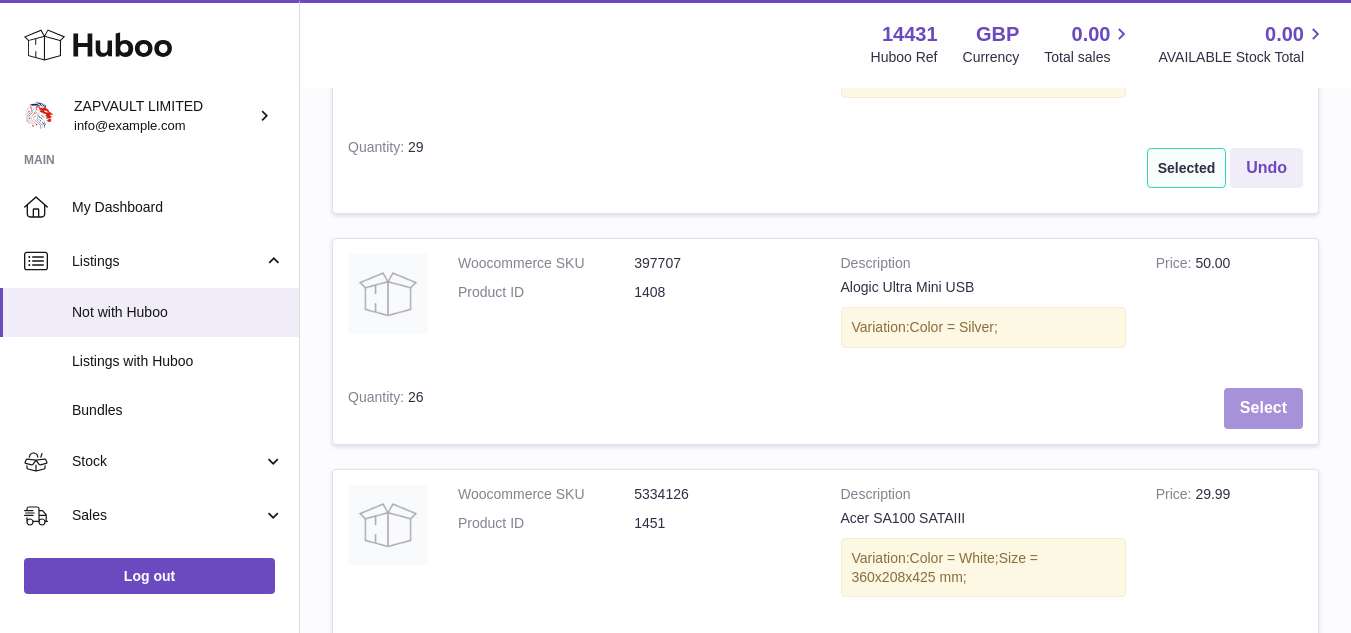 click on "Select" at bounding box center [1263, 408] 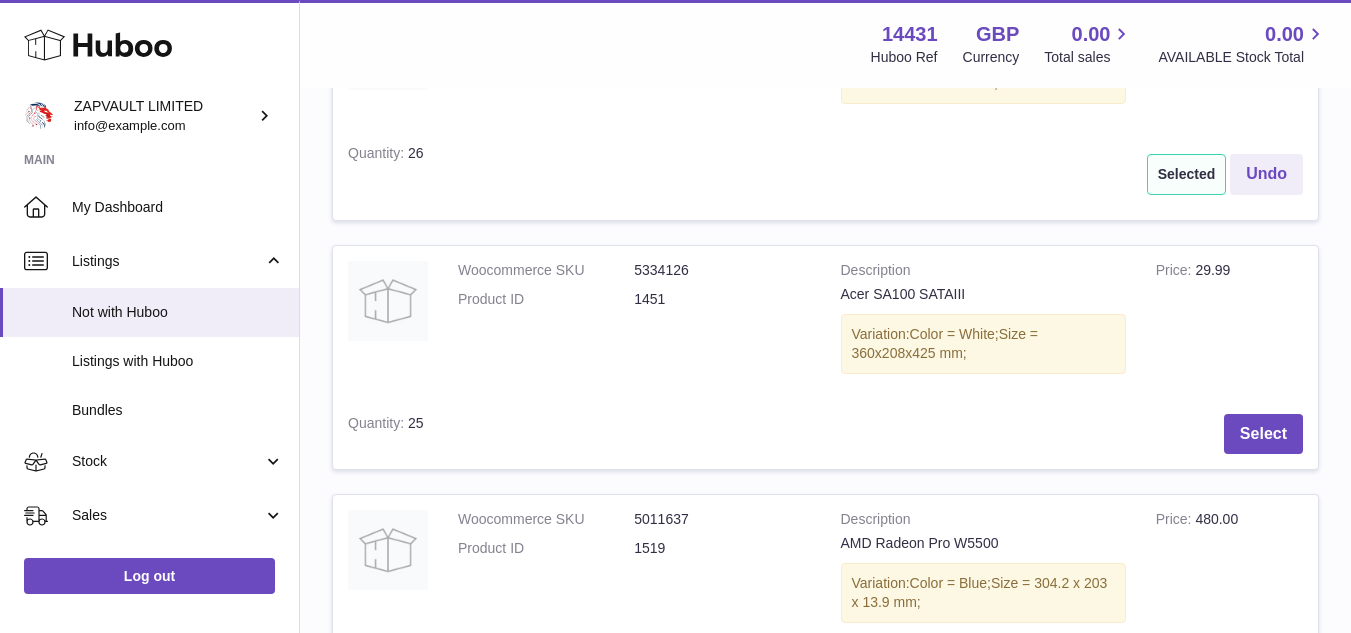 scroll, scrollTop: 1744, scrollLeft: 0, axis: vertical 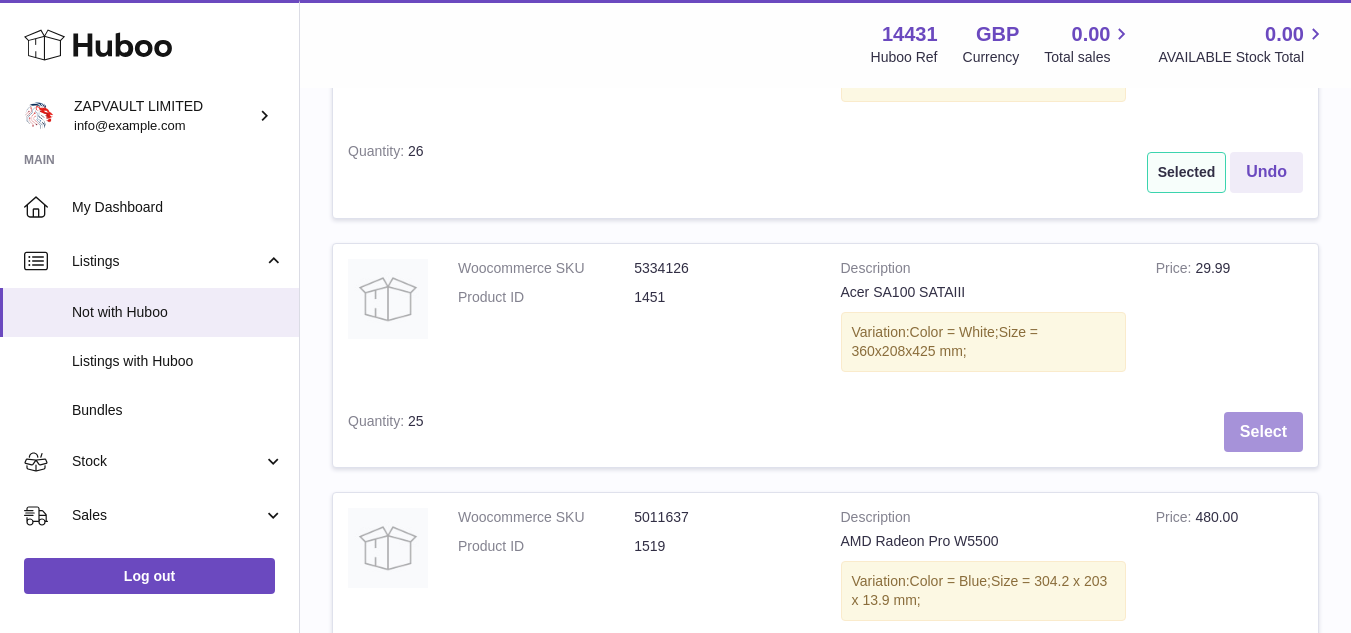 click on "Select" at bounding box center [1263, 432] 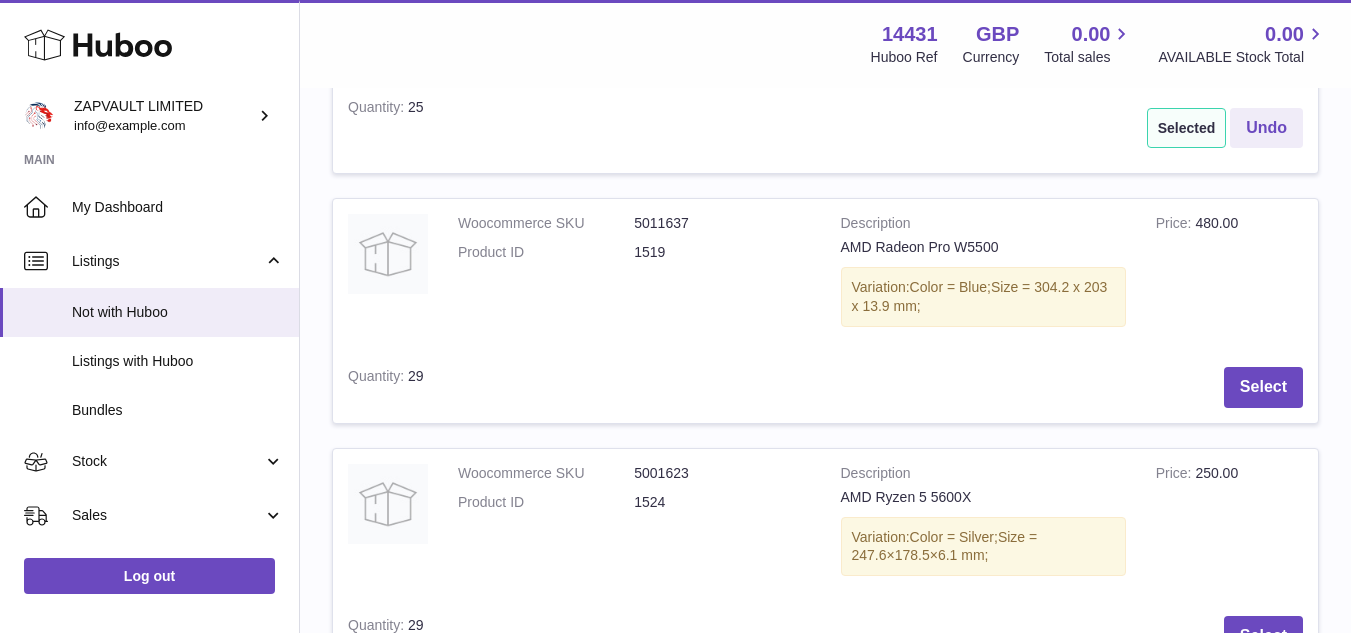 scroll, scrollTop: 2076, scrollLeft: 0, axis: vertical 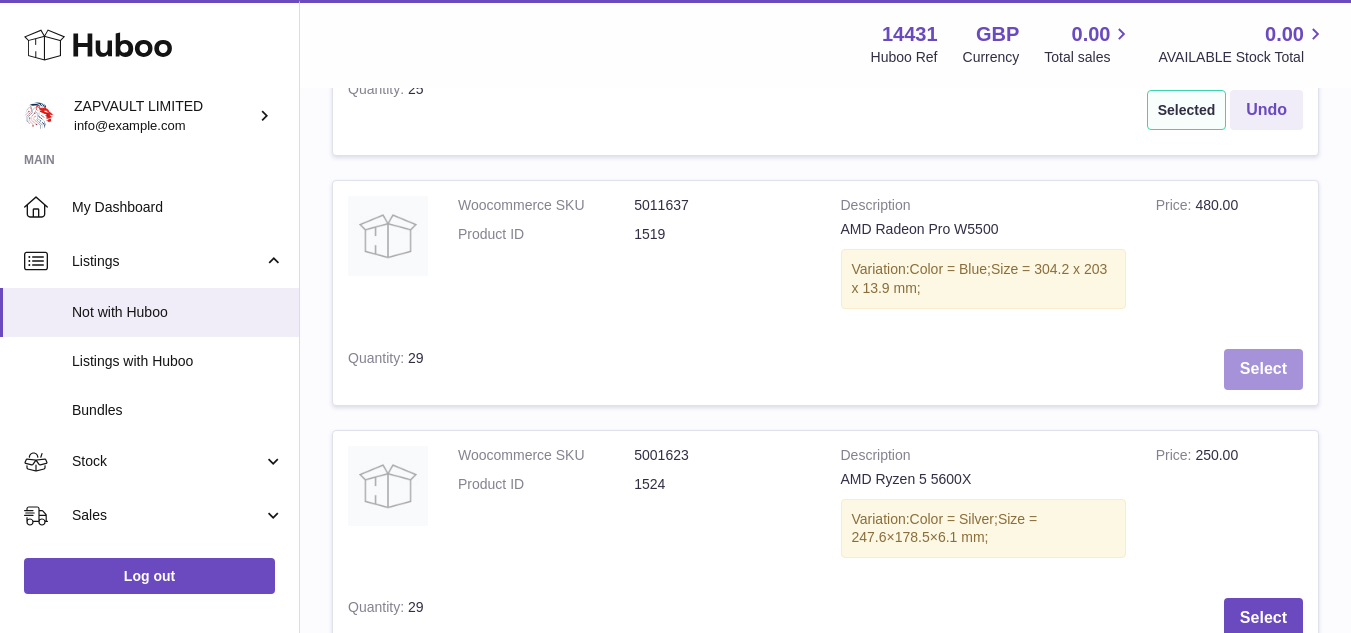 click on "Select" at bounding box center [1263, 369] 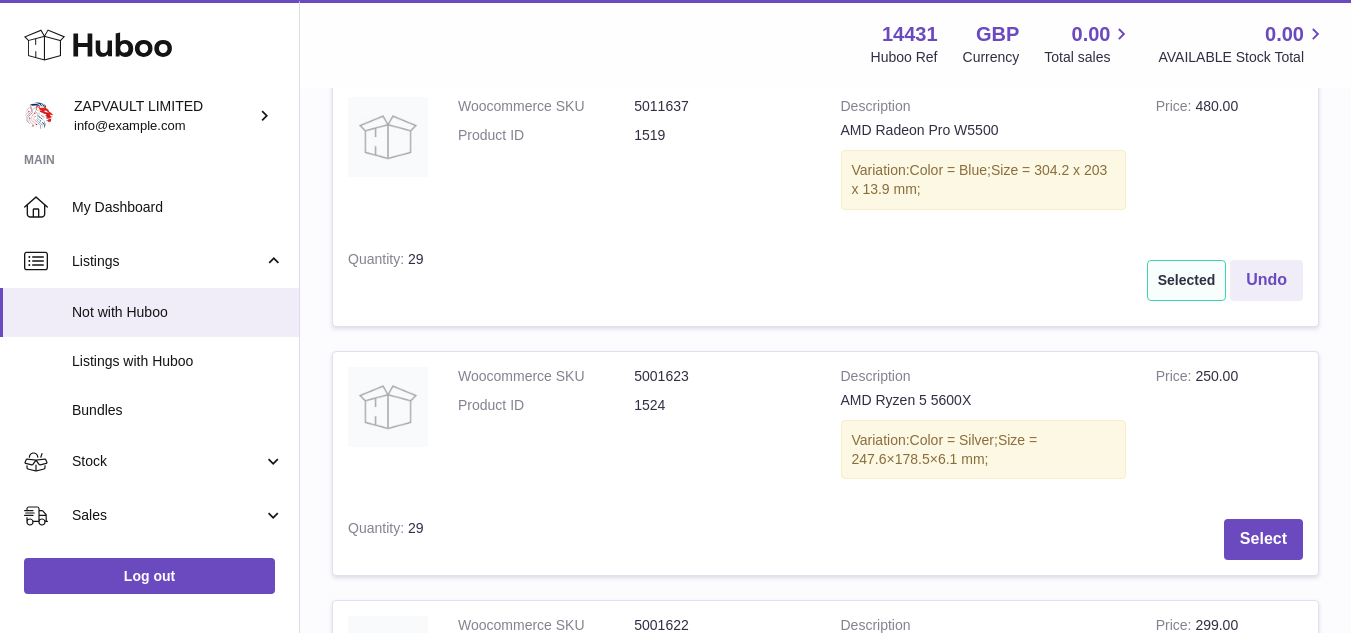 scroll, scrollTop: 2337, scrollLeft: 0, axis: vertical 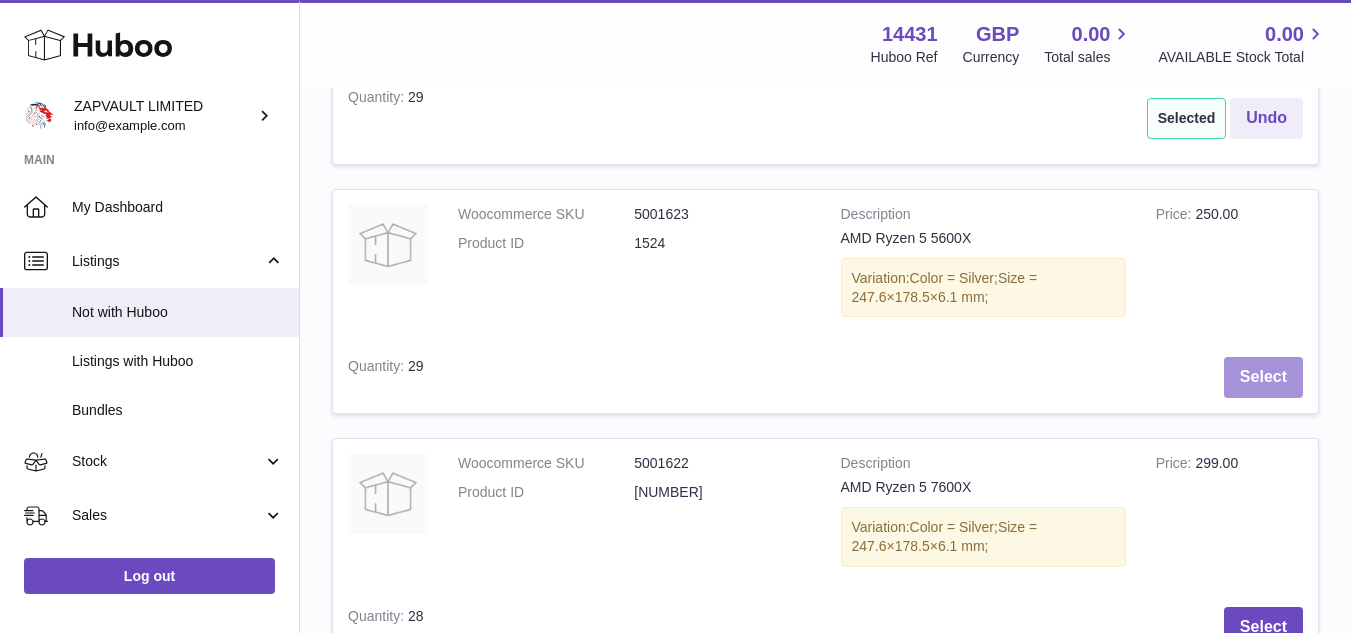 click on "Select" at bounding box center (1263, 377) 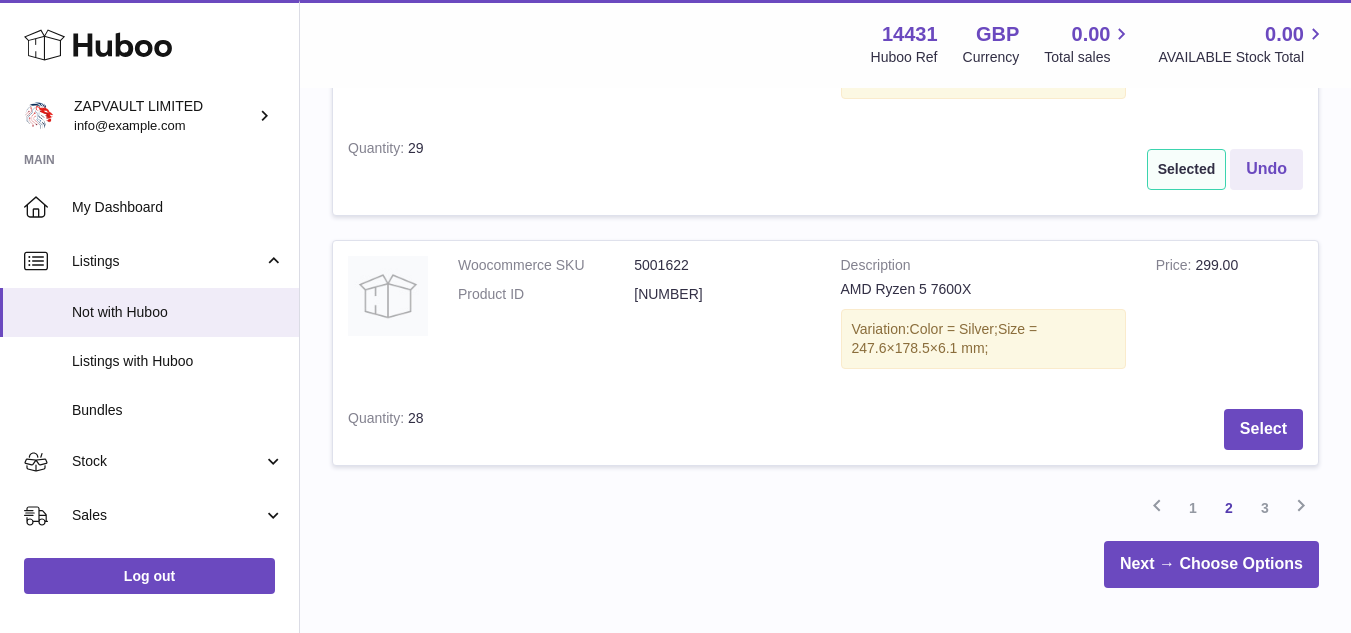 scroll, scrollTop: 2556, scrollLeft: 0, axis: vertical 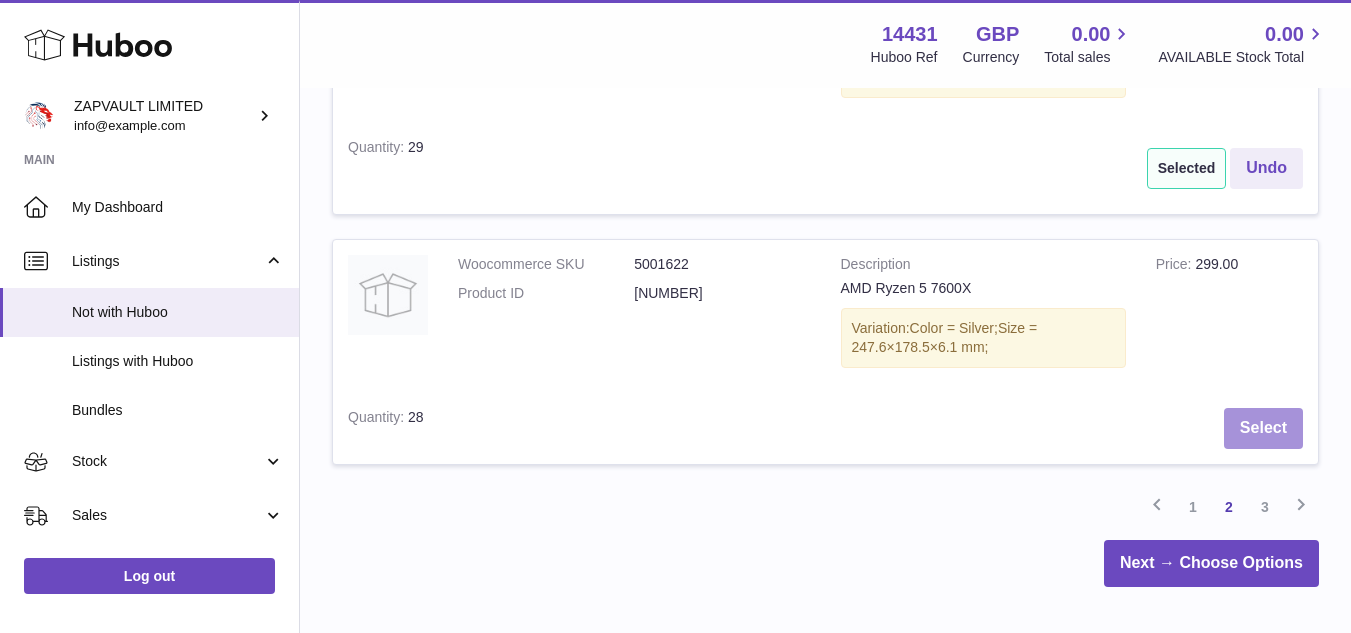 click on "Select" at bounding box center (1263, 428) 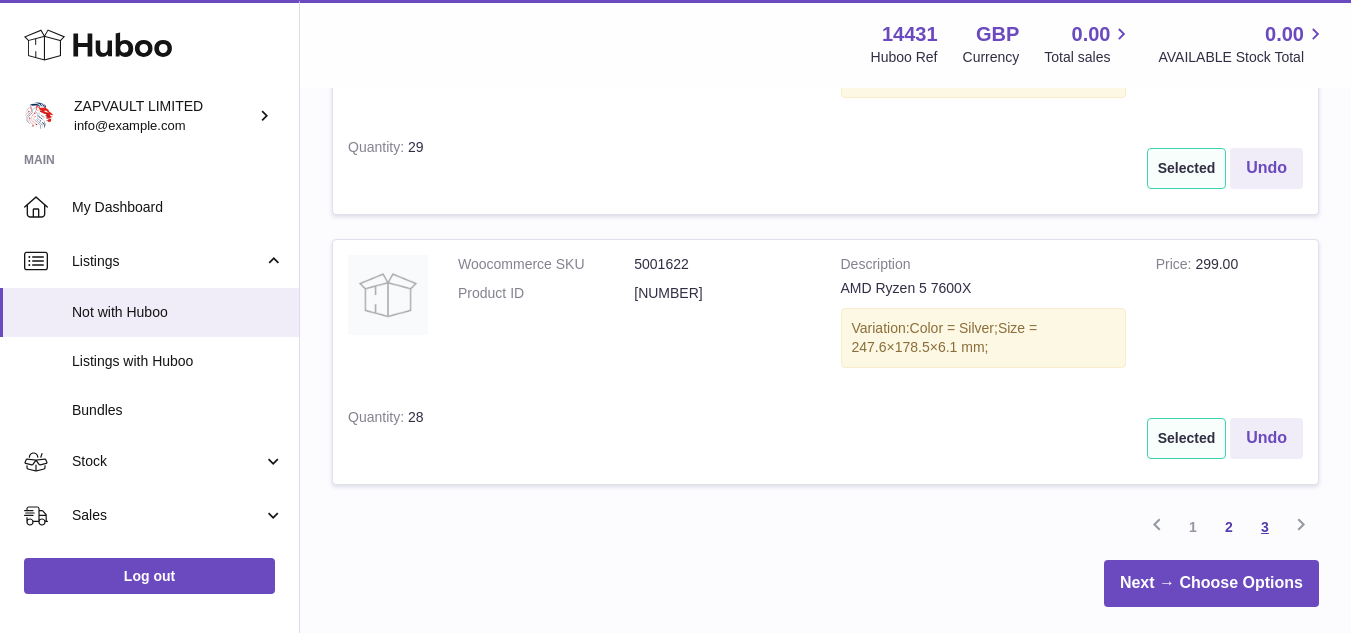 click on "3" at bounding box center [1265, 527] 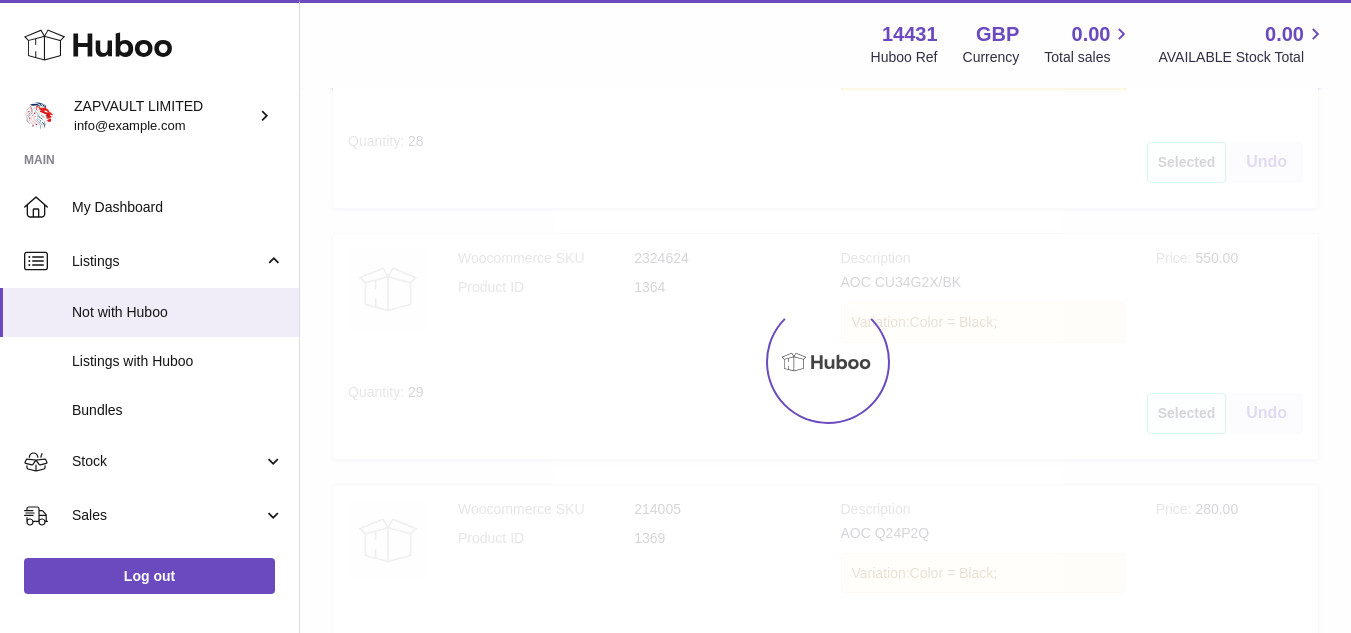 scroll, scrollTop: 90, scrollLeft: 0, axis: vertical 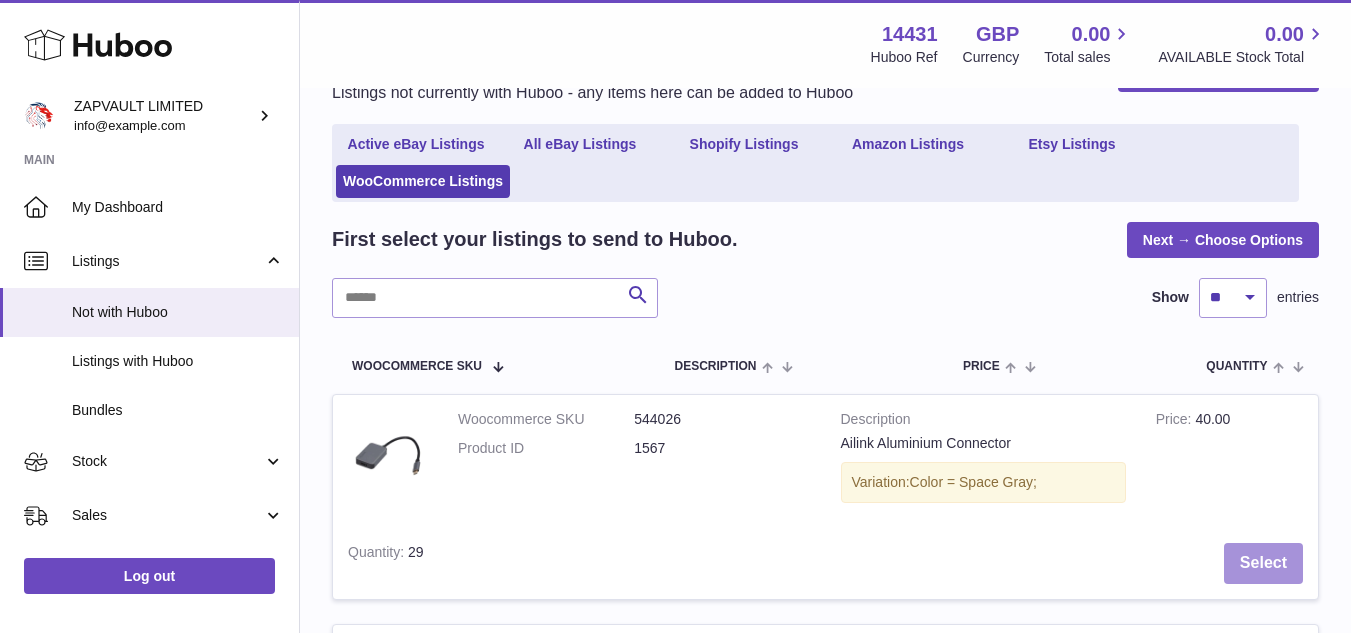 click on "Select" at bounding box center (1263, 563) 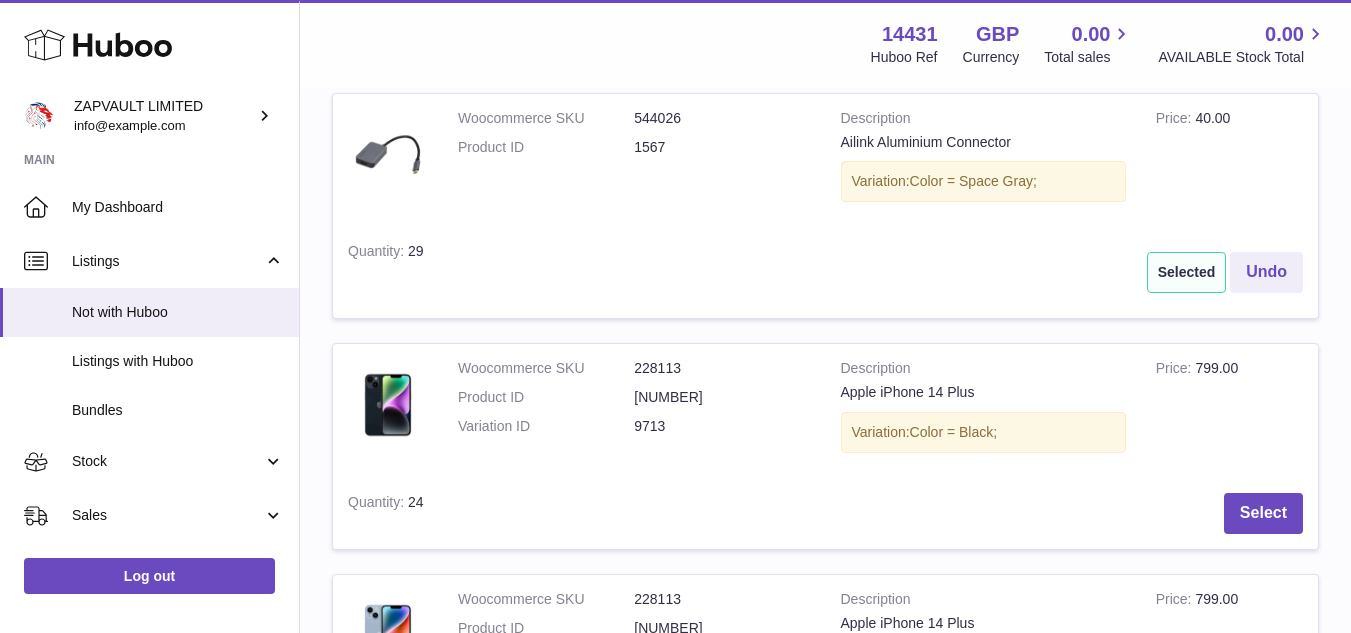 scroll, scrollTop: 392, scrollLeft: 0, axis: vertical 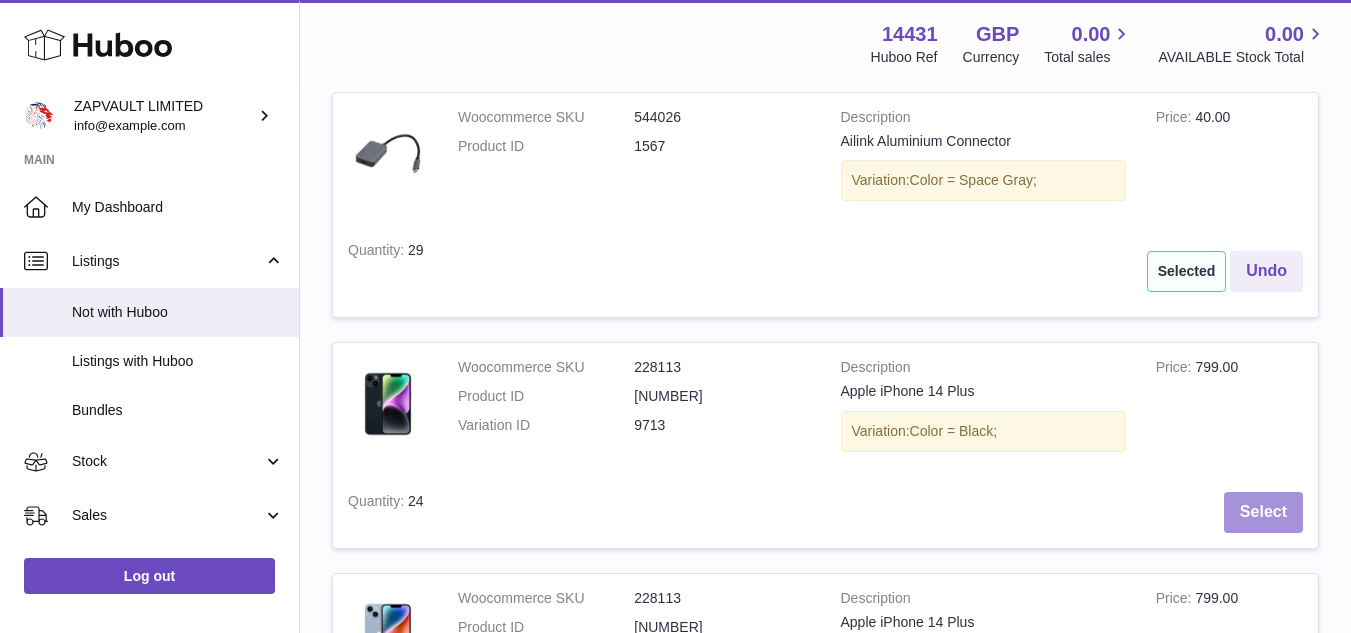 click on "Select" at bounding box center [1263, 512] 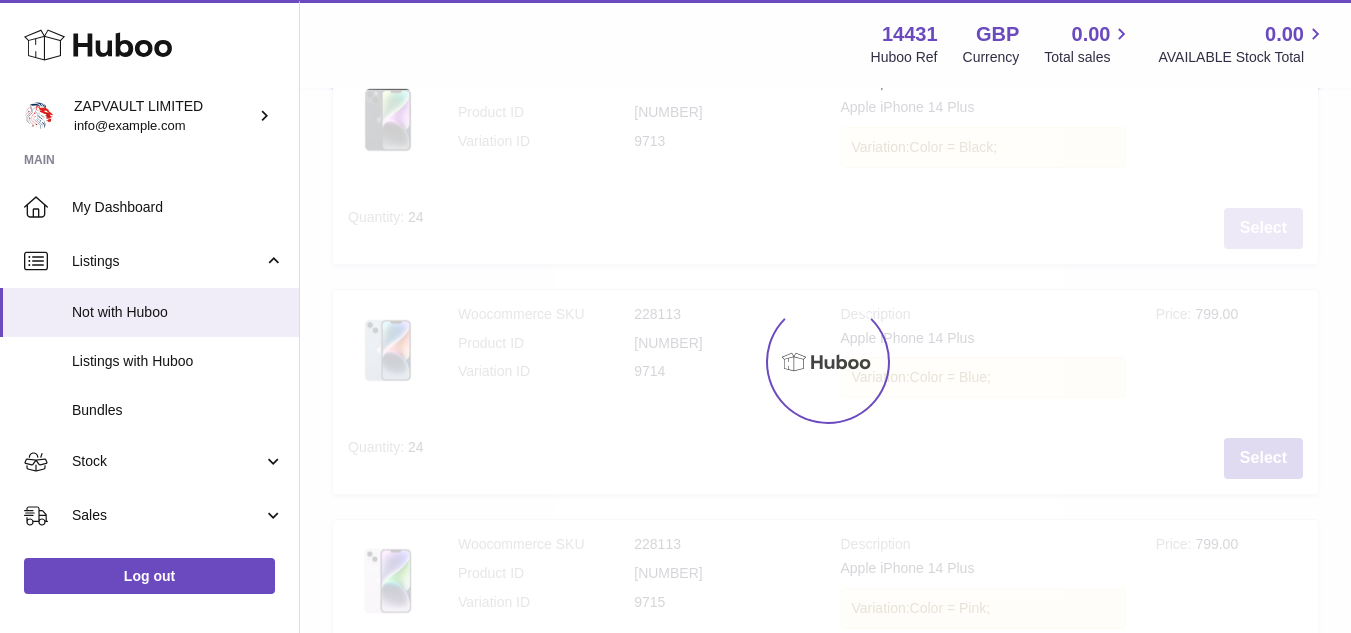 scroll, scrollTop: 685, scrollLeft: 0, axis: vertical 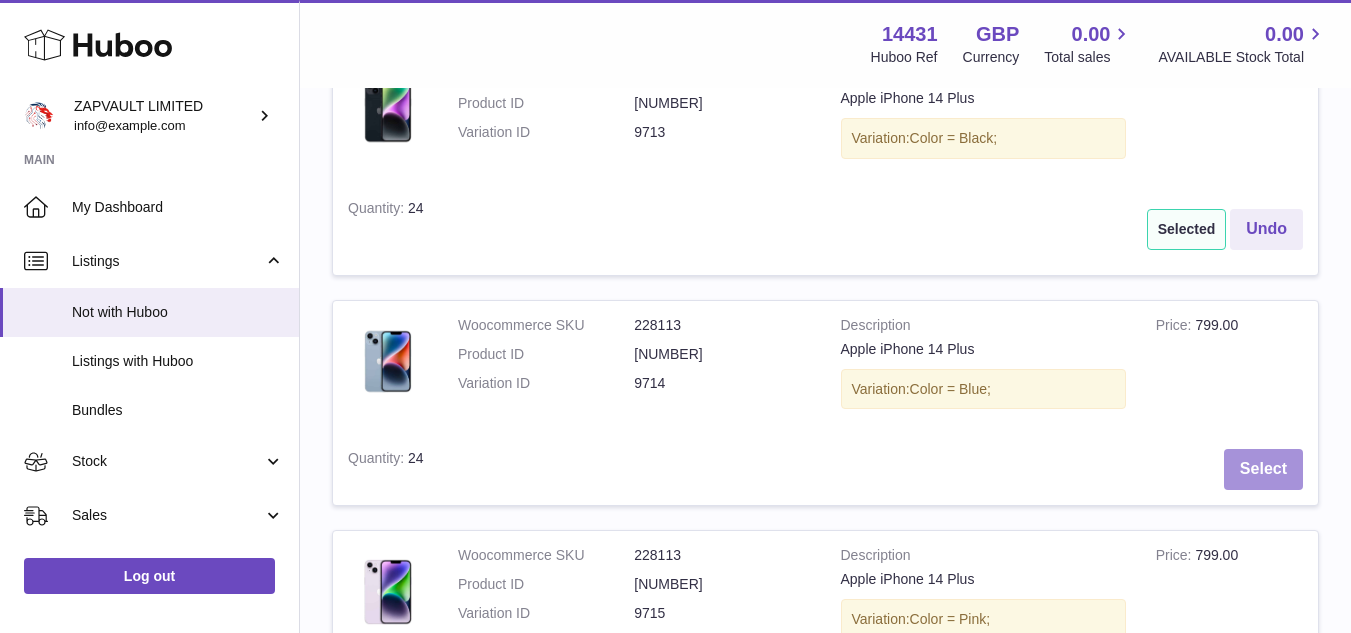 click on "Select" at bounding box center (1263, 469) 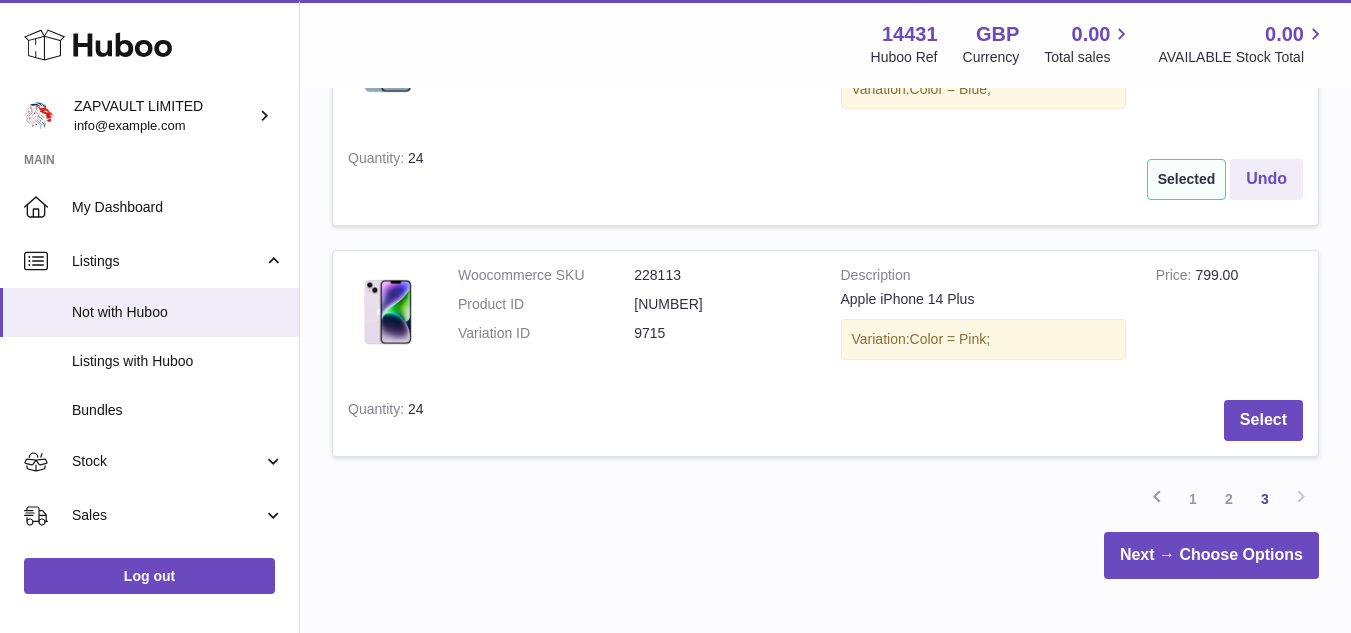 scroll, scrollTop: 986, scrollLeft: 0, axis: vertical 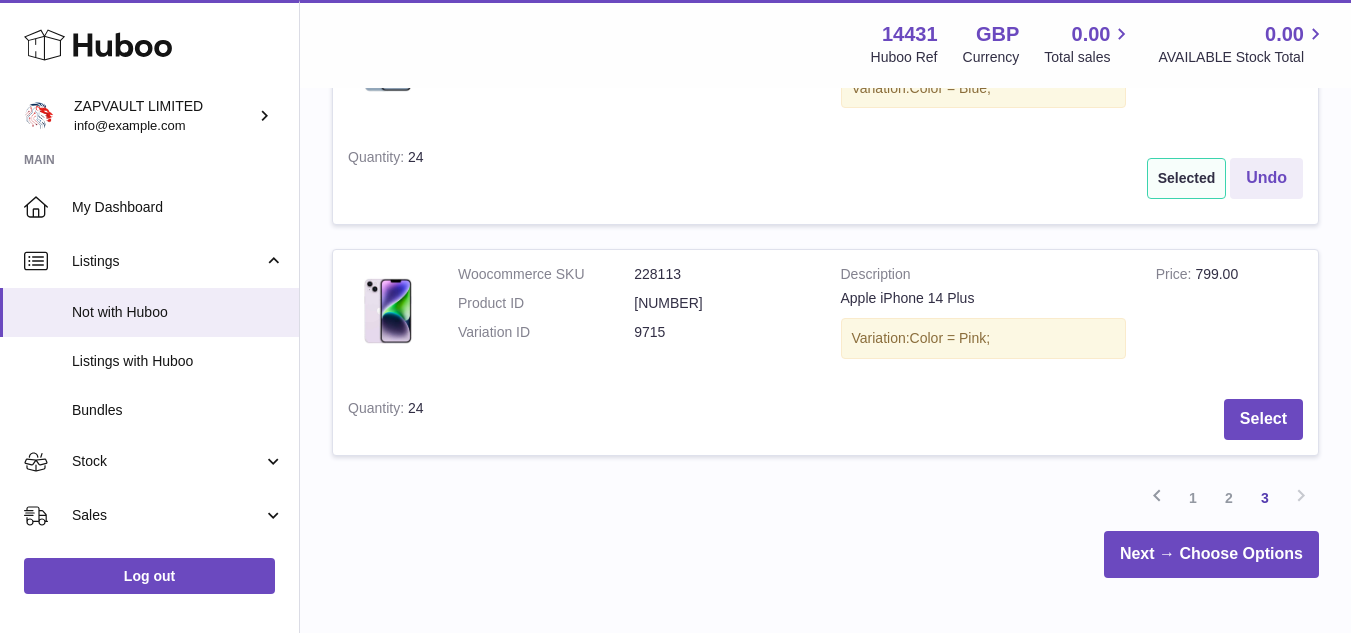 click on "Select" at bounding box center [879, 419] 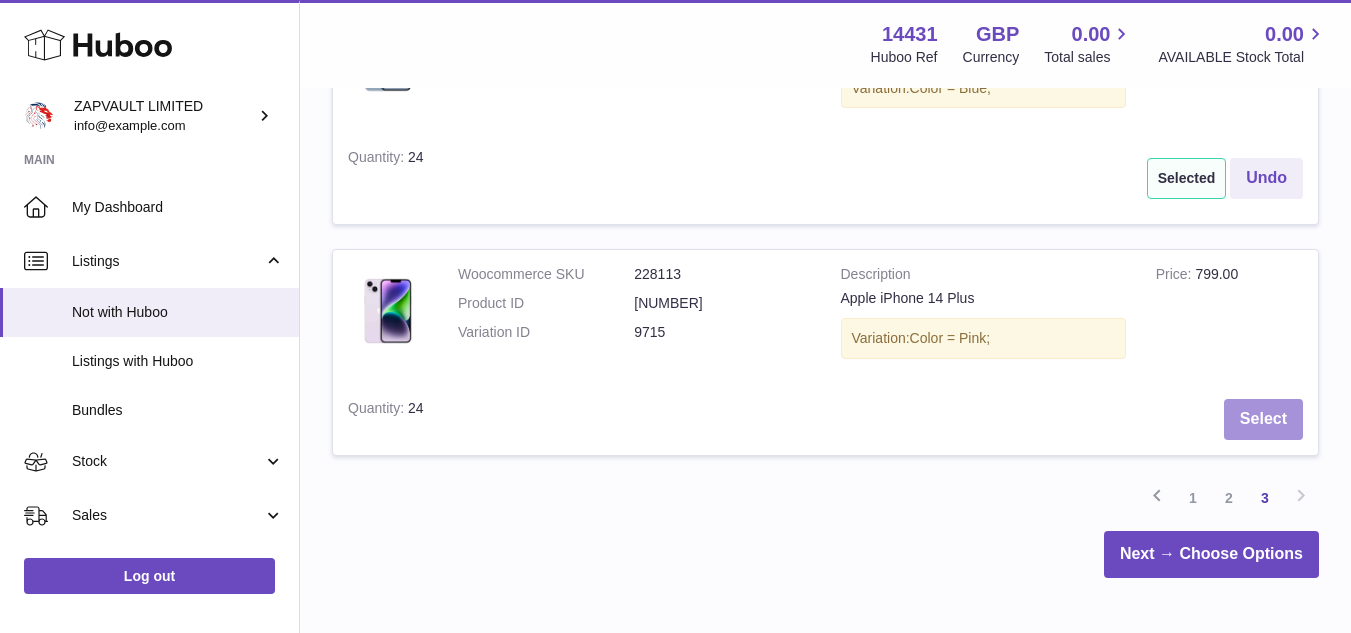 click on "Select" at bounding box center [1263, 419] 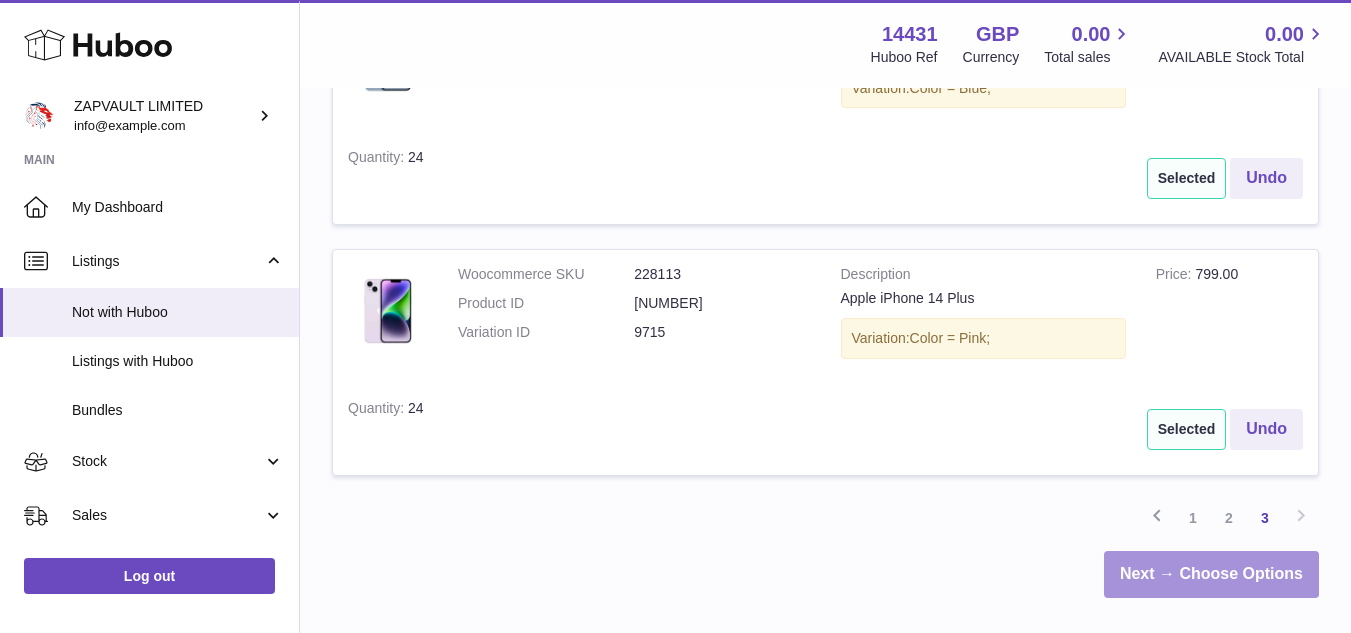 click on "Next → Choose Options" at bounding box center [1211, 574] 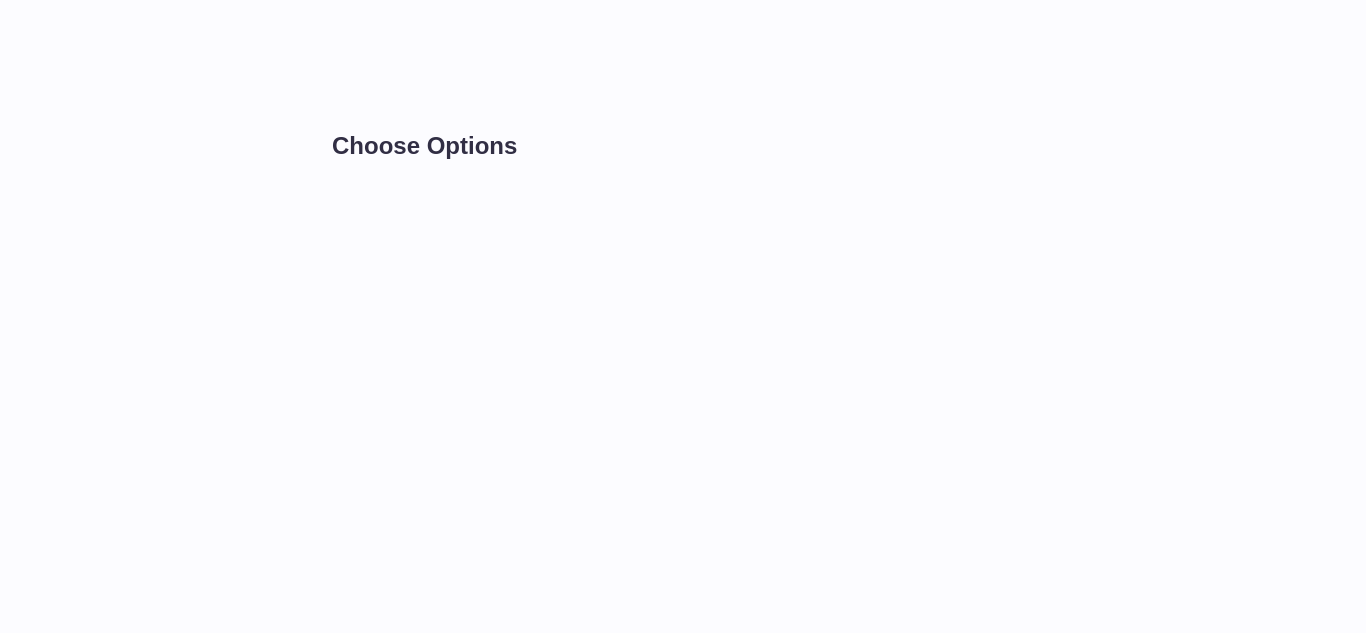 scroll, scrollTop: 0, scrollLeft: 0, axis: both 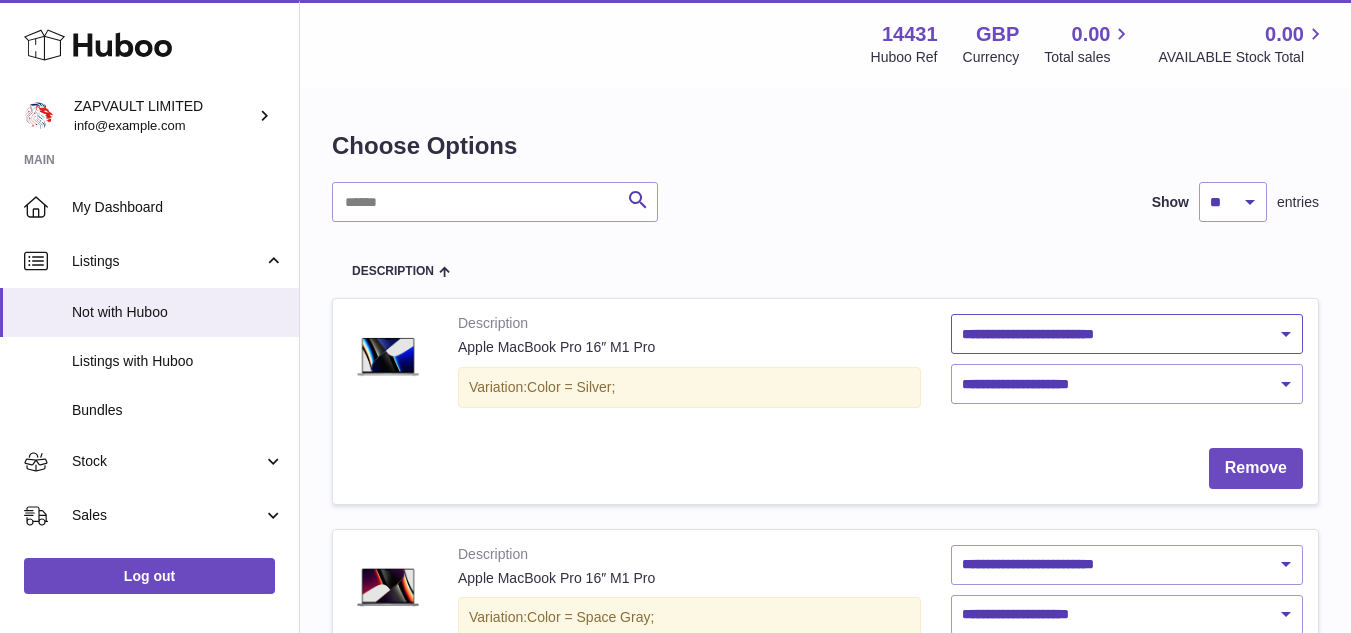 click on "**********" at bounding box center [1127, 334] 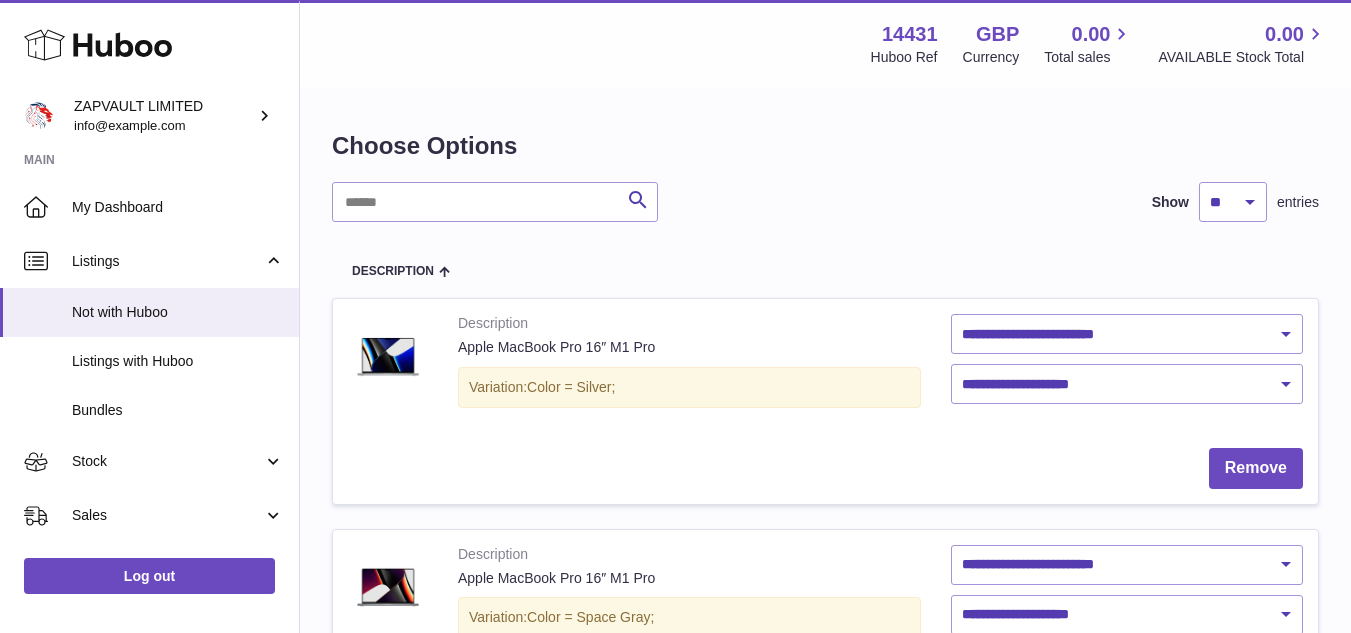 click on "Description
Options" at bounding box center (825, 270) 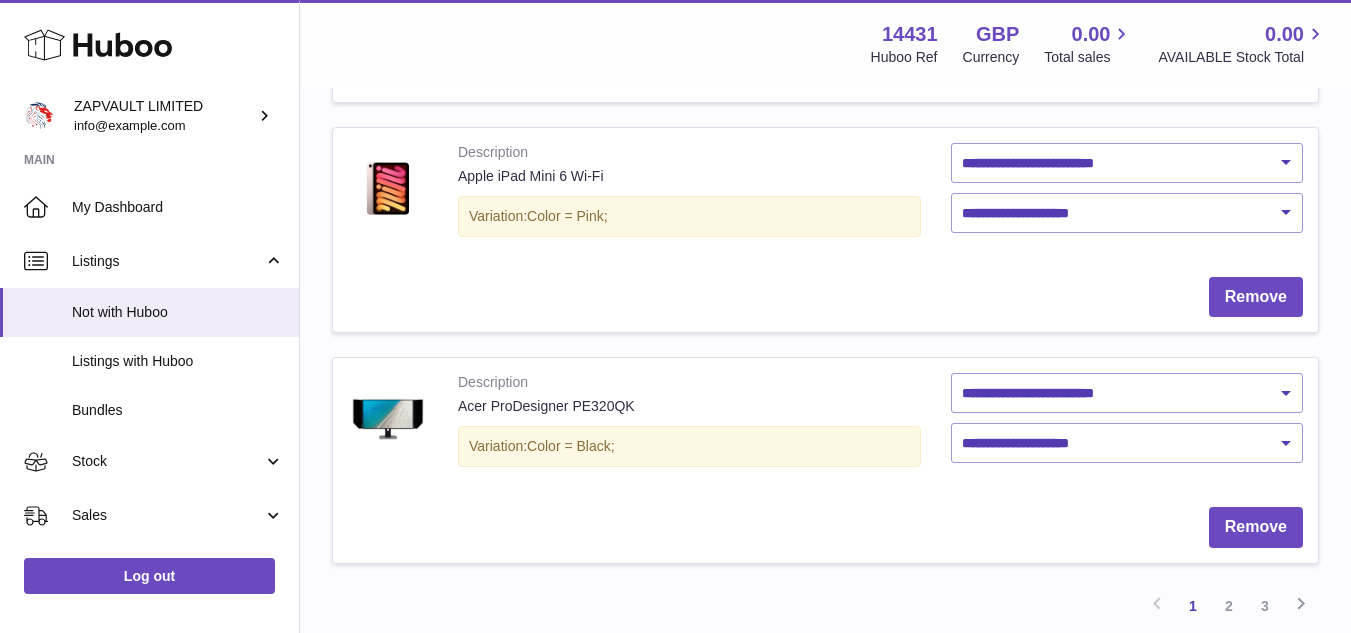 scroll, scrollTop: 2014, scrollLeft: 0, axis: vertical 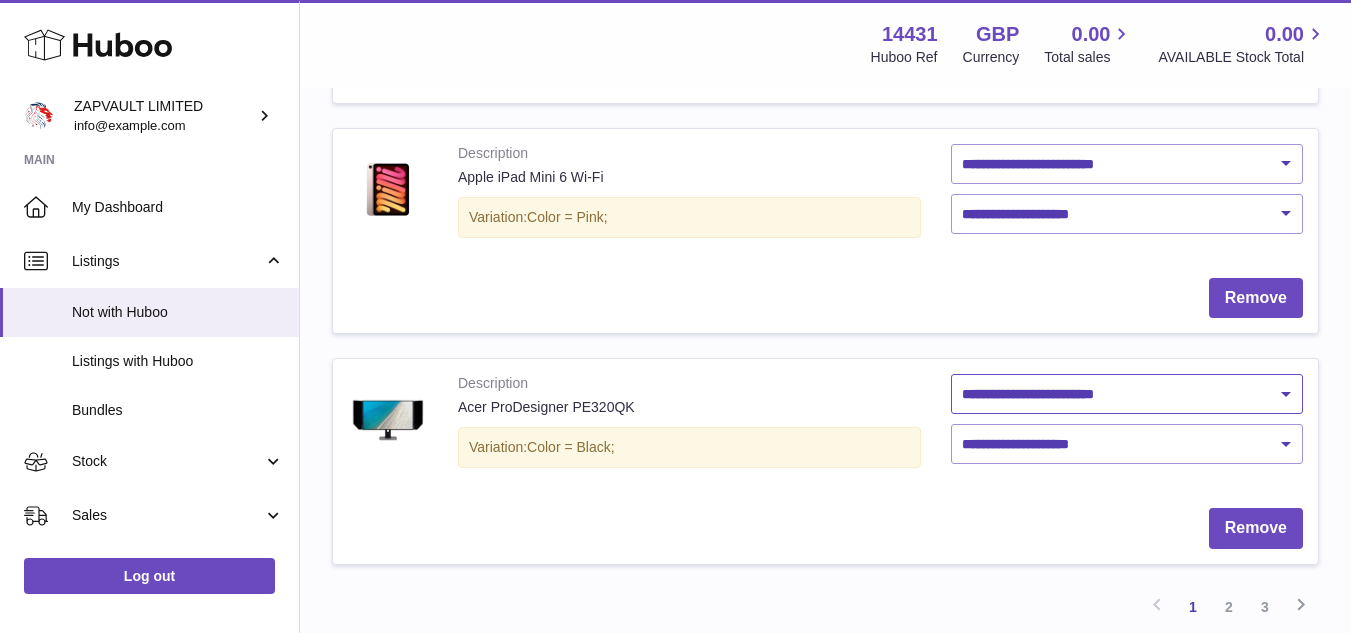 click on "**********" at bounding box center [1127, 394] 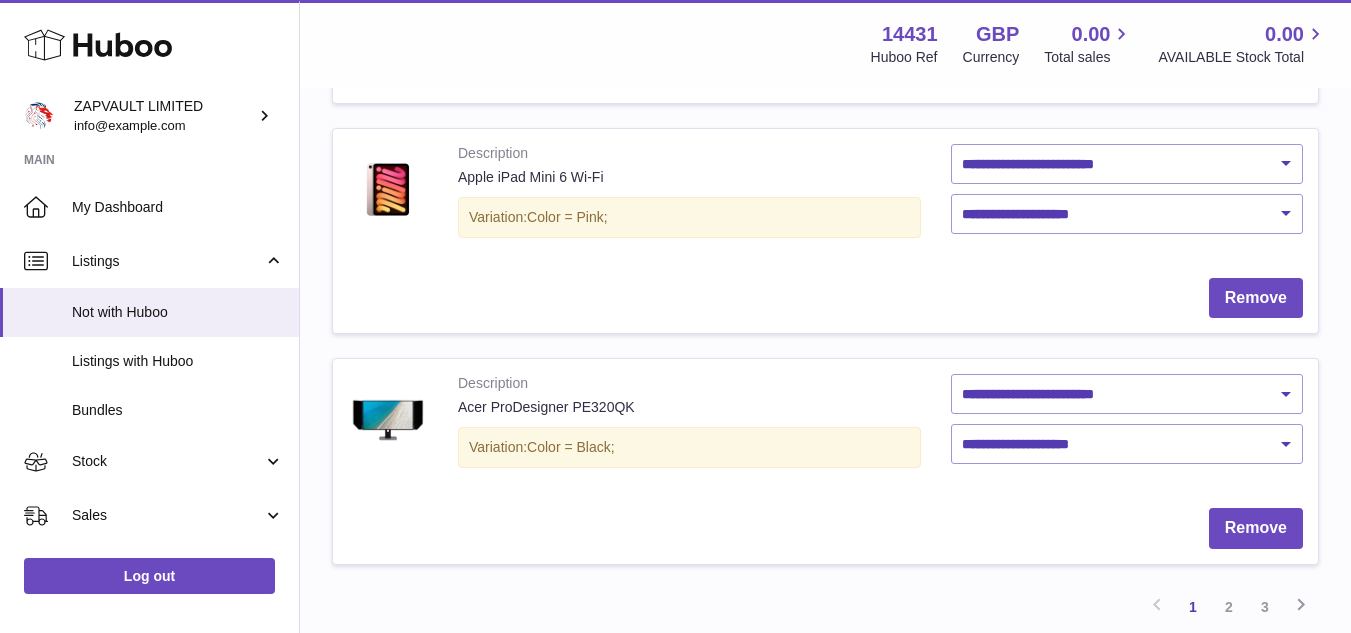 click on "Remove" at bounding box center (825, 528) 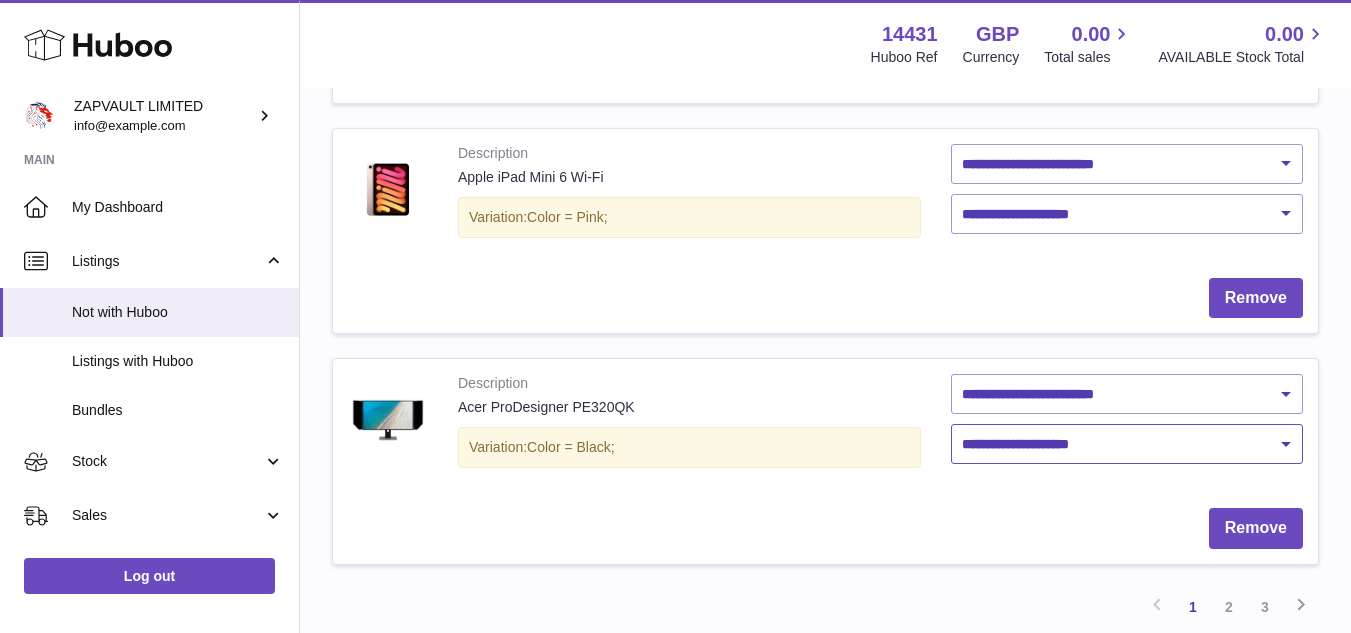 click on "**********" at bounding box center (1127, 444) 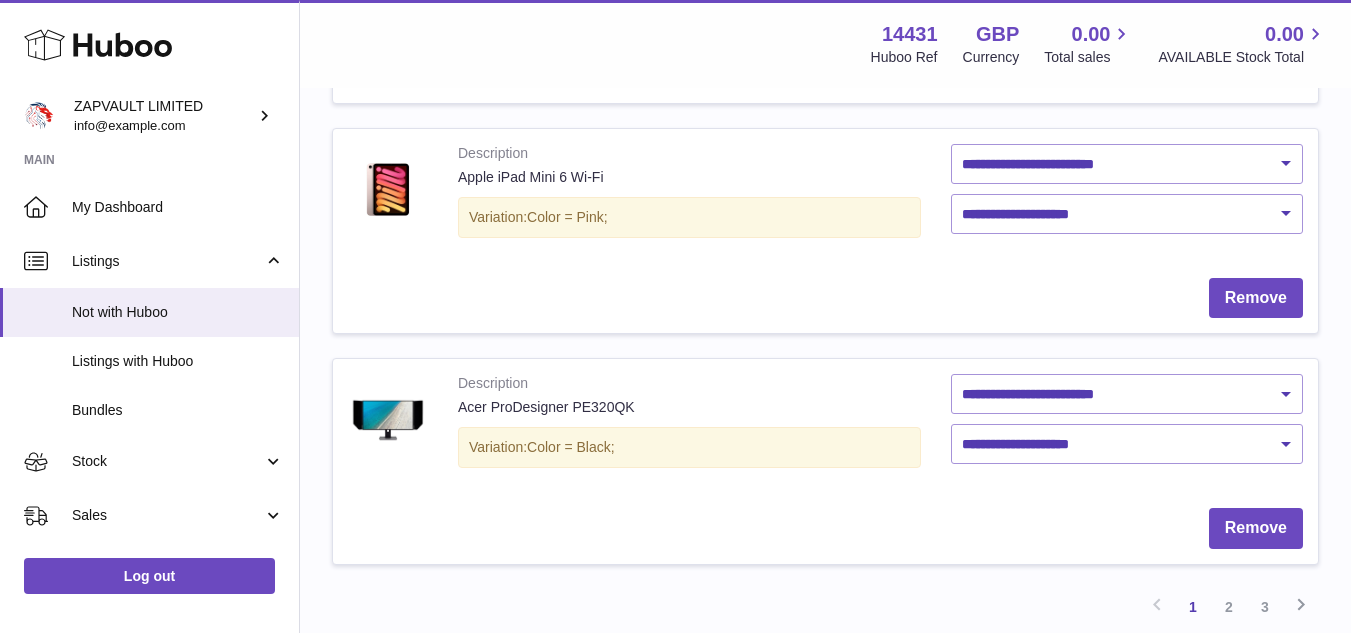 click on "Remove" at bounding box center [825, 528] 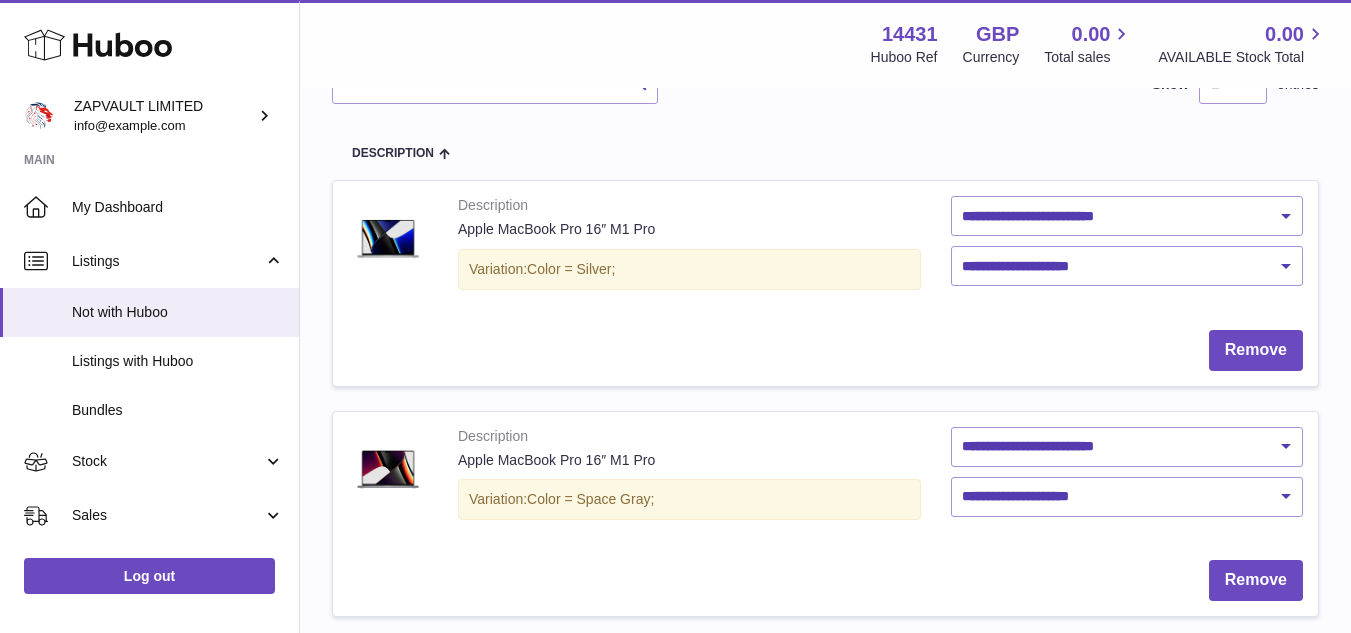 scroll, scrollTop: 0, scrollLeft: 0, axis: both 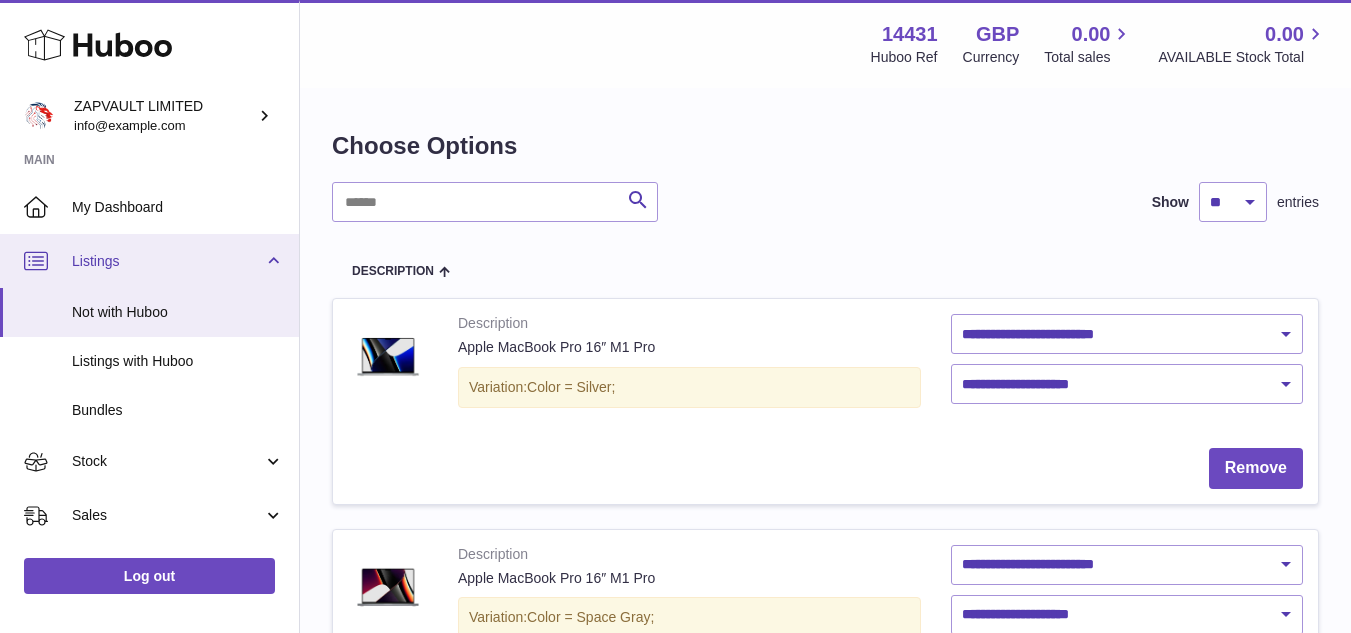 click on "Listings" at bounding box center (149, 261) 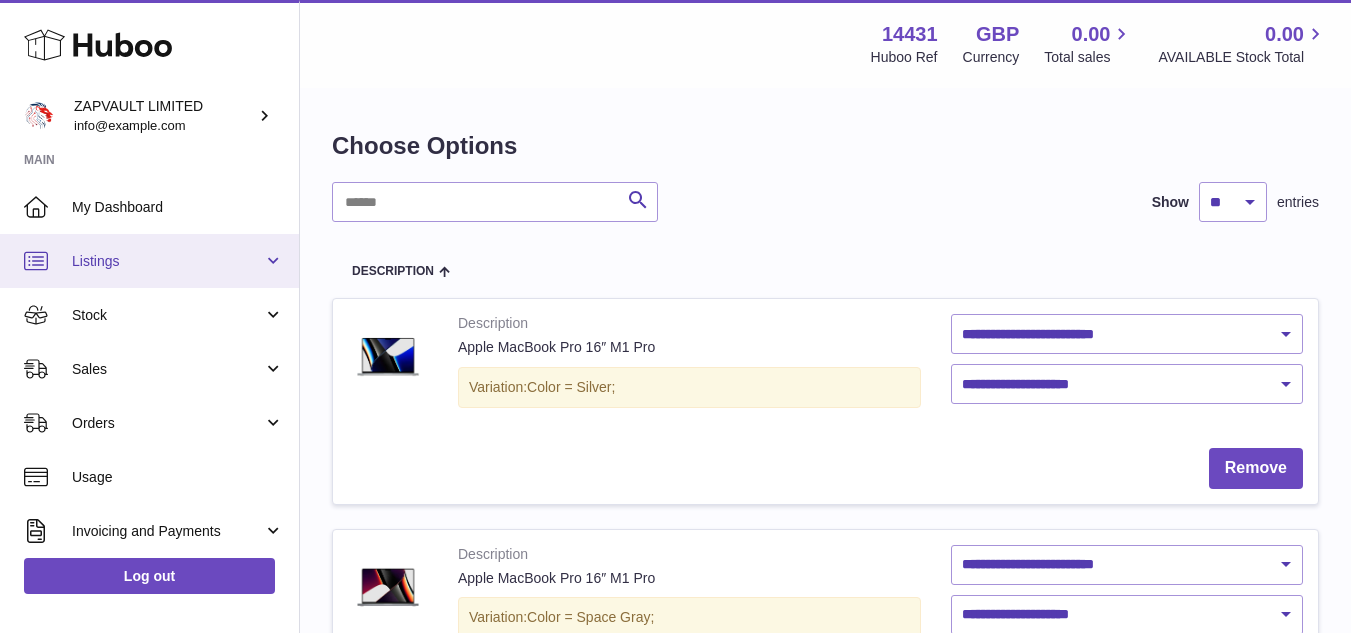 click on "Listings" at bounding box center [167, 261] 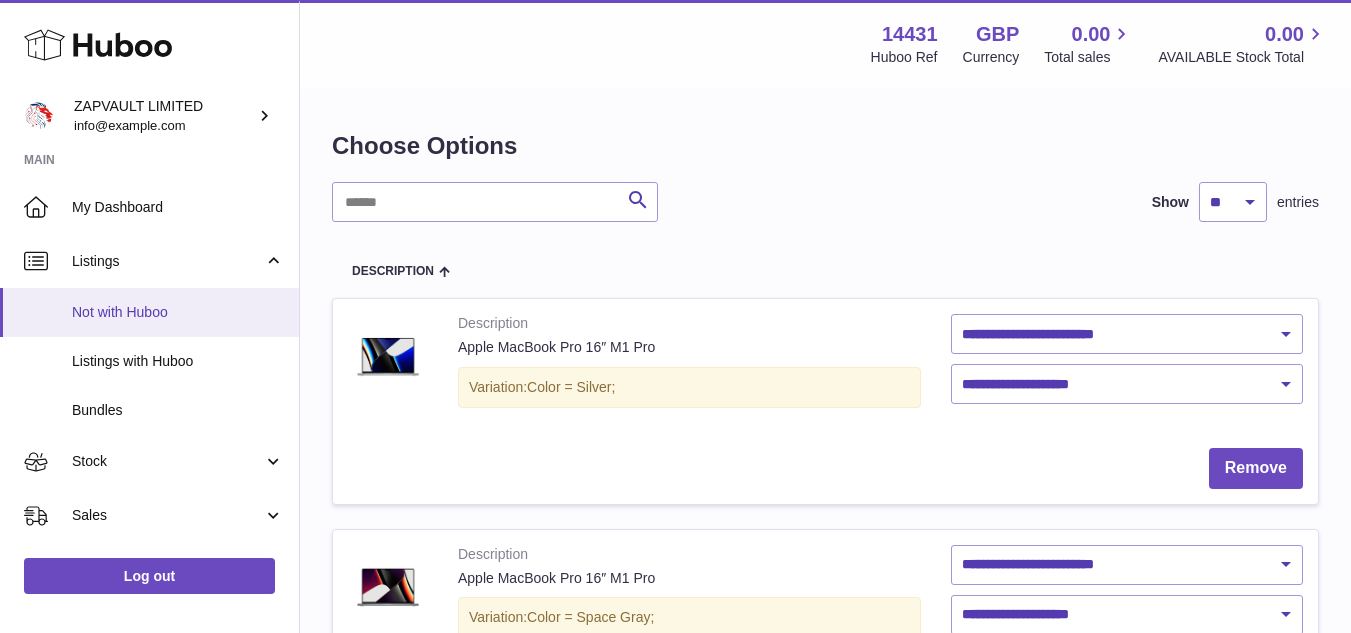 click on "Not with Huboo" at bounding box center [178, 312] 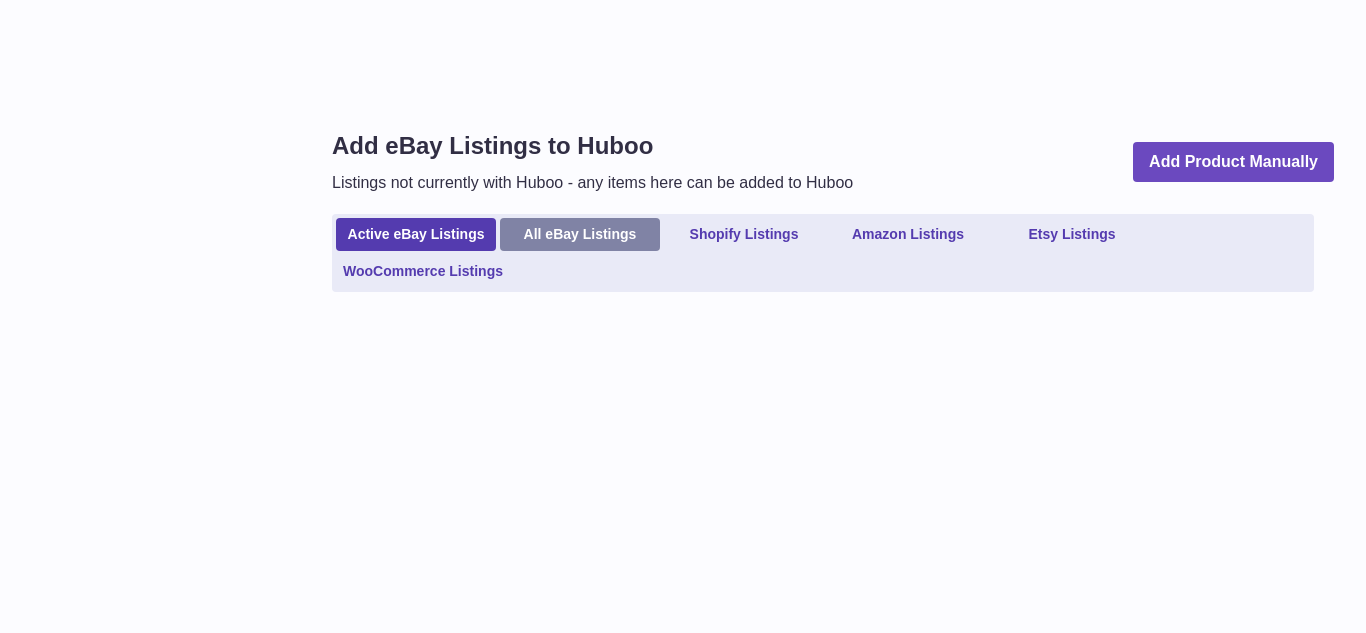 scroll, scrollTop: 0, scrollLeft: 0, axis: both 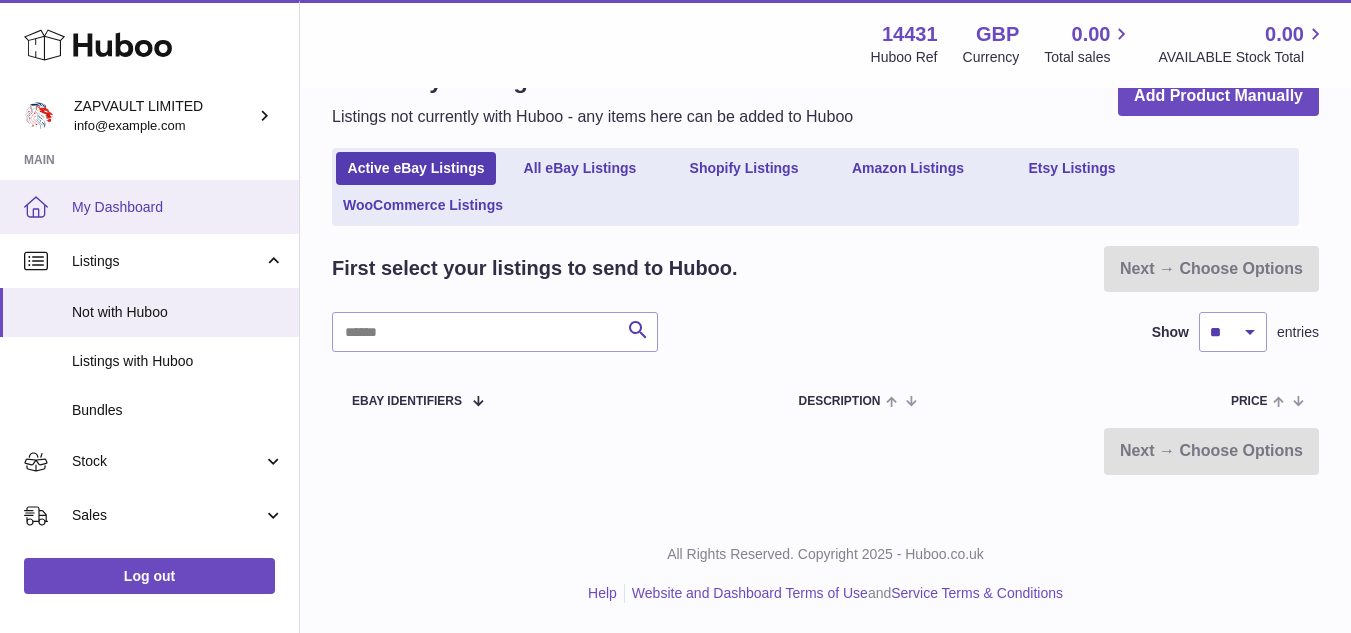 click on "My Dashboard" at bounding box center [178, 207] 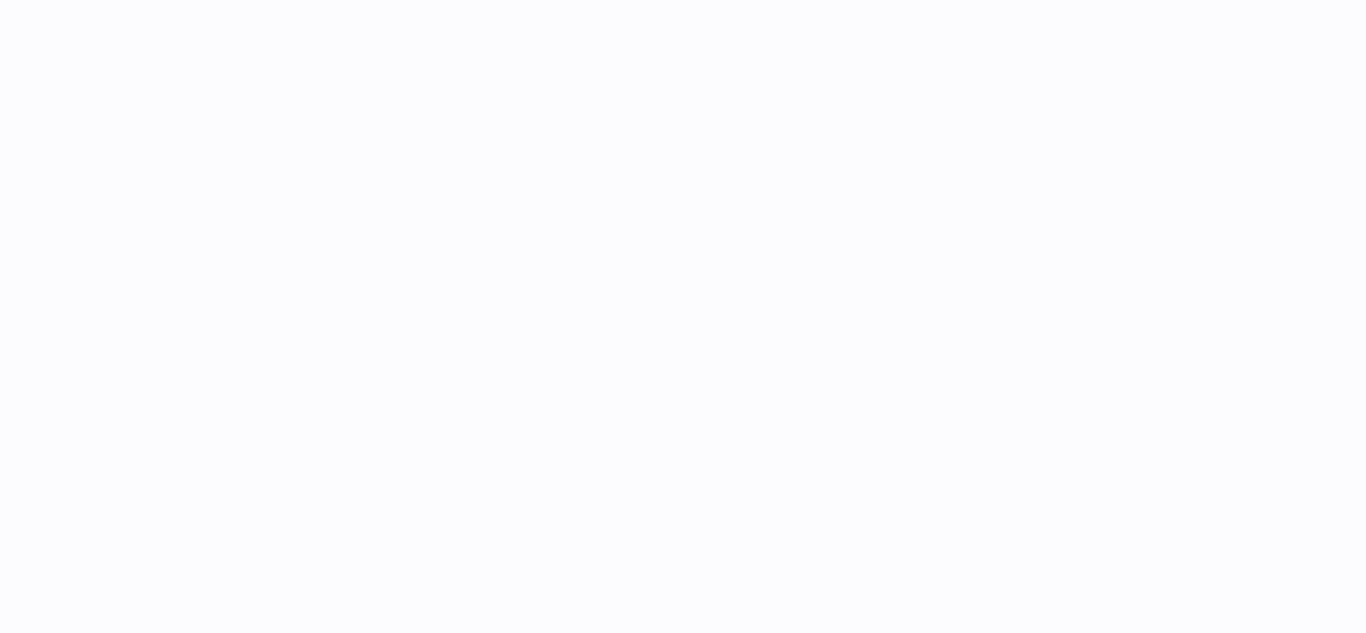 scroll, scrollTop: 0, scrollLeft: 0, axis: both 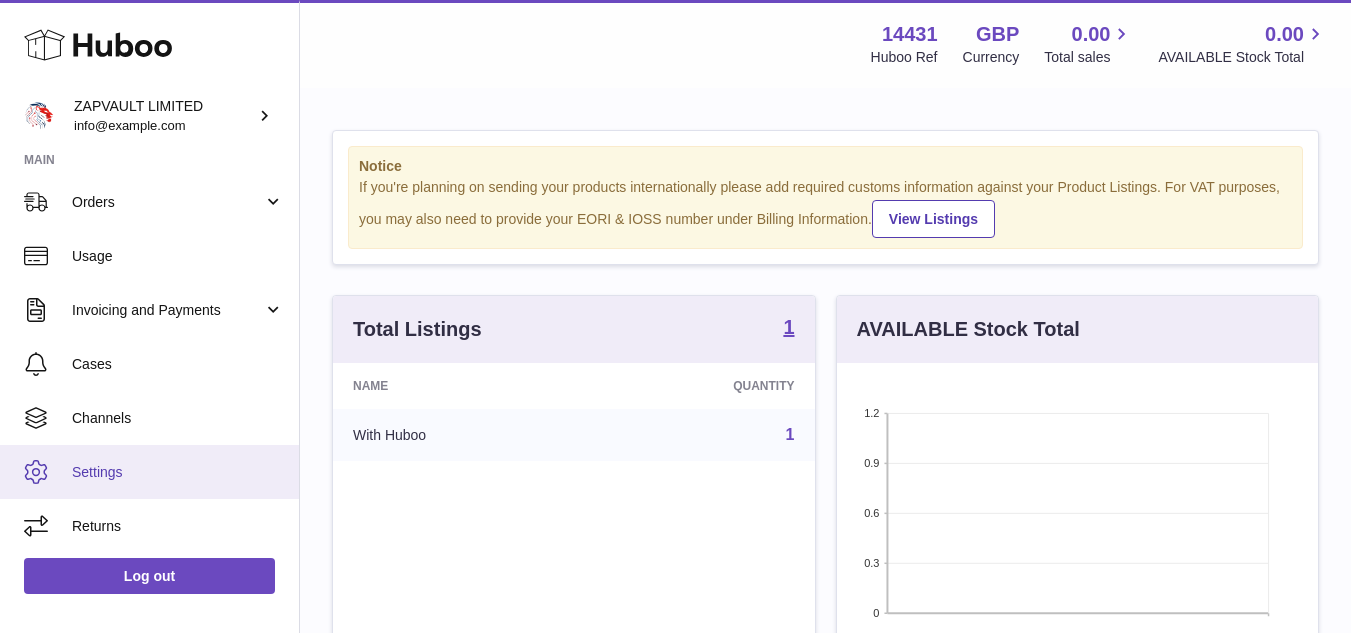 click on "Settings" at bounding box center (178, 472) 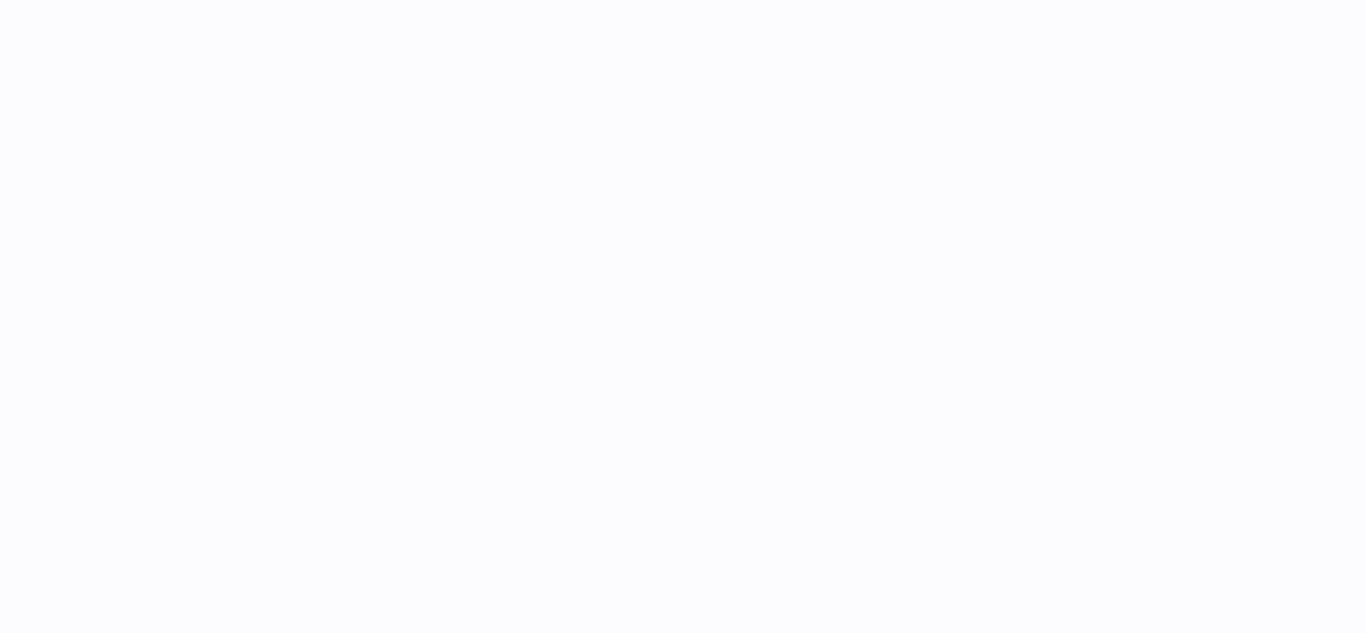 scroll, scrollTop: 0, scrollLeft: 0, axis: both 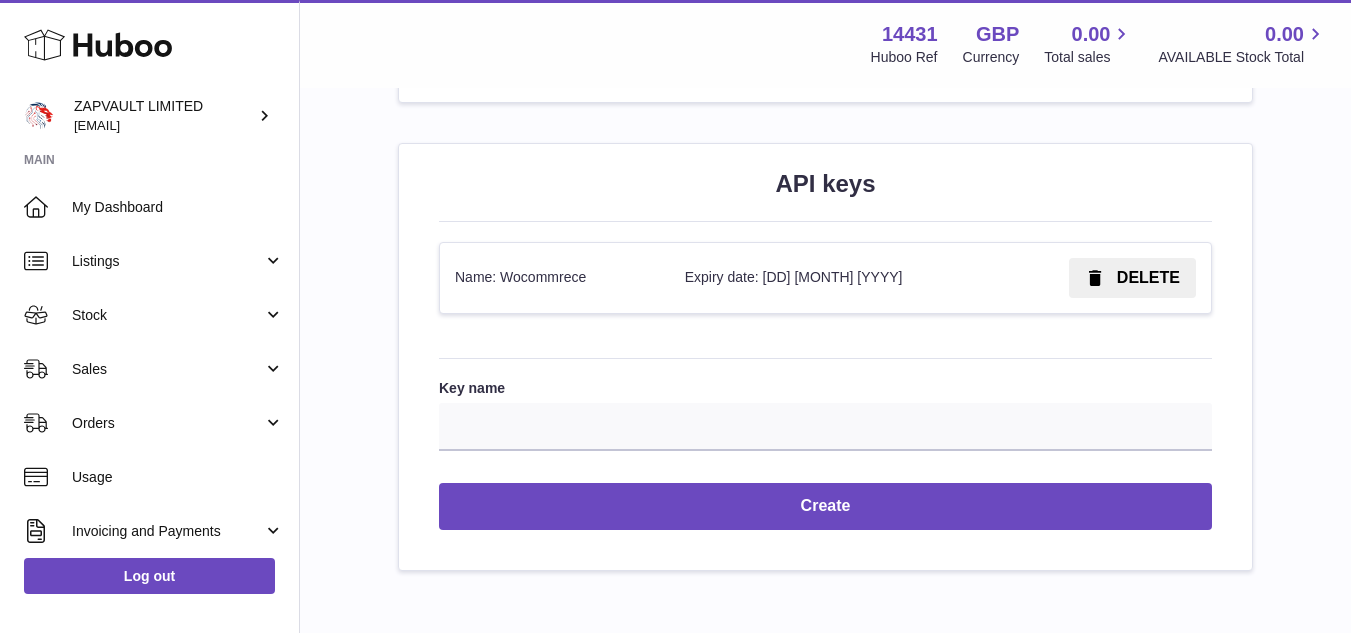 click on "Name:
Wocommrece" at bounding box center [555, 278] 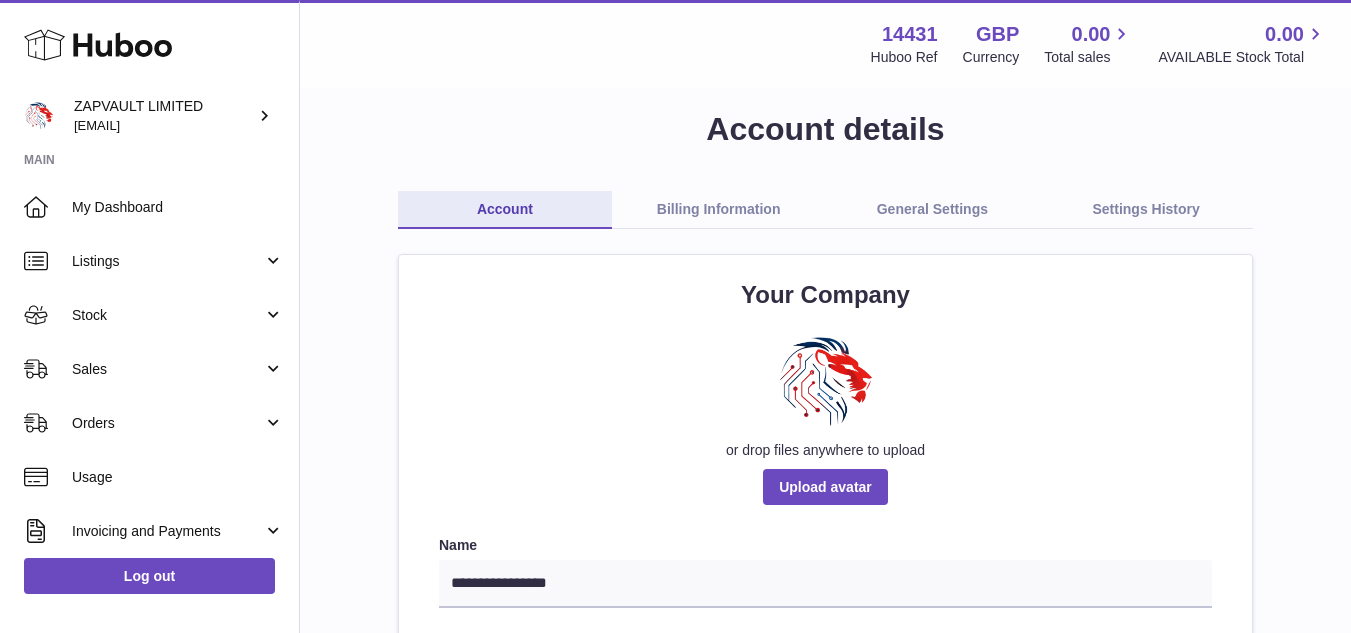scroll, scrollTop: 0, scrollLeft: 0, axis: both 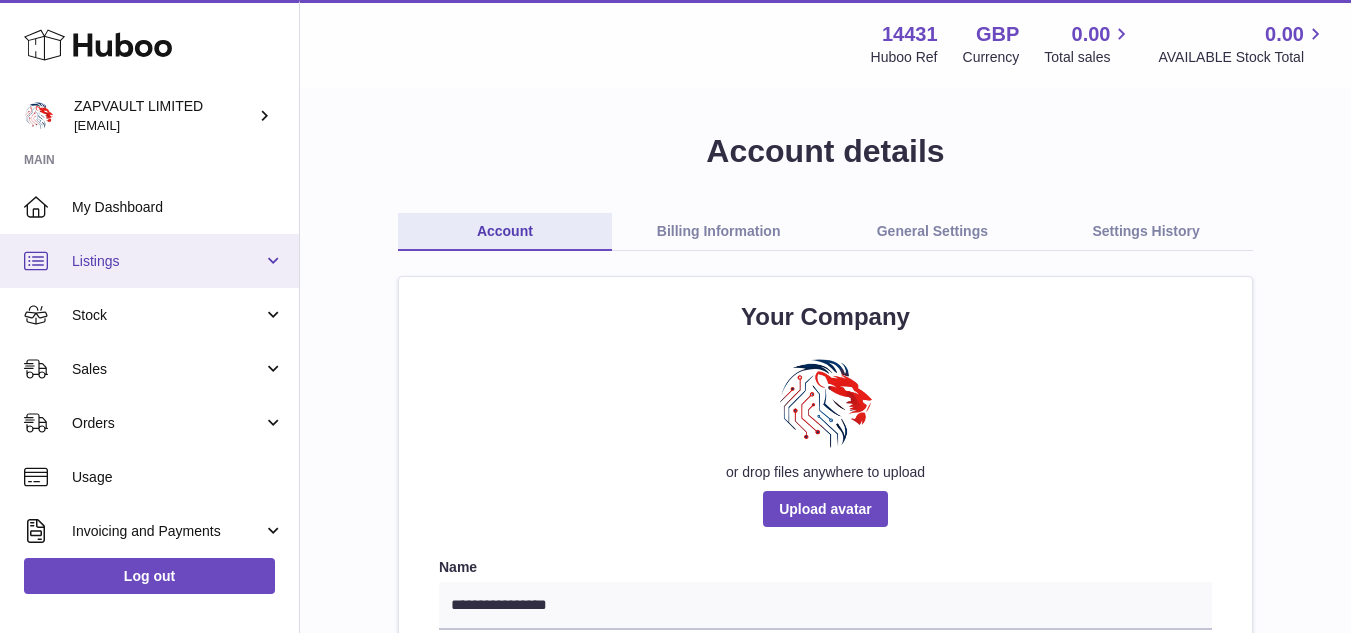 click on "Listings" at bounding box center [167, 261] 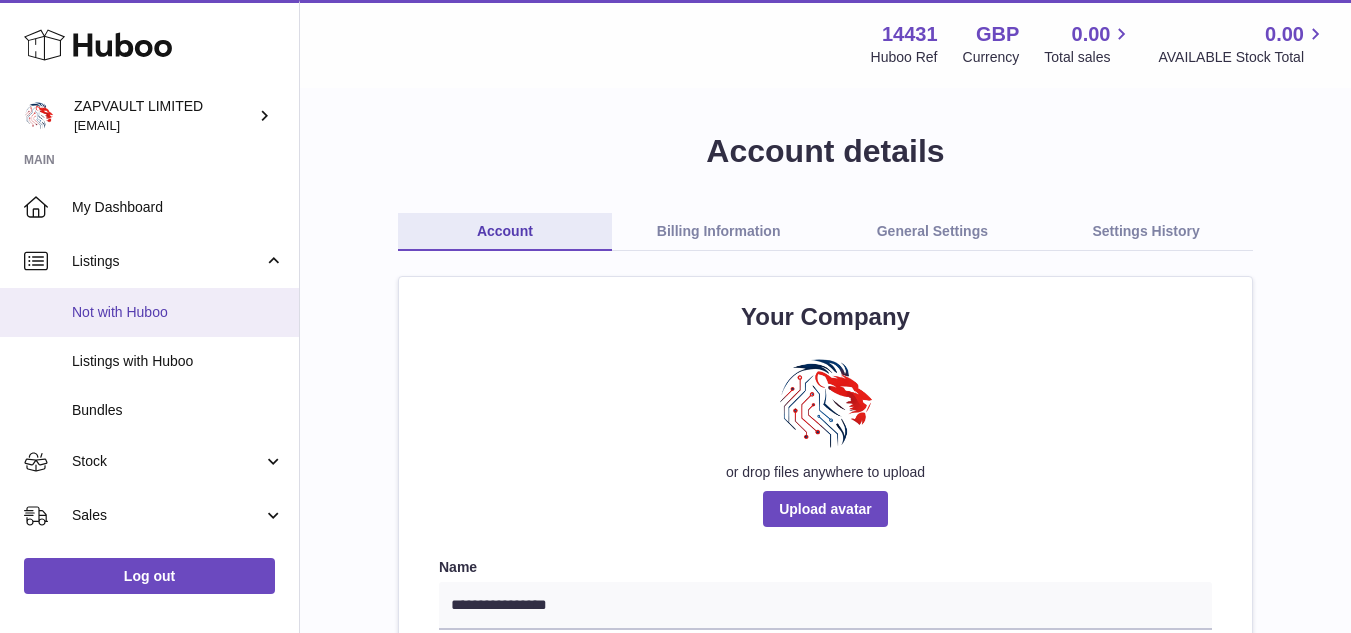 click on "Not with Huboo" at bounding box center [149, 312] 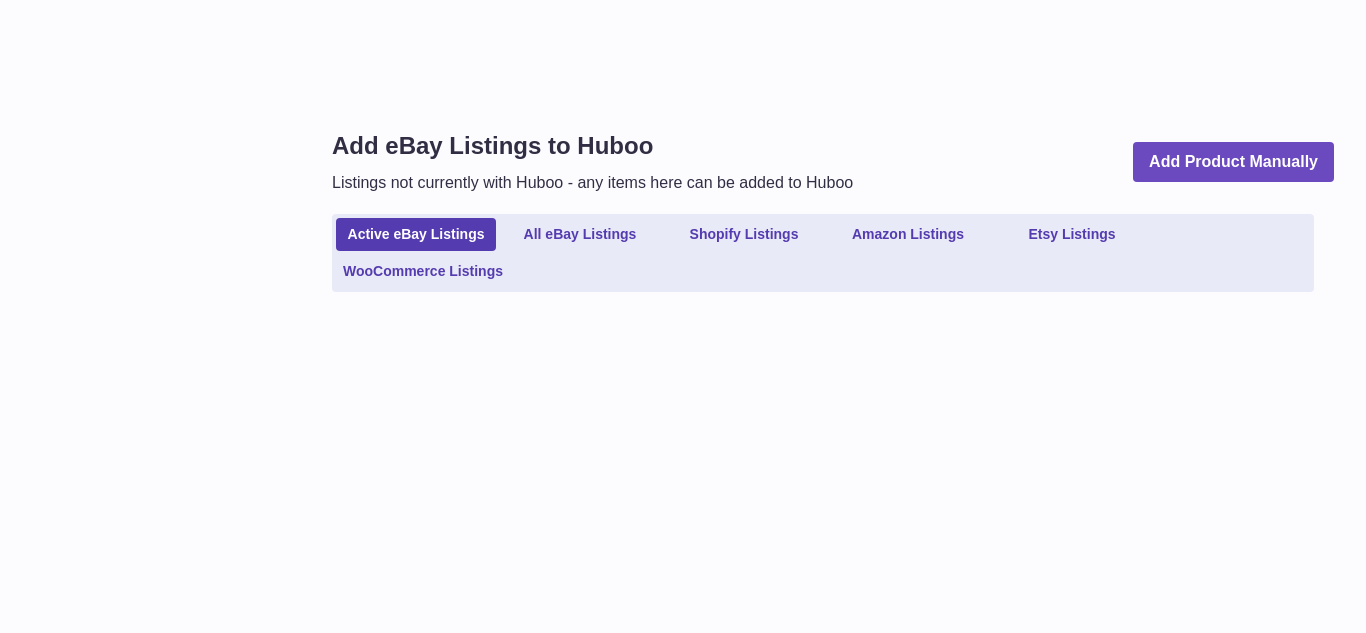 scroll, scrollTop: 0, scrollLeft: 0, axis: both 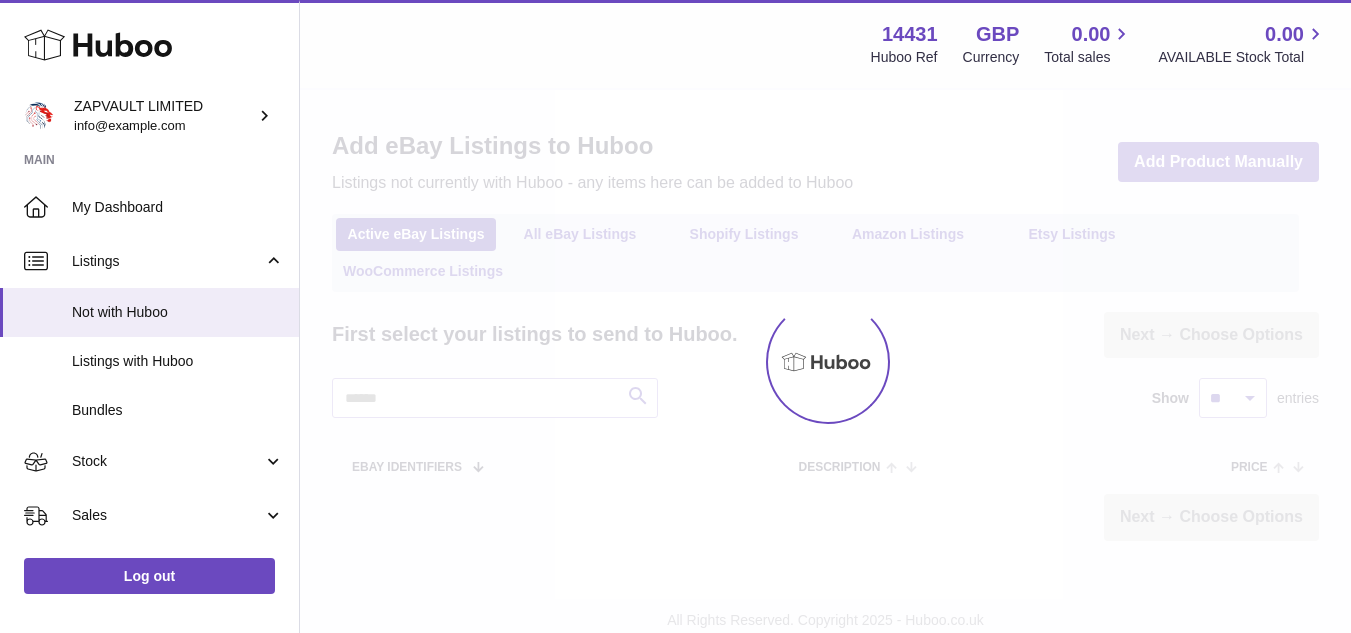 click at bounding box center (825, 361) 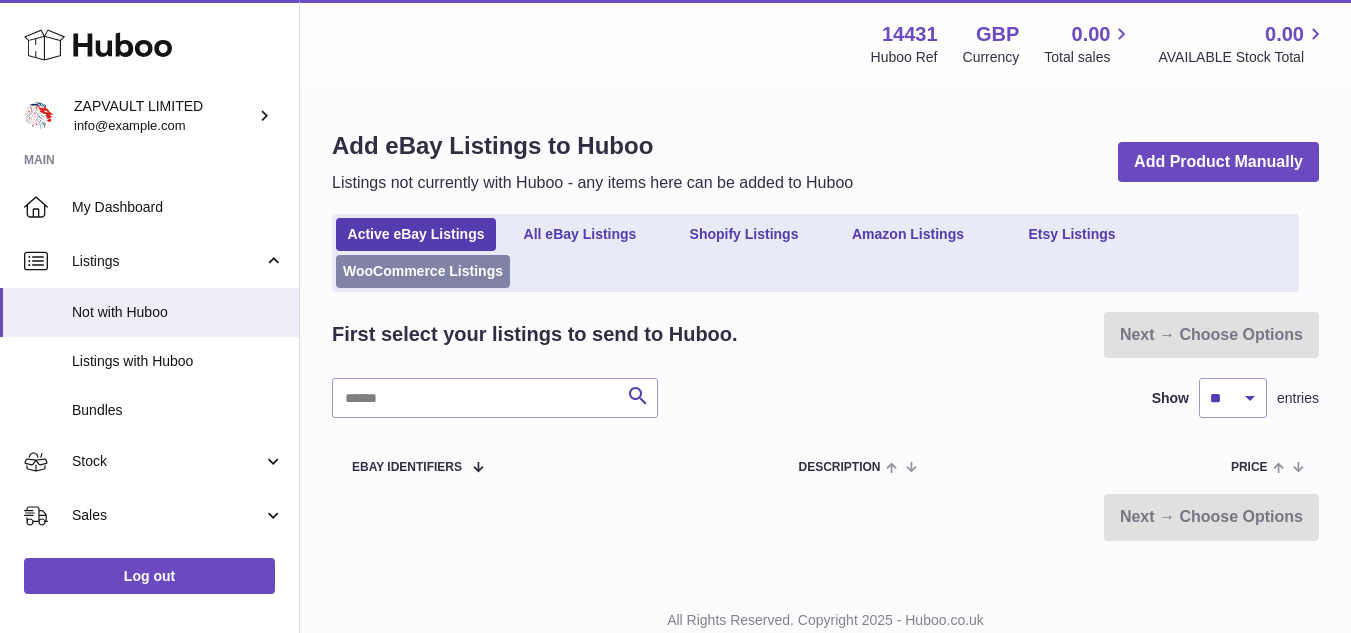 click on "WooCommerce Listings" at bounding box center [423, 271] 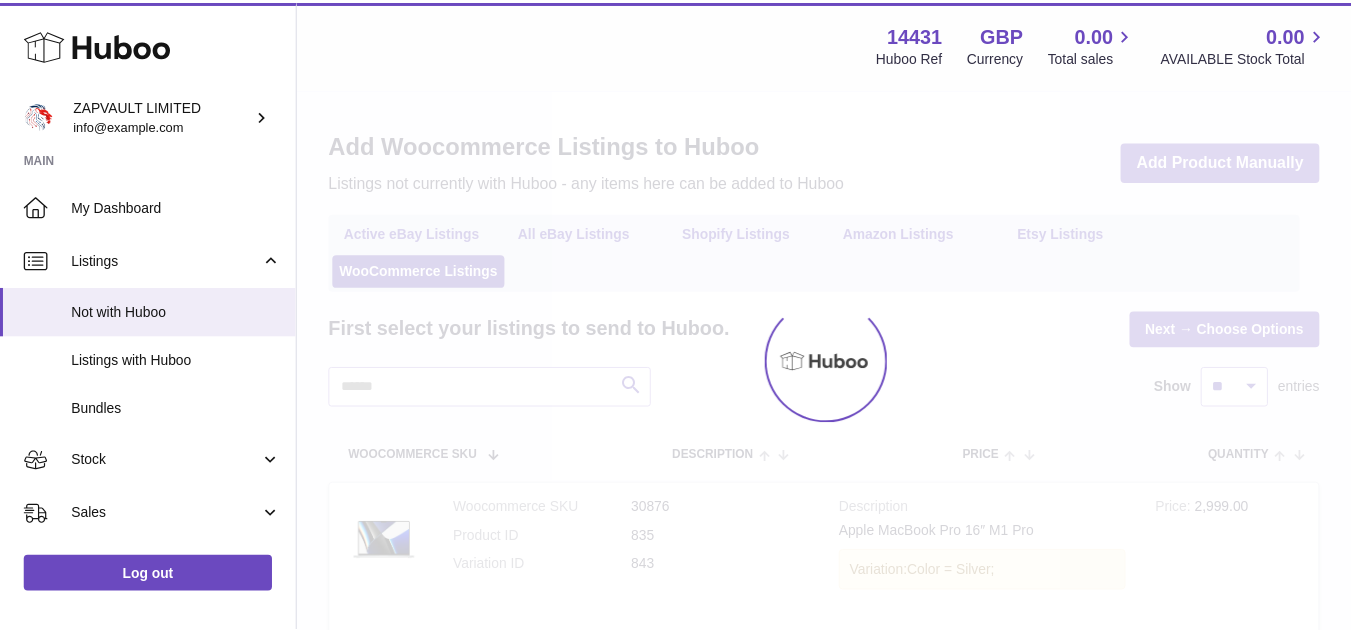 scroll, scrollTop: 0, scrollLeft: 0, axis: both 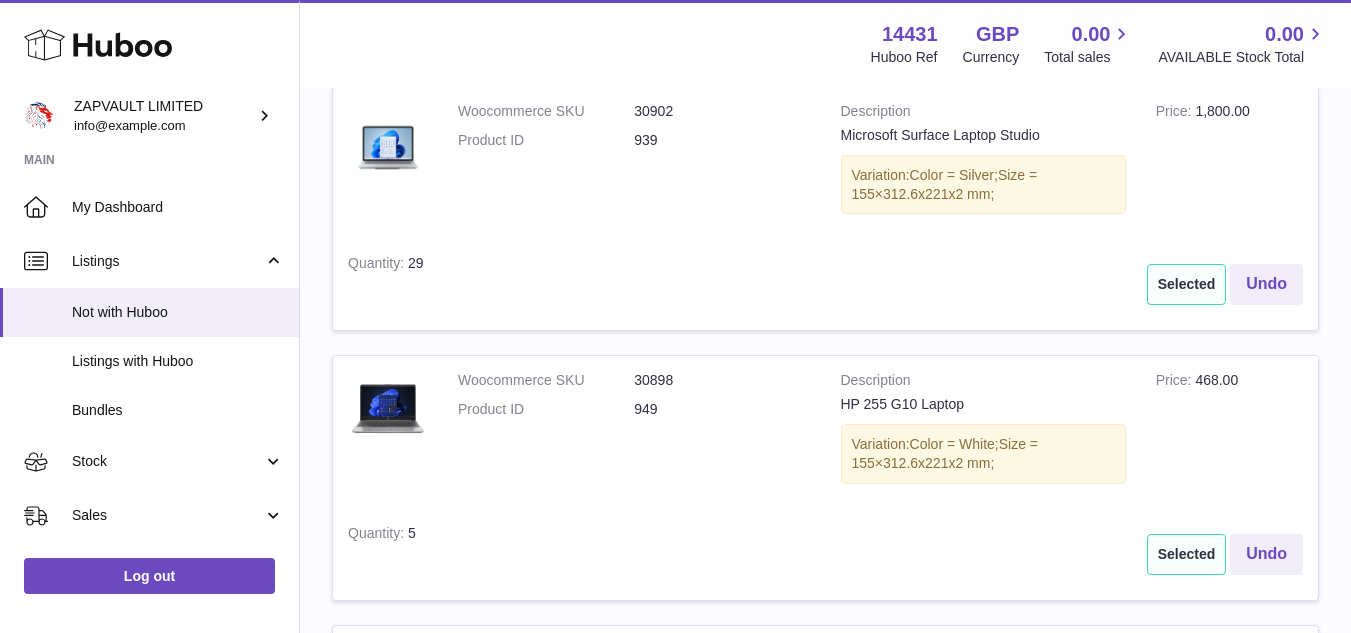 click on "Woocommerce SKU   30898   Product ID   949     Description
HP 255 G10 Laptop
Variation:
Color = White;
Size = 155×312.6x221x2 mm;
Price   468.00   Quantity
5
Selected
Undo" at bounding box center (825, 477) 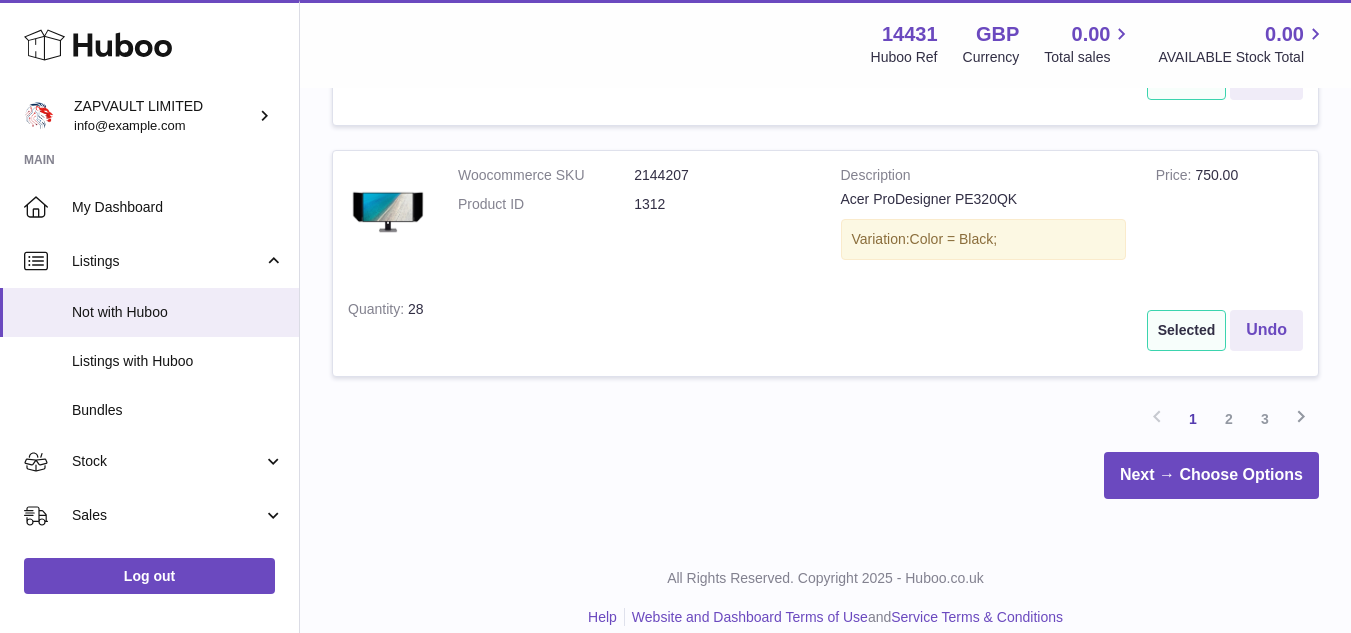 scroll, scrollTop: 2668, scrollLeft: 0, axis: vertical 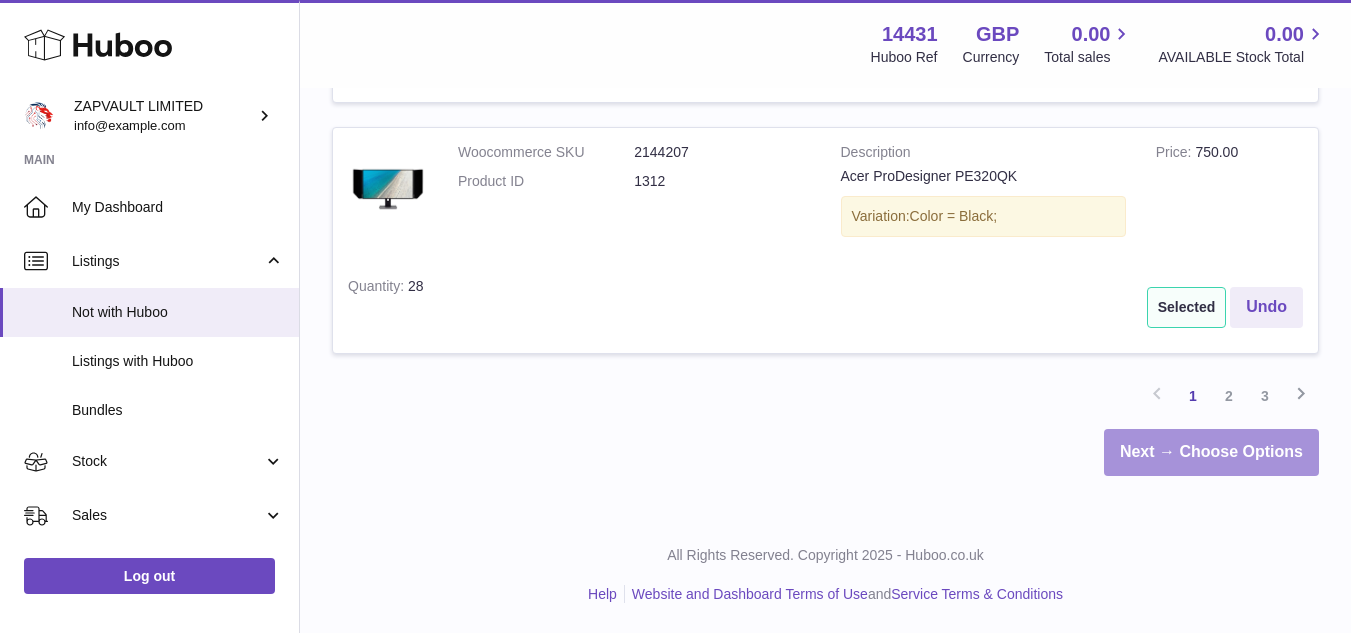 click on "Next → Choose Options" at bounding box center [1211, 452] 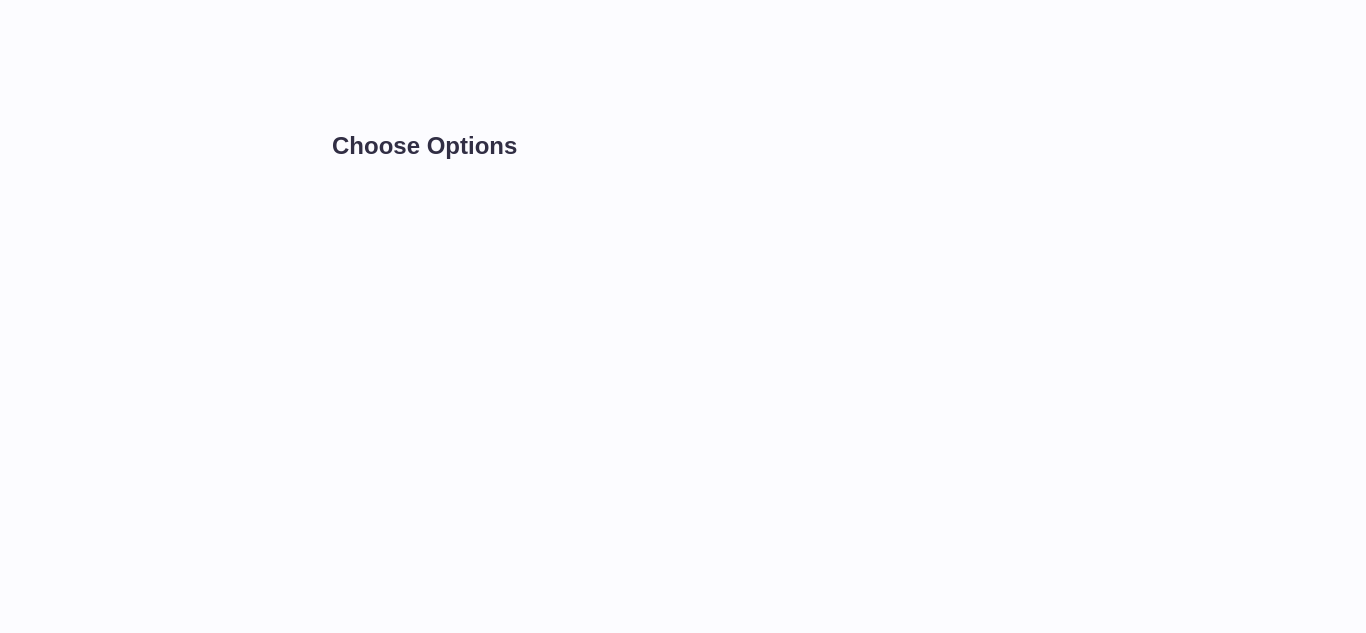 scroll, scrollTop: 0, scrollLeft: 0, axis: both 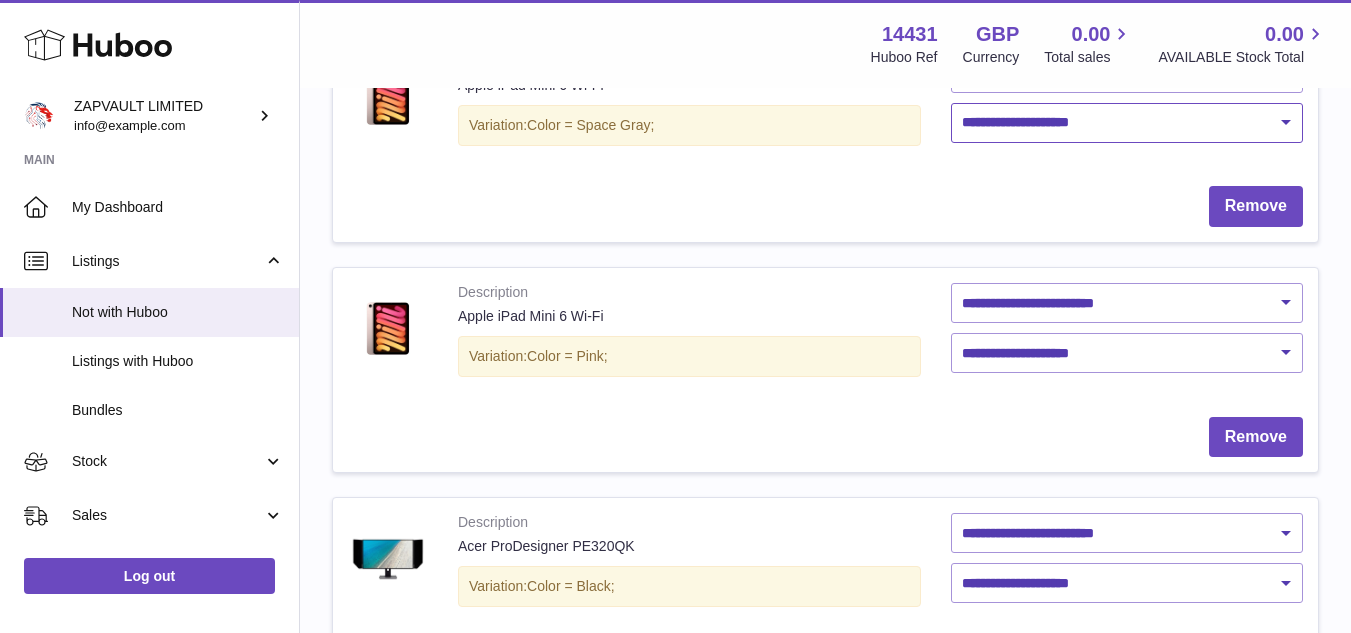 click on "**********" at bounding box center [1127, 123] 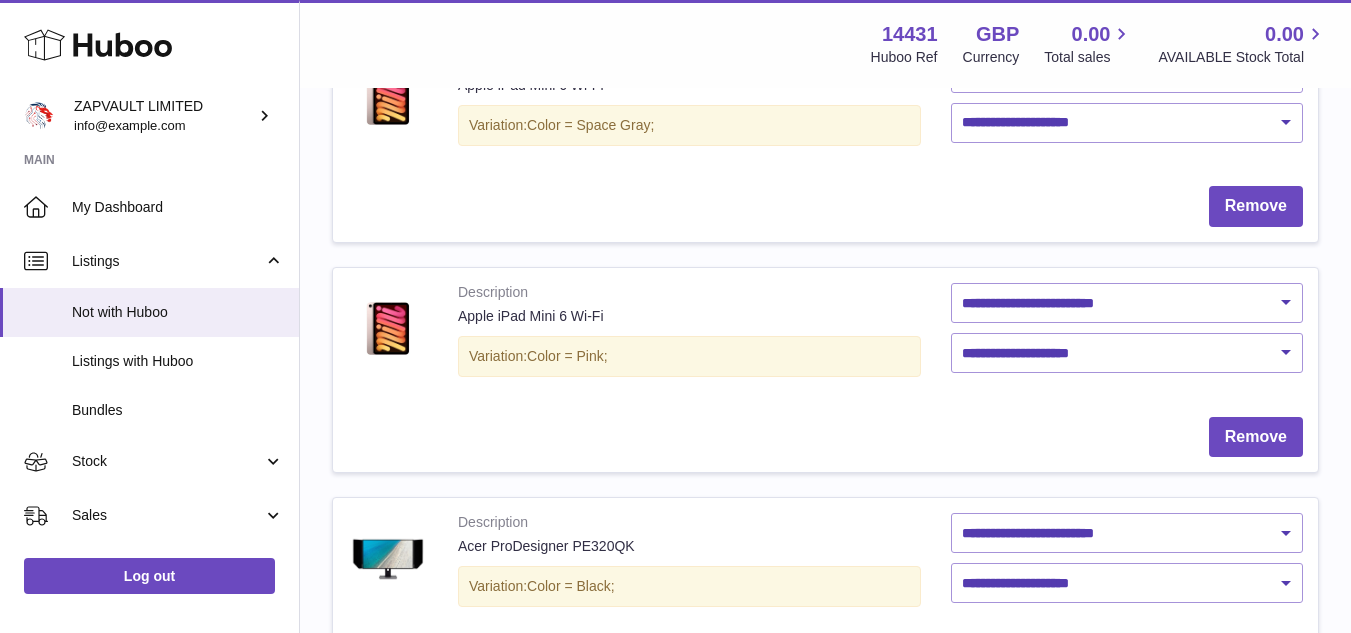 click on "Description   Apple iPad Mini 6 Wi-Fi
Variation:
Color = Space Gray;" at bounding box center [689, 105] 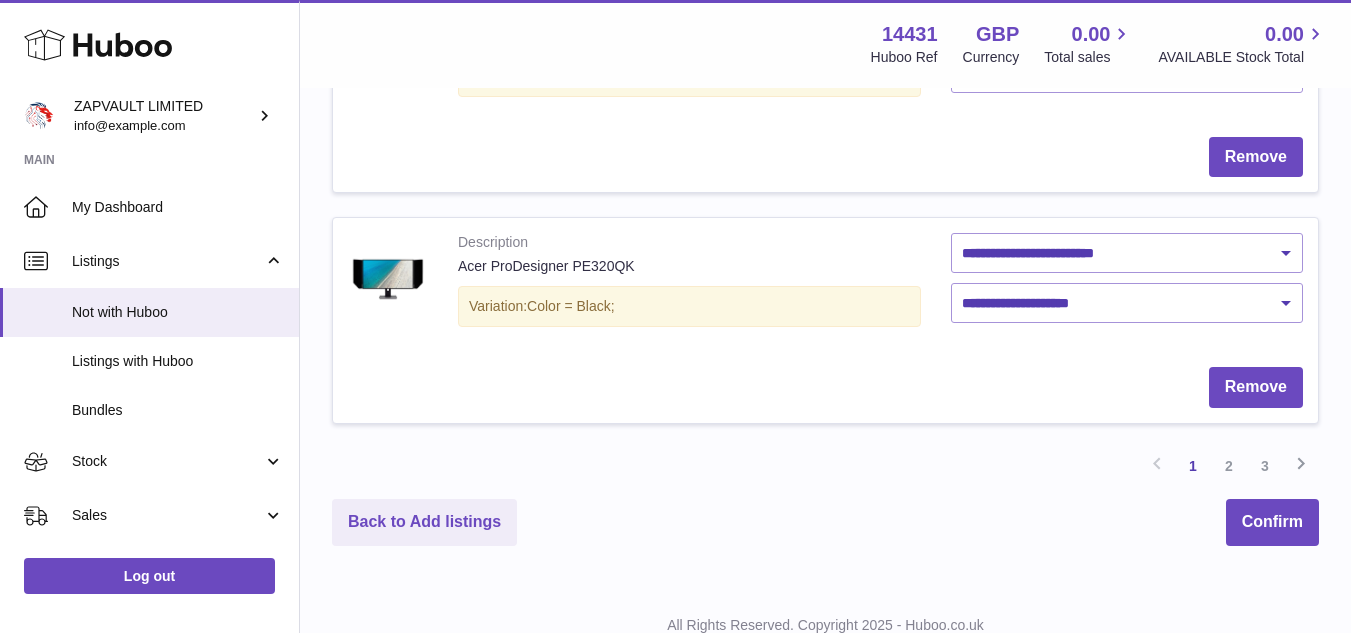 scroll, scrollTop: 2226, scrollLeft: 0, axis: vertical 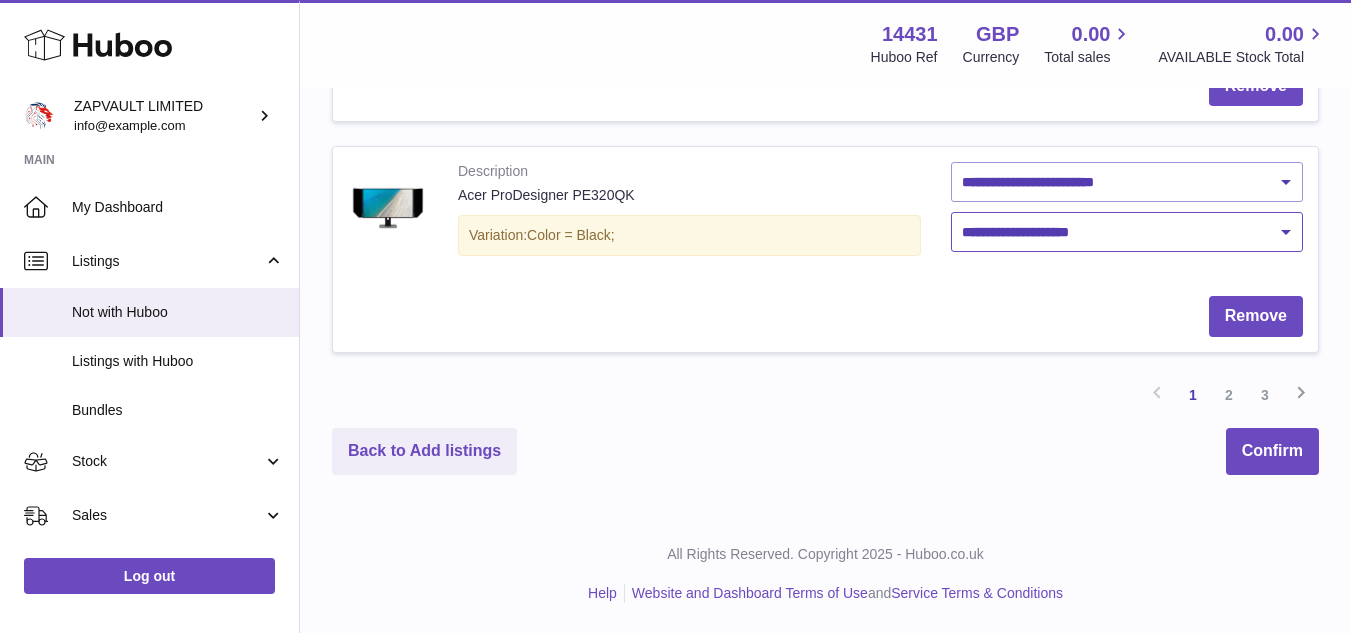 click on "**********" at bounding box center [1127, 232] 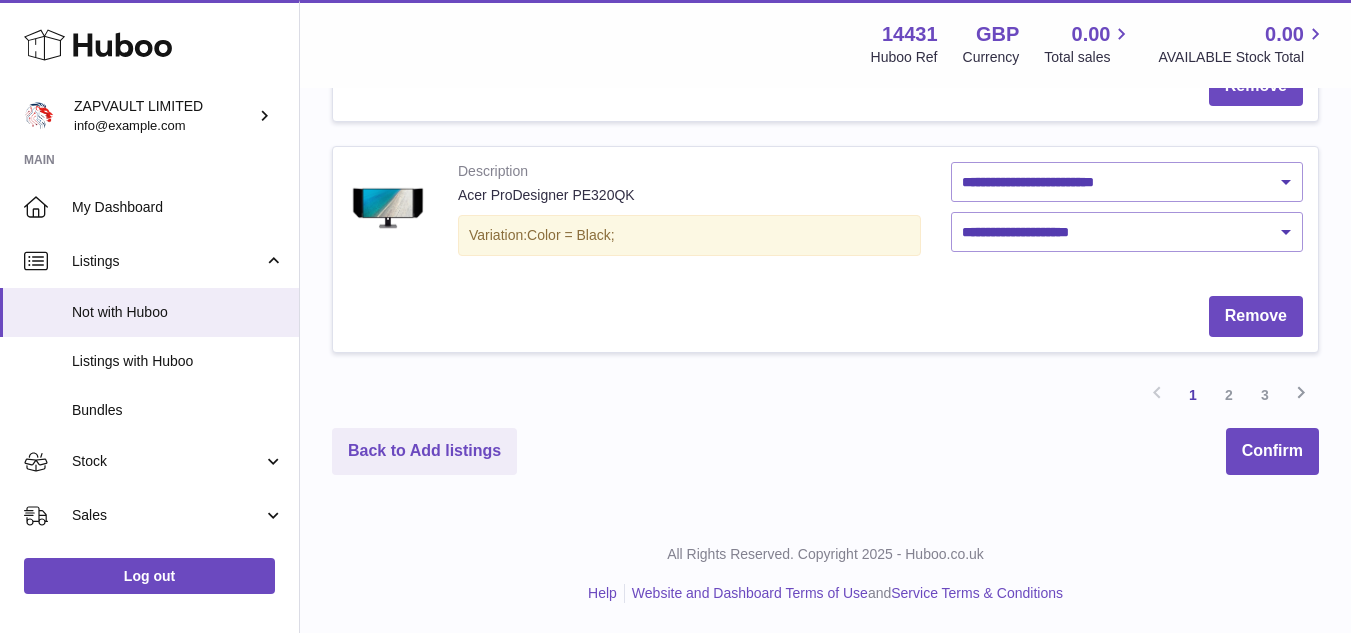 click on "Remove" at bounding box center (825, 316) 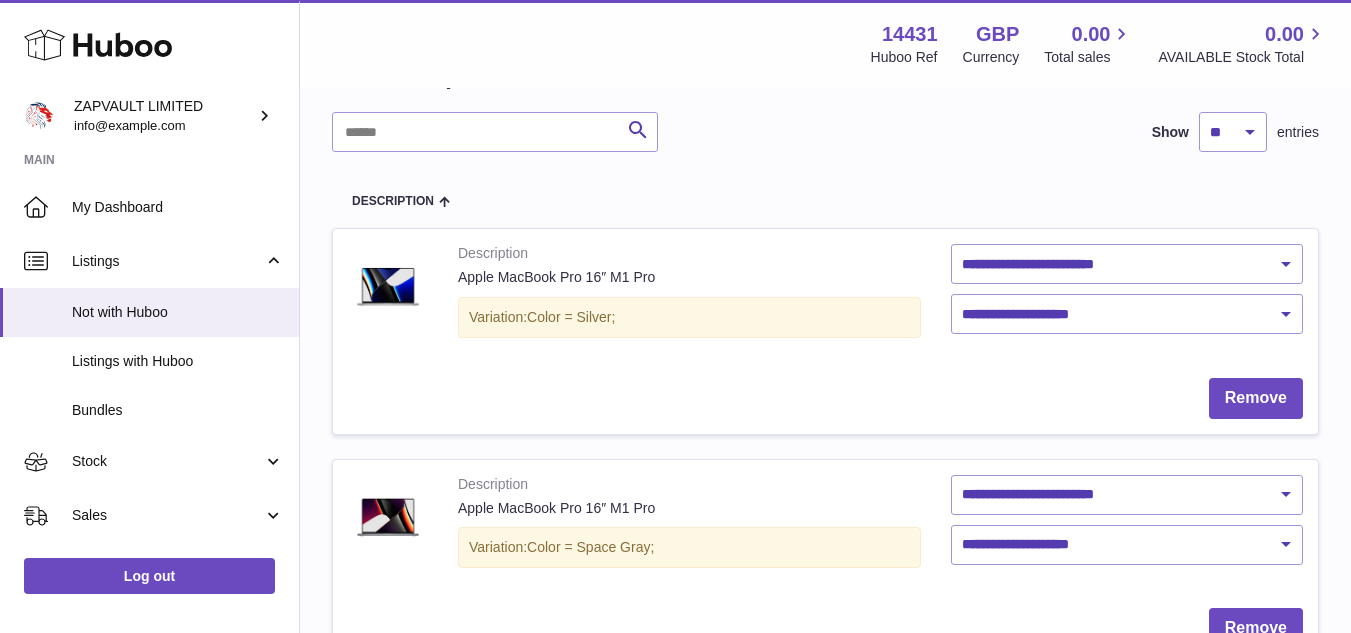 scroll, scrollTop: 0, scrollLeft: 0, axis: both 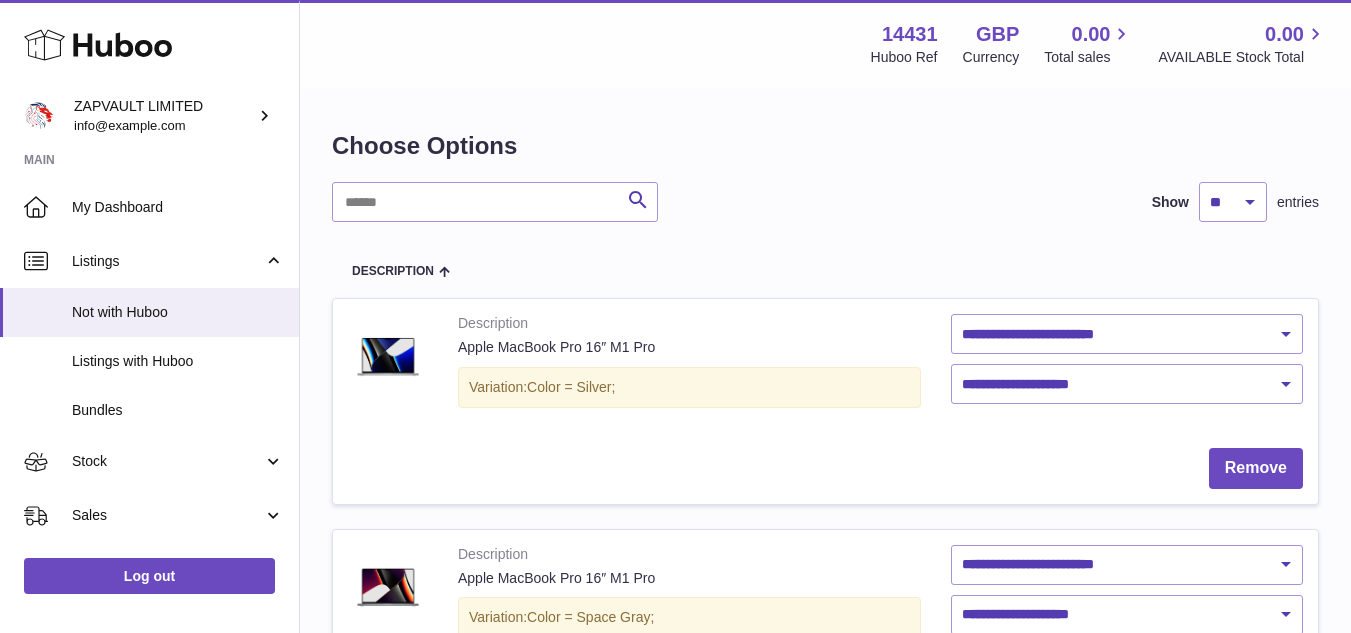 click on "**********" at bounding box center (825, 1415) 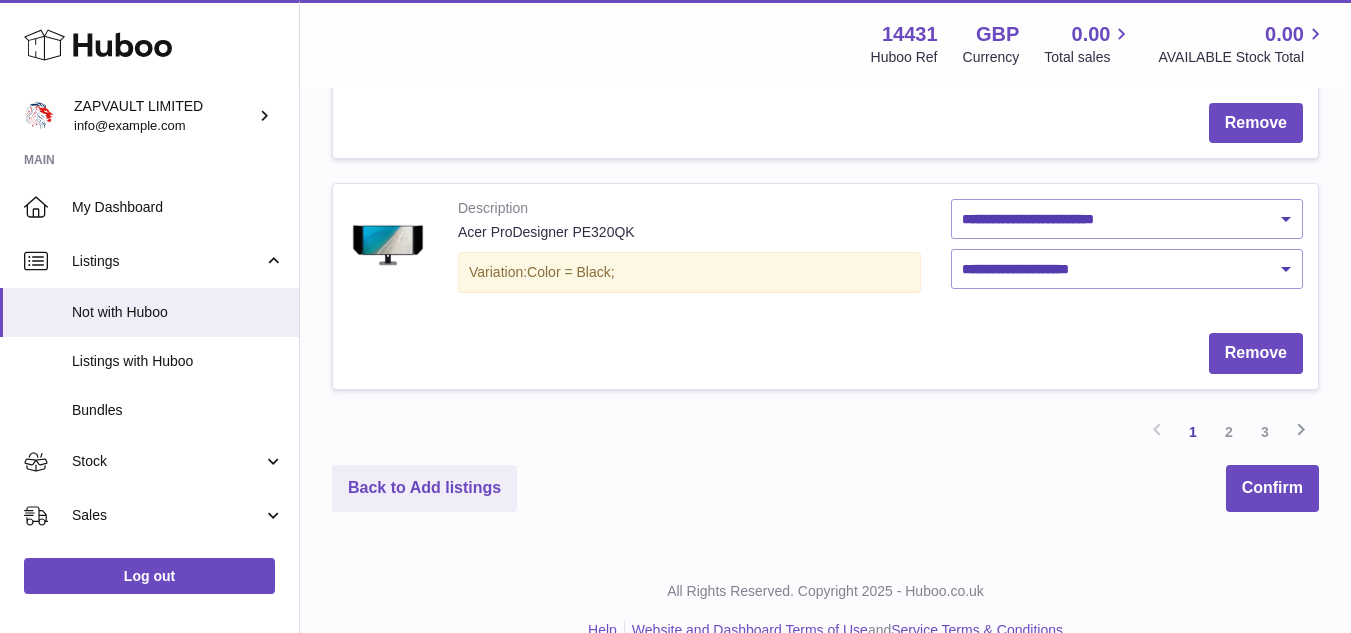 scroll, scrollTop: 2226, scrollLeft: 0, axis: vertical 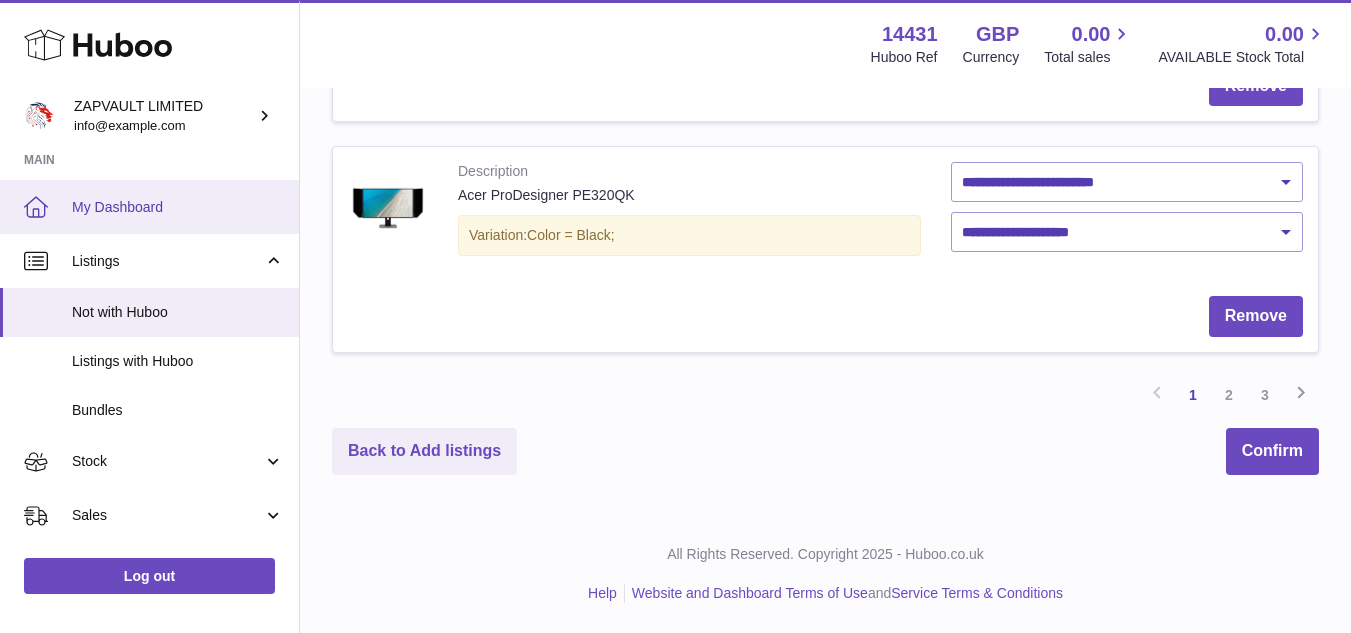 click on "My Dashboard" at bounding box center [178, 207] 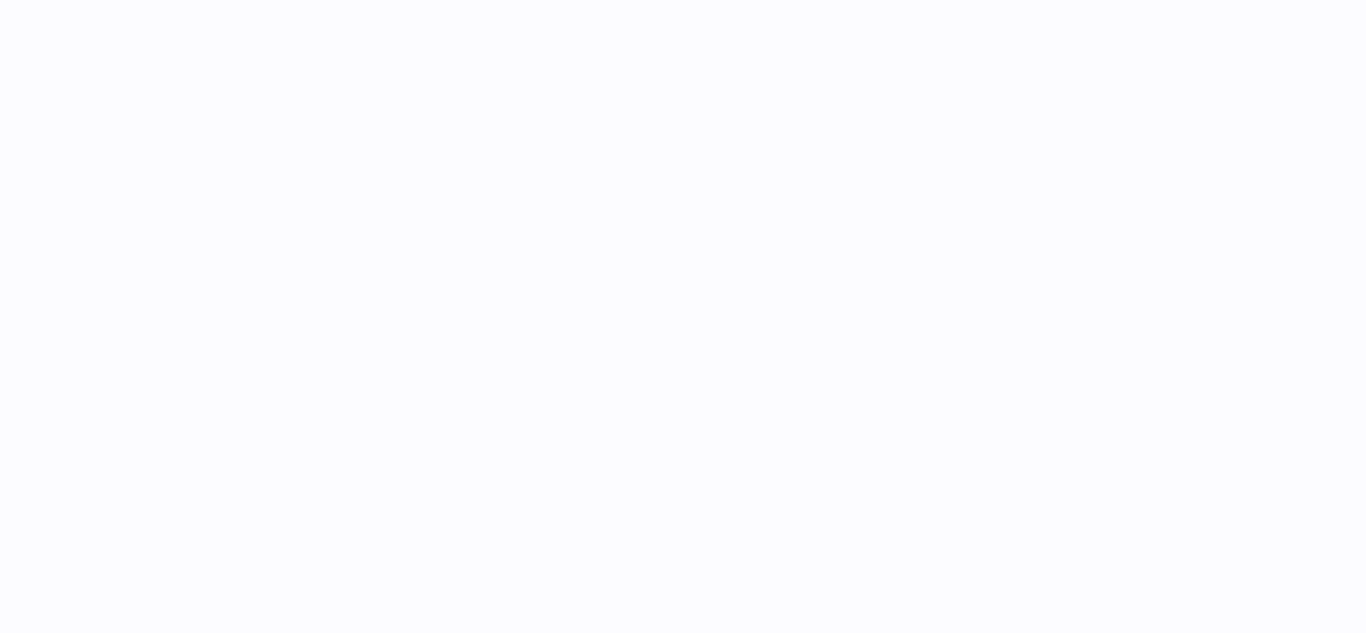scroll, scrollTop: 0, scrollLeft: 0, axis: both 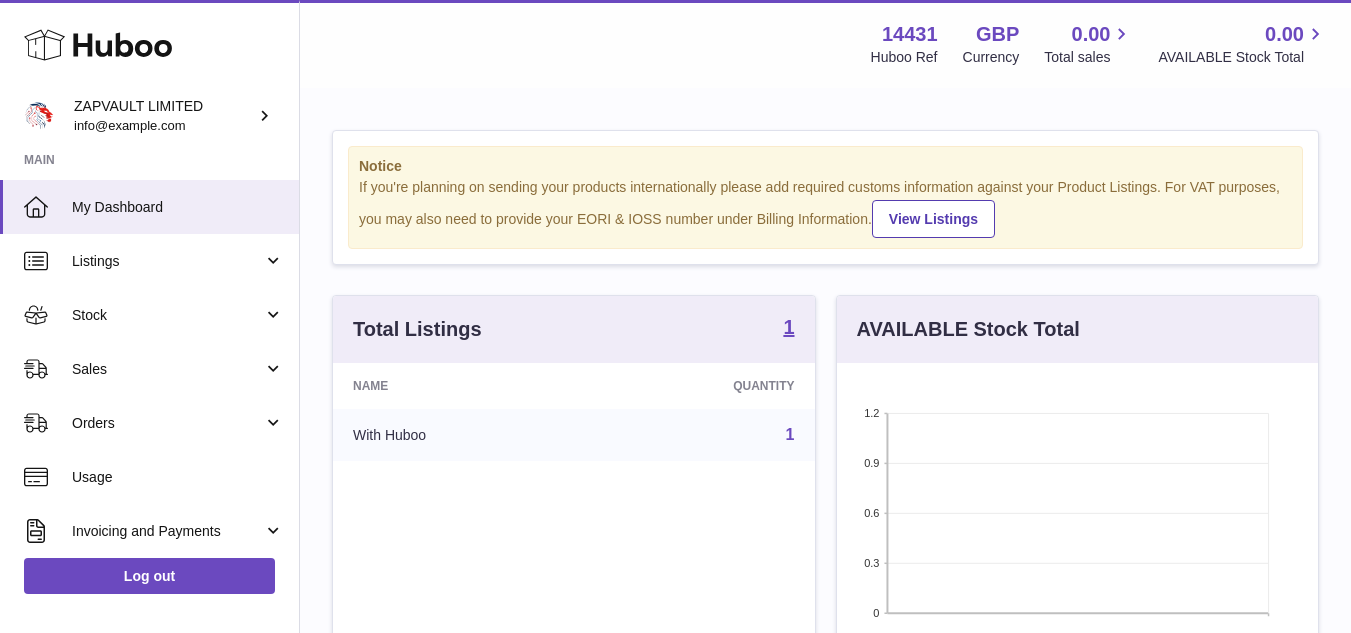 click on "Huboo Ref" at bounding box center [904, 57] 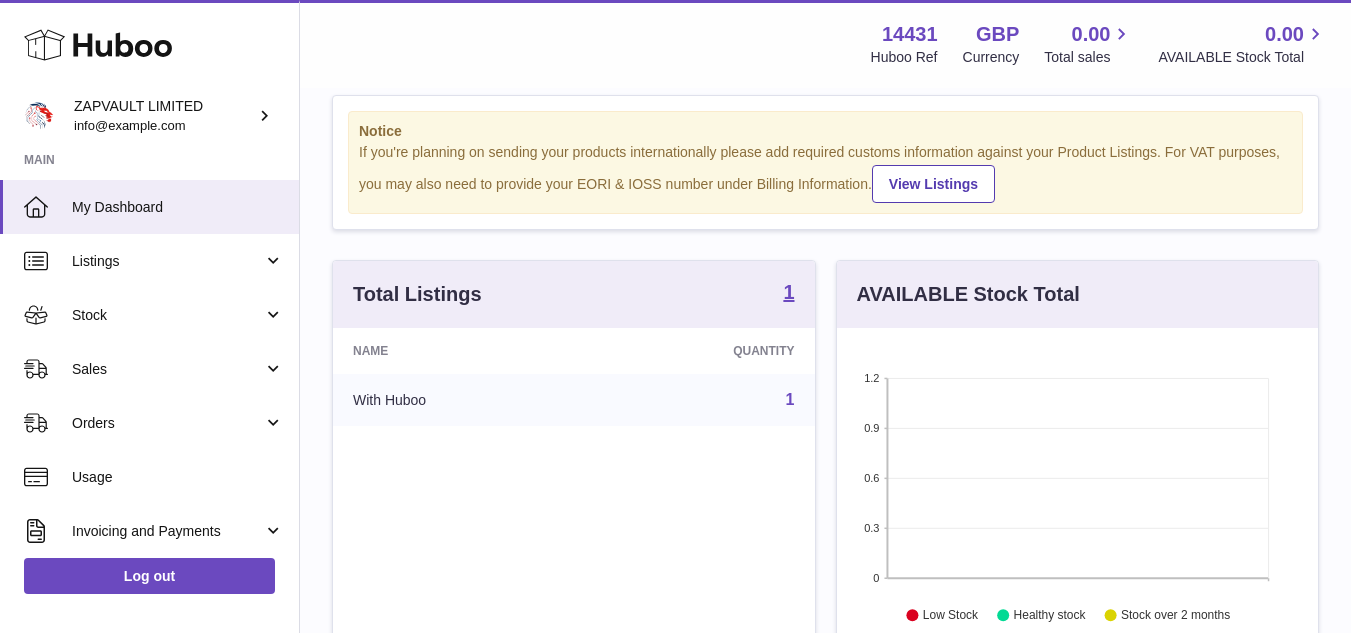 scroll, scrollTop: 36, scrollLeft: 0, axis: vertical 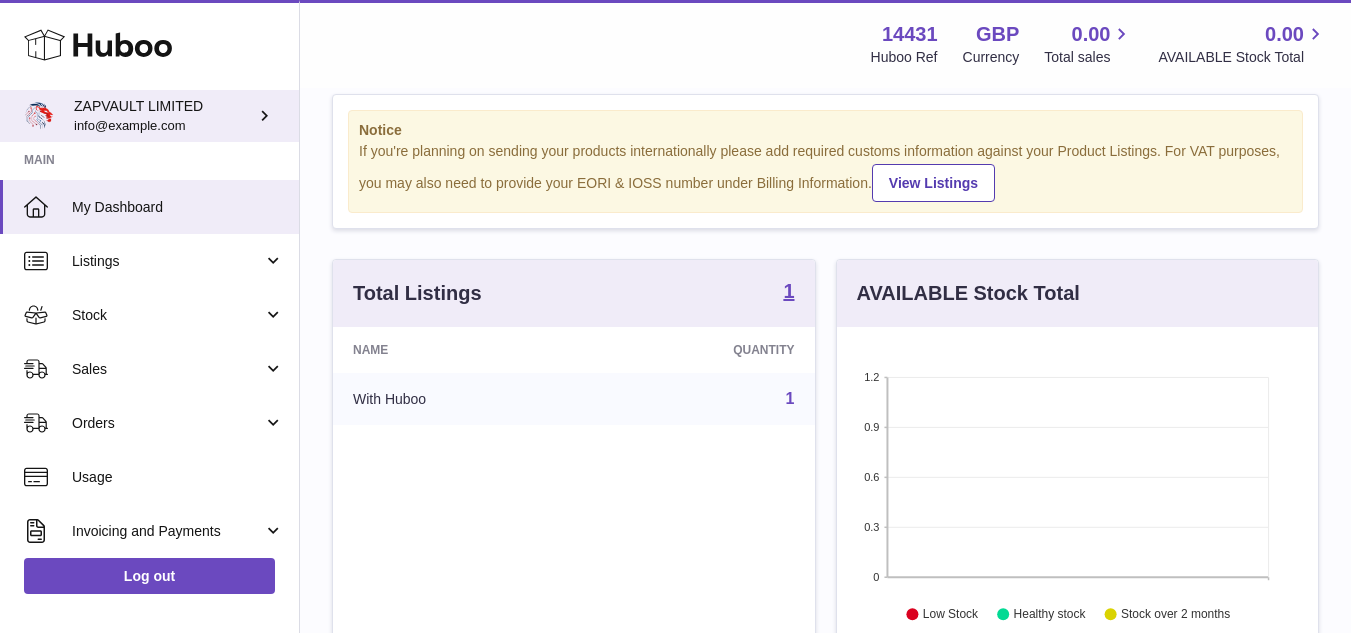 click on "ZAPVAULT LIMITED
info@zapvault.co.uk" at bounding box center (164, 116) 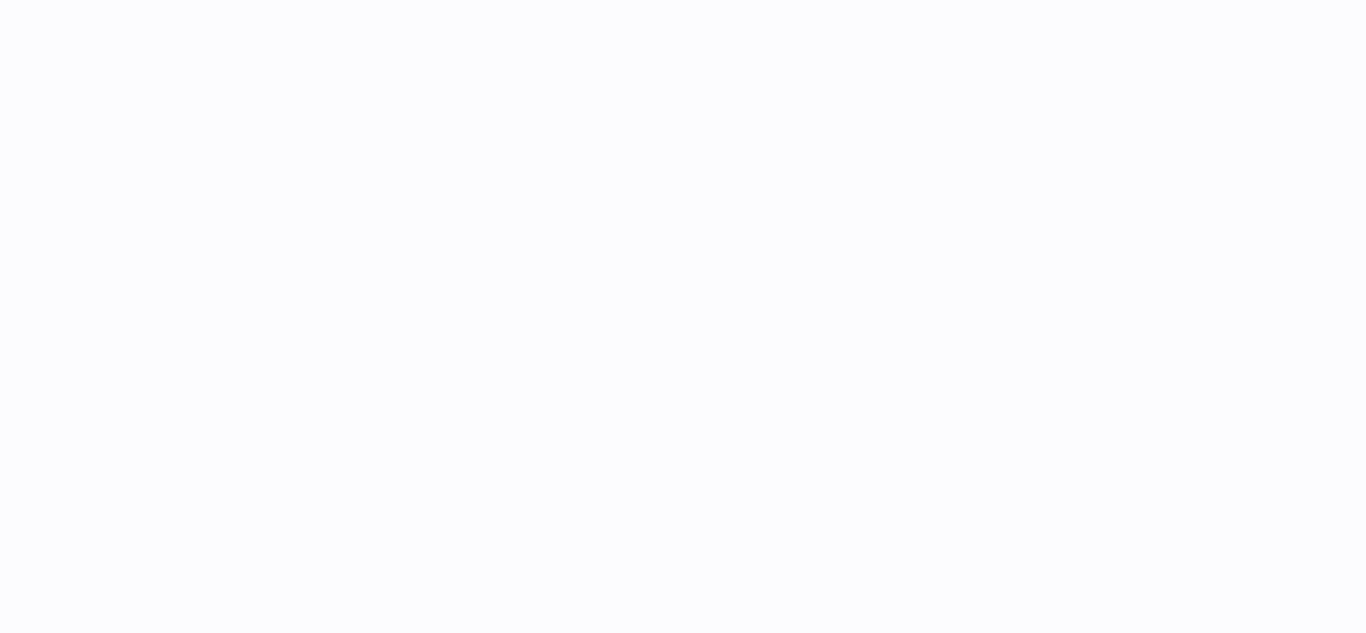 scroll, scrollTop: 0, scrollLeft: 0, axis: both 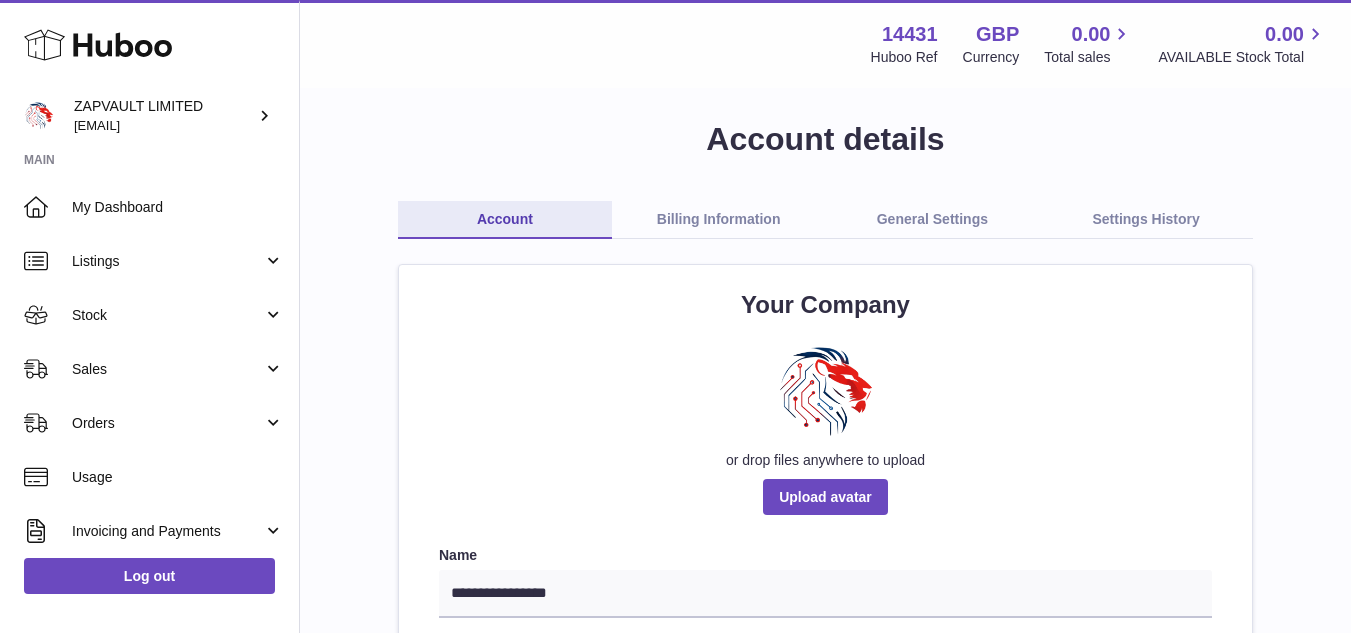 click on "Billing Information" at bounding box center (719, 220) 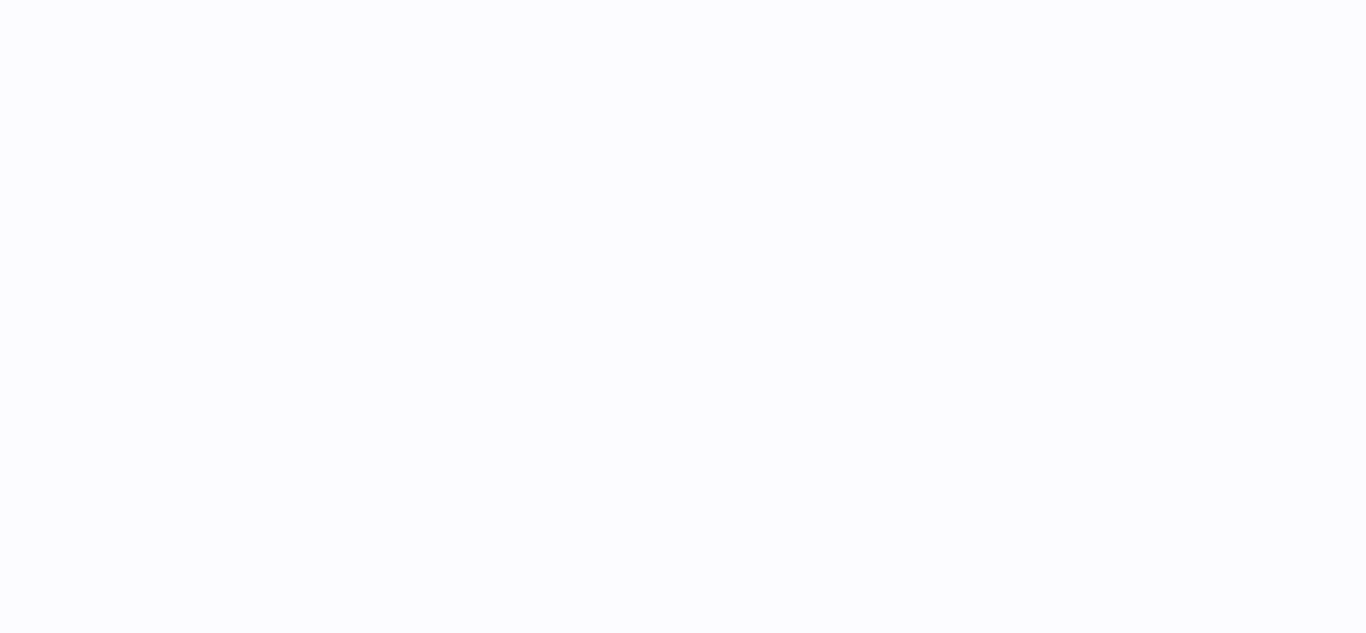 scroll, scrollTop: 0, scrollLeft: 0, axis: both 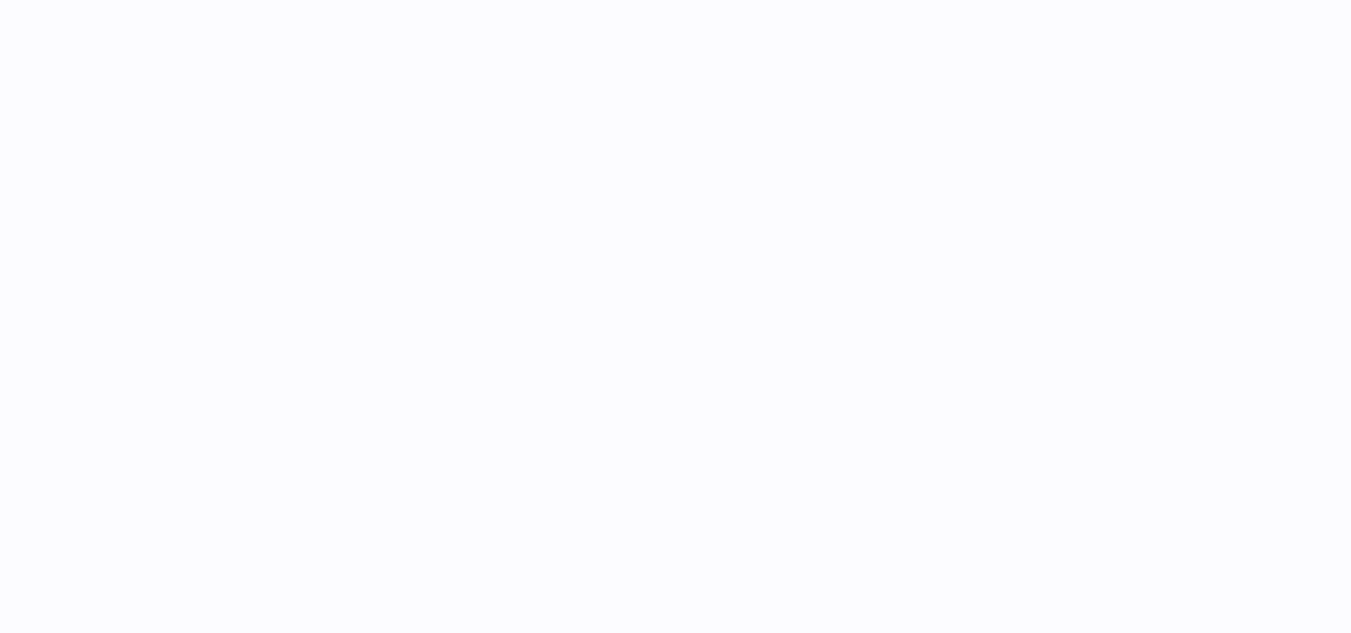 select on "**" 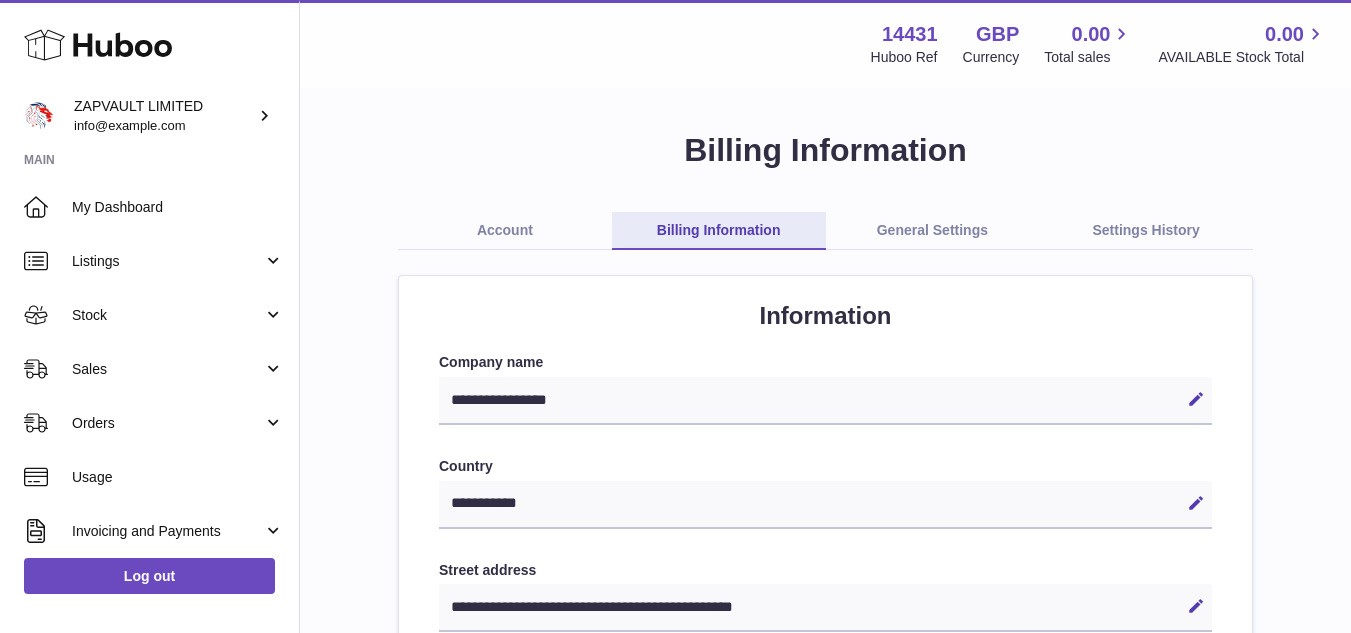 scroll, scrollTop: 0, scrollLeft: 0, axis: both 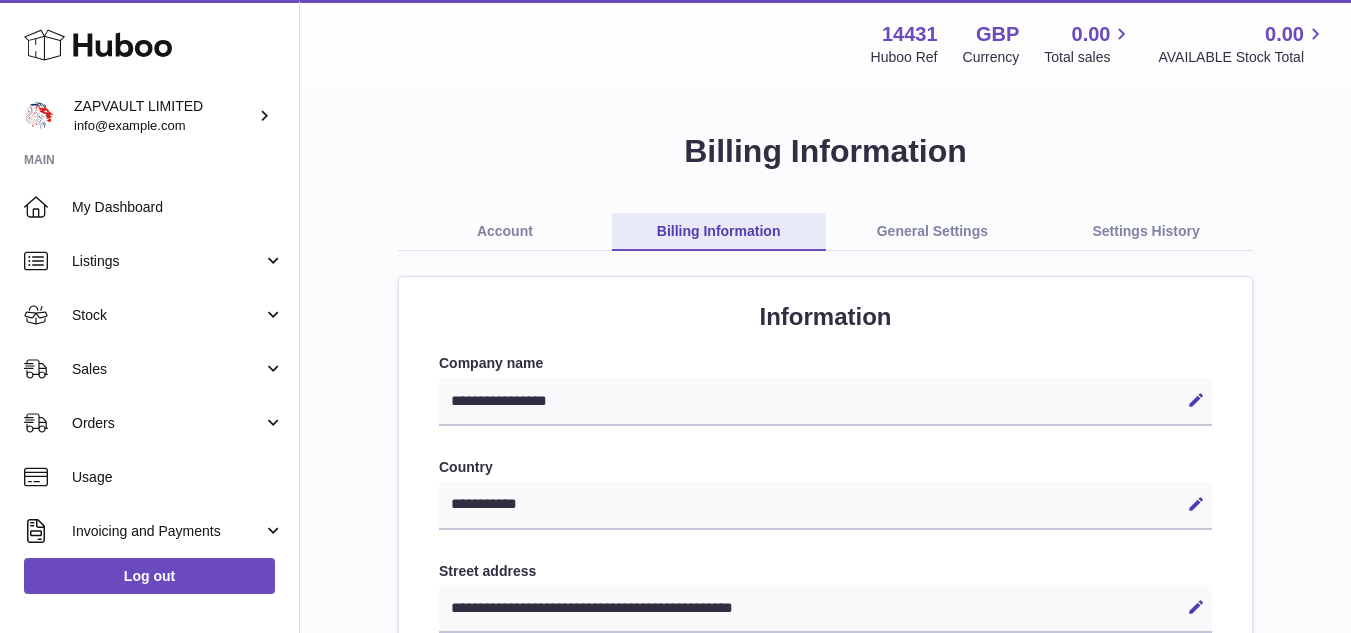 click on "General Settings" at bounding box center (933, 232) 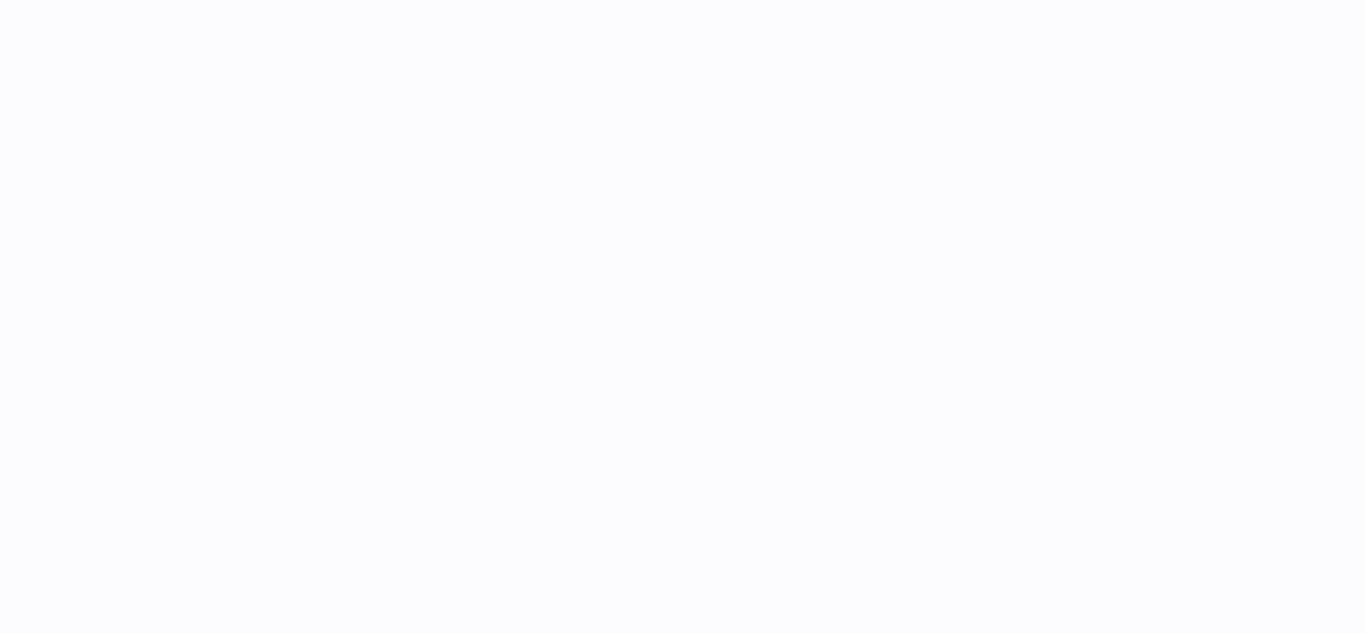 scroll, scrollTop: 0, scrollLeft: 0, axis: both 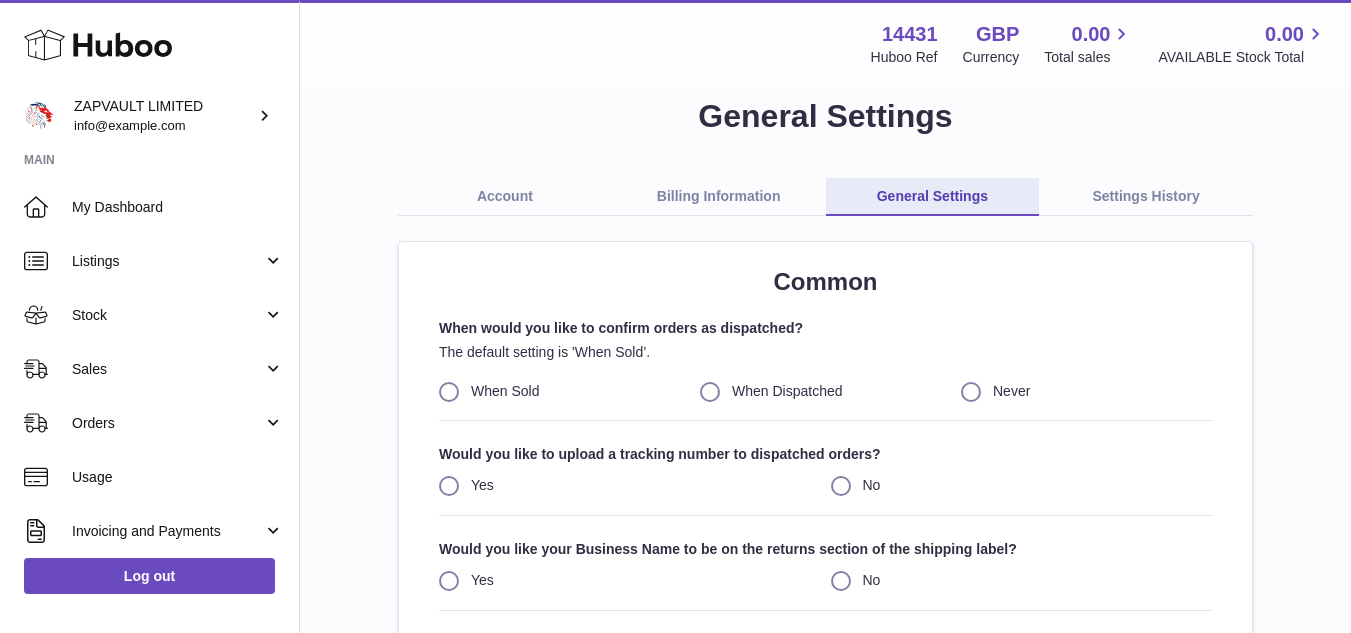 click on "Settings History" at bounding box center (1146, 197) 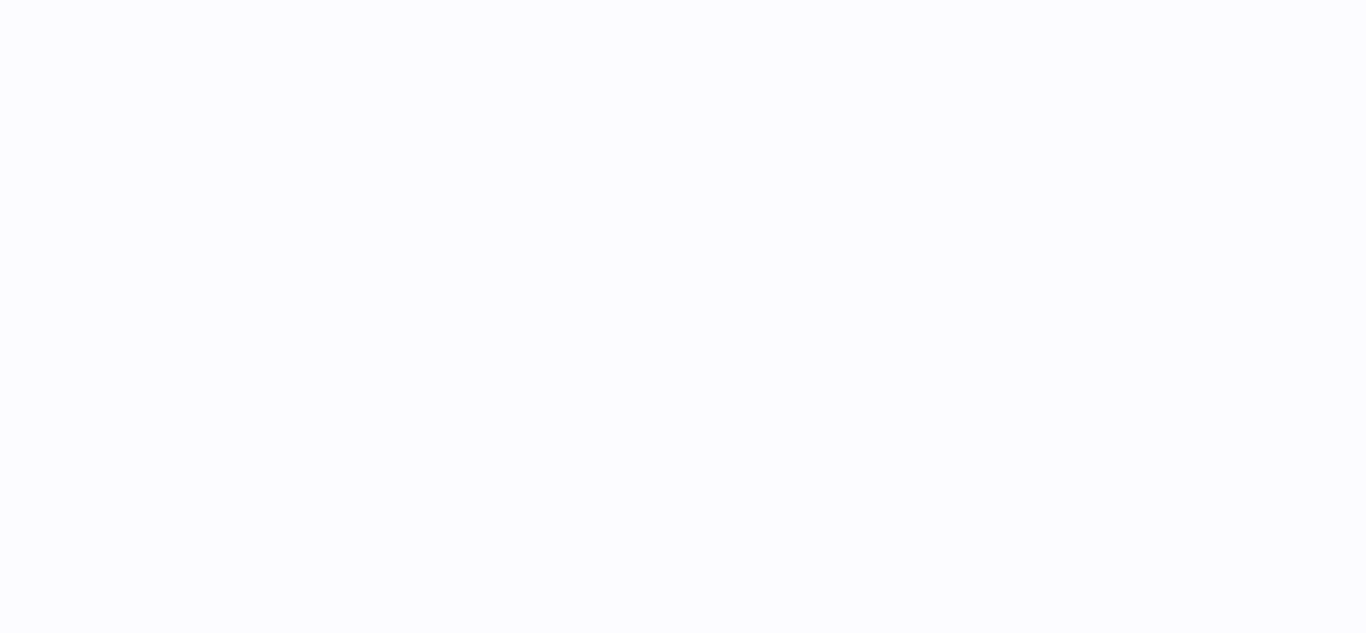 scroll, scrollTop: 0, scrollLeft: 0, axis: both 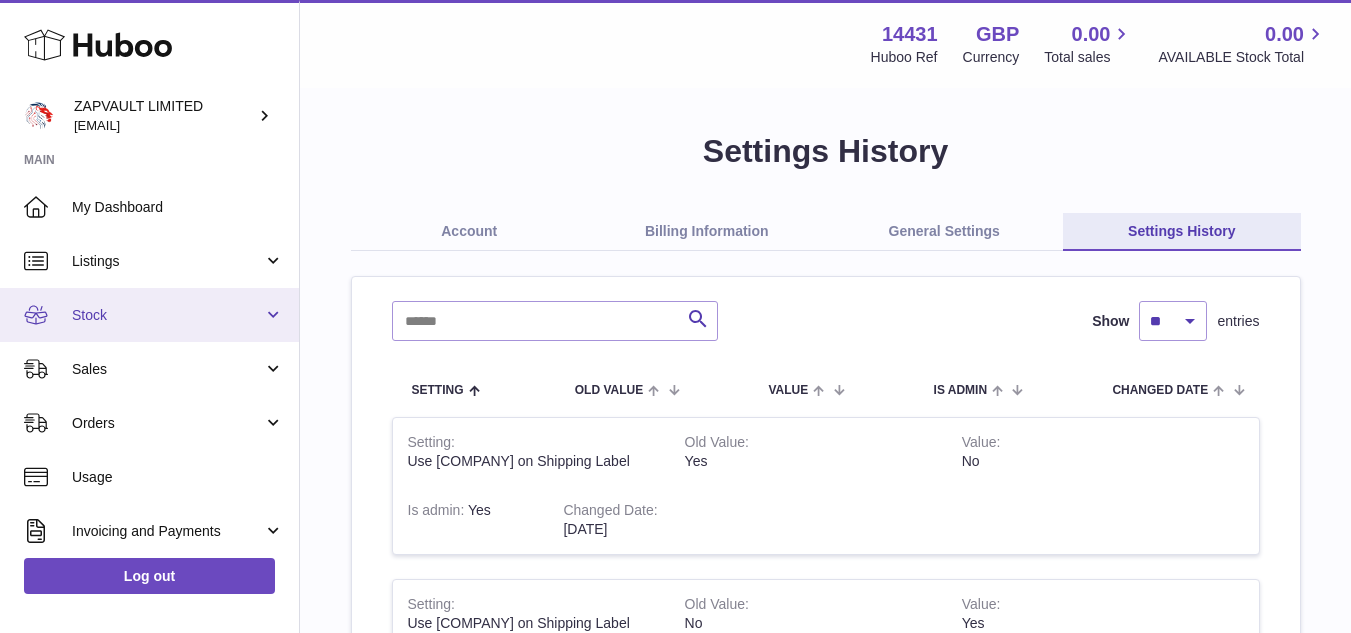 click on "Stock" at bounding box center [167, 315] 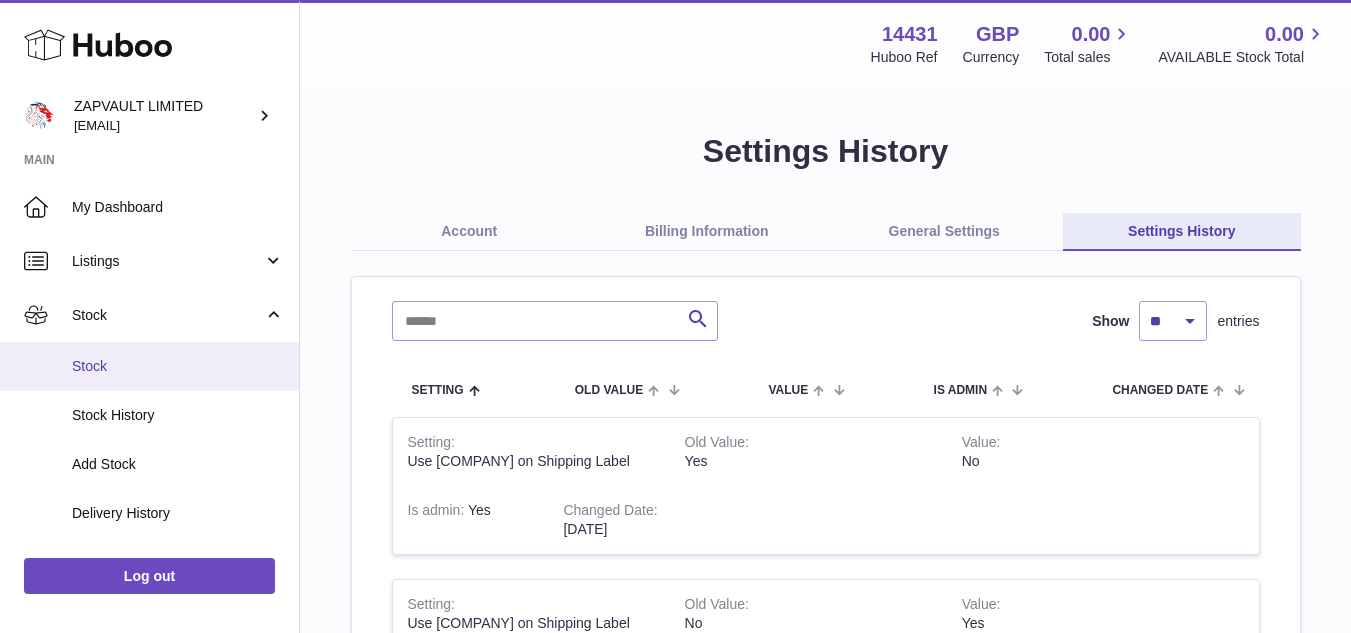 click on "Stock" at bounding box center [149, 366] 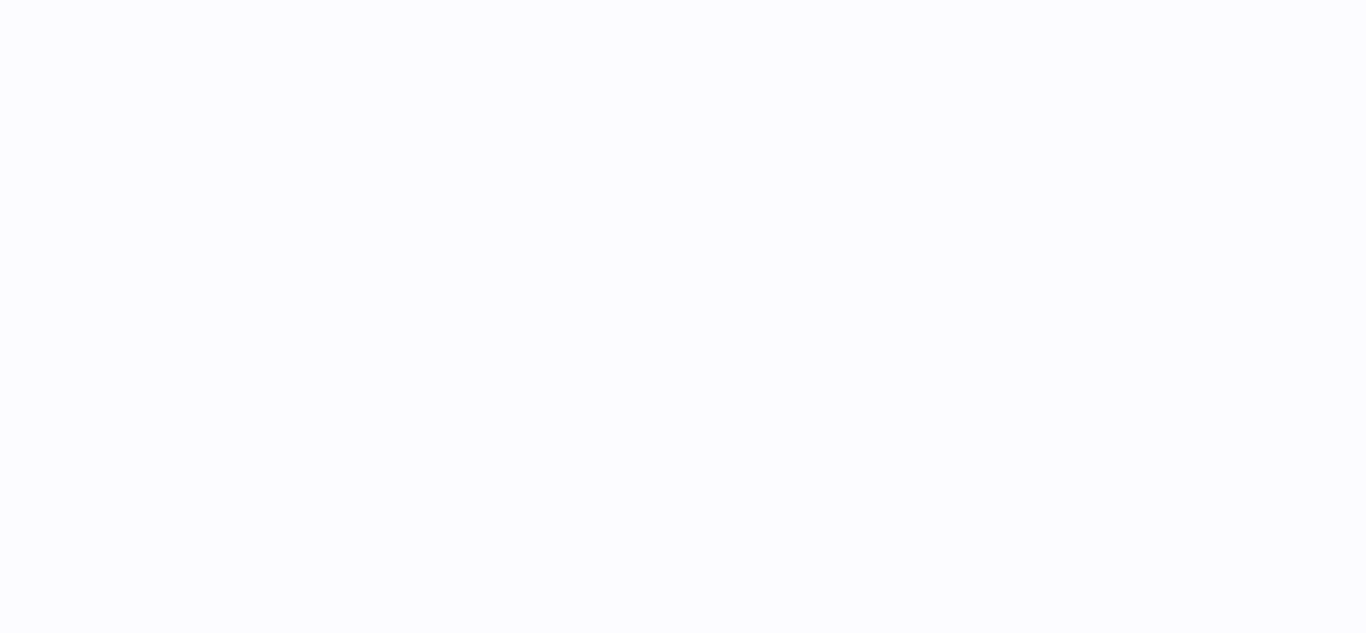 scroll, scrollTop: 0, scrollLeft: 0, axis: both 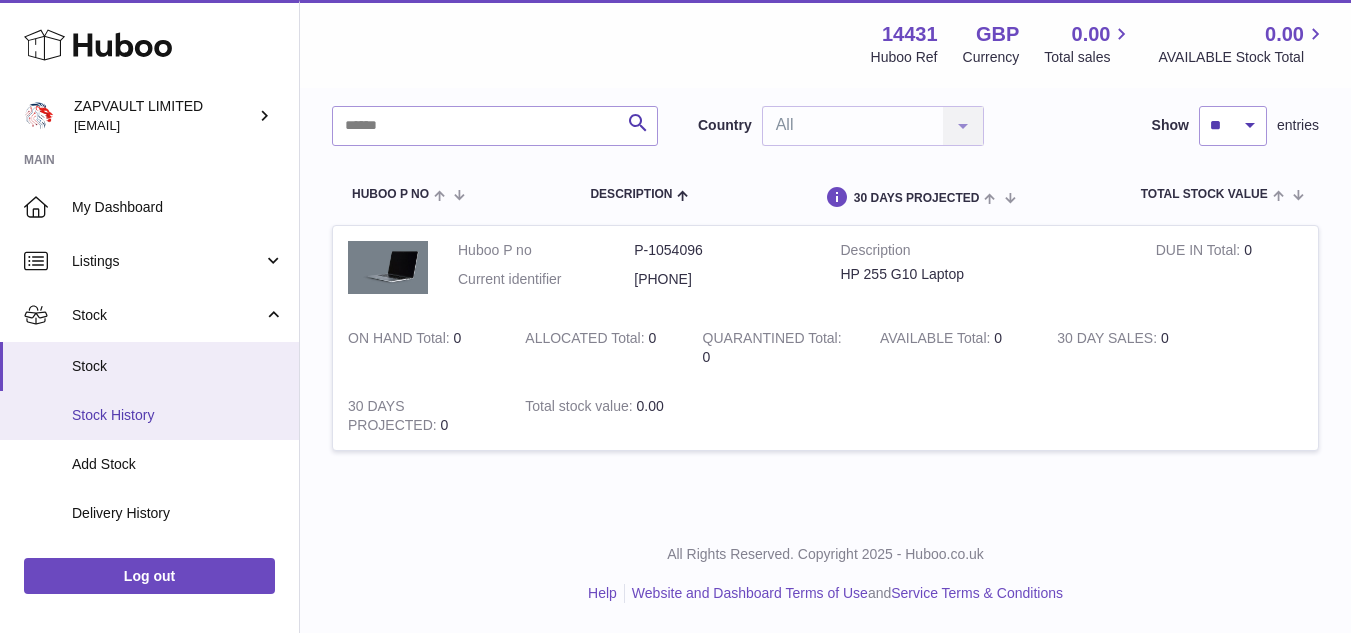 click on "Stock History" at bounding box center (178, 415) 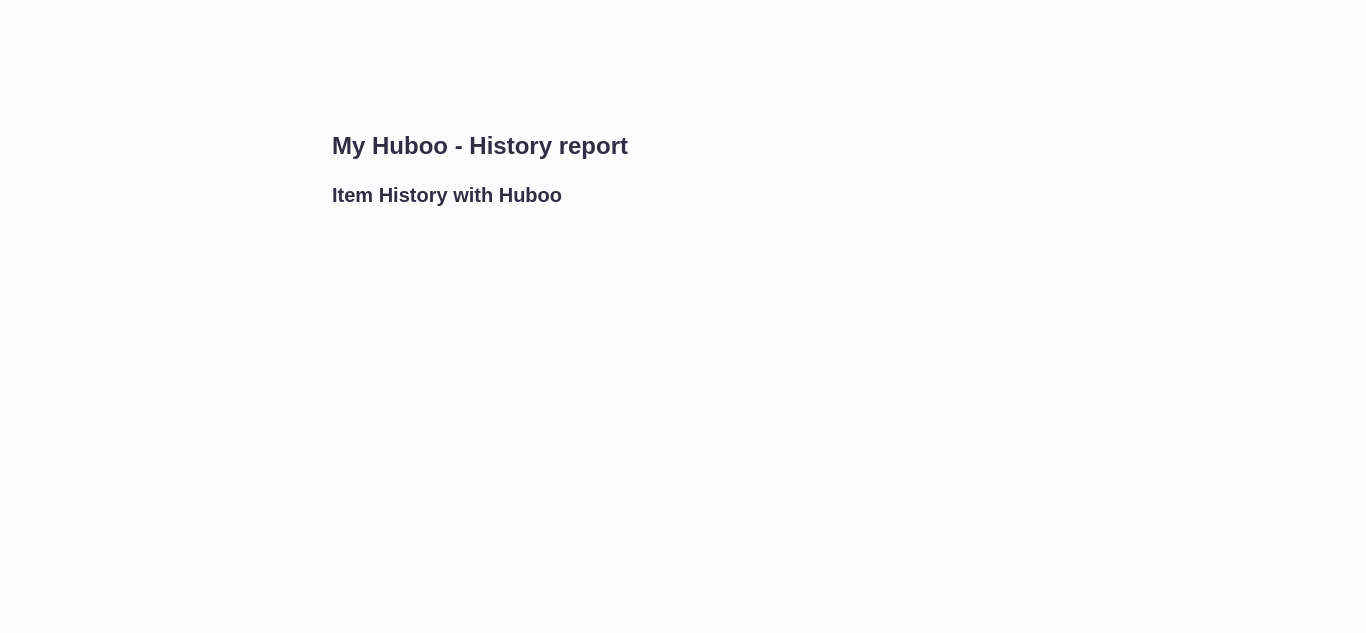 scroll, scrollTop: 0, scrollLeft: 0, axis: both 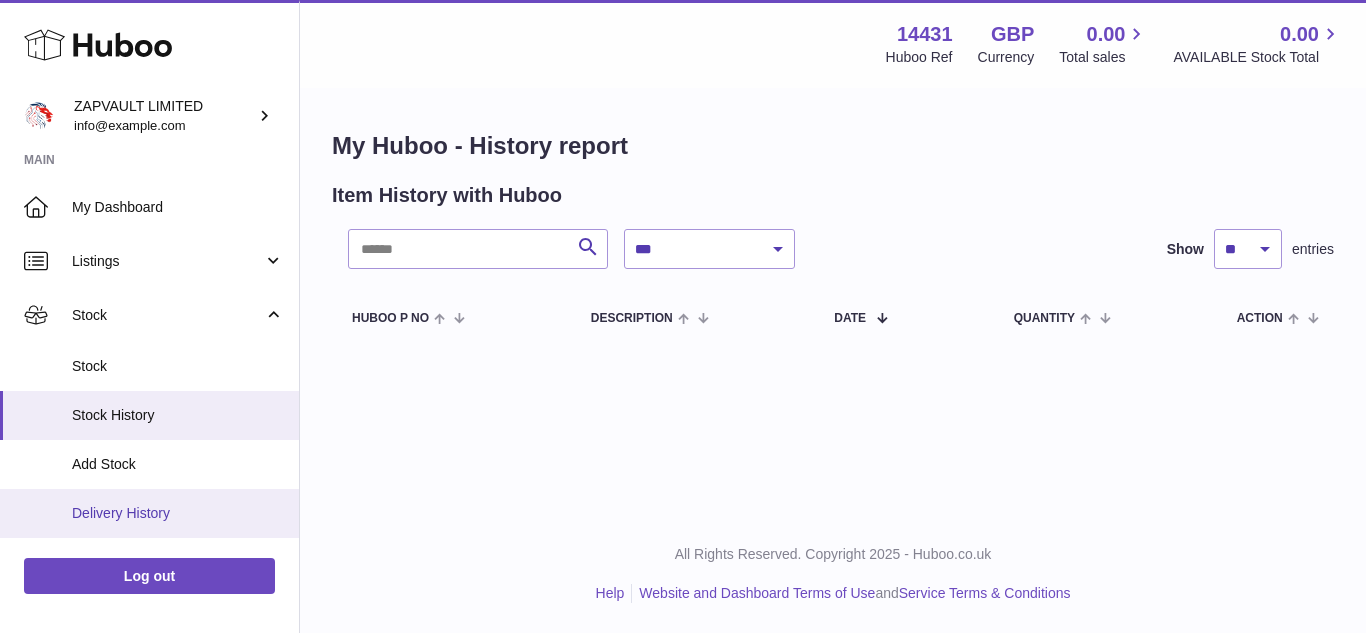 click on "Delivery History" at bounding box center (178, 513) 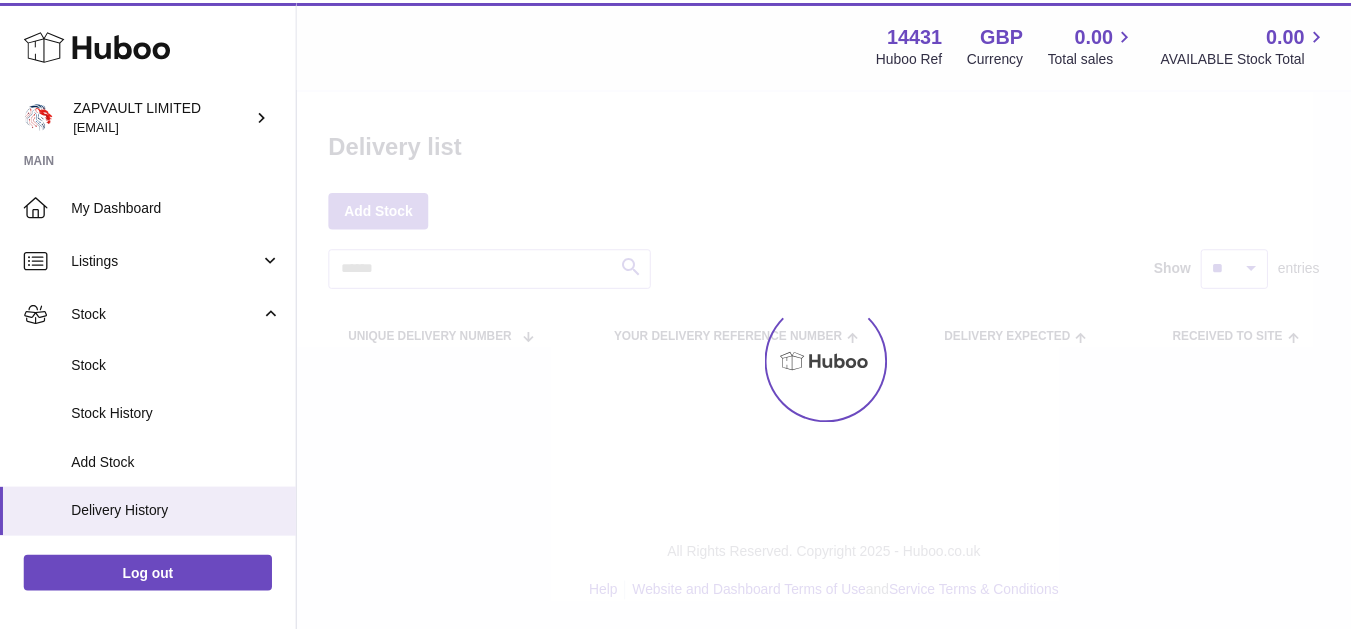 scroll, scrollTop: 0, scrollLeft: 0, axis: both 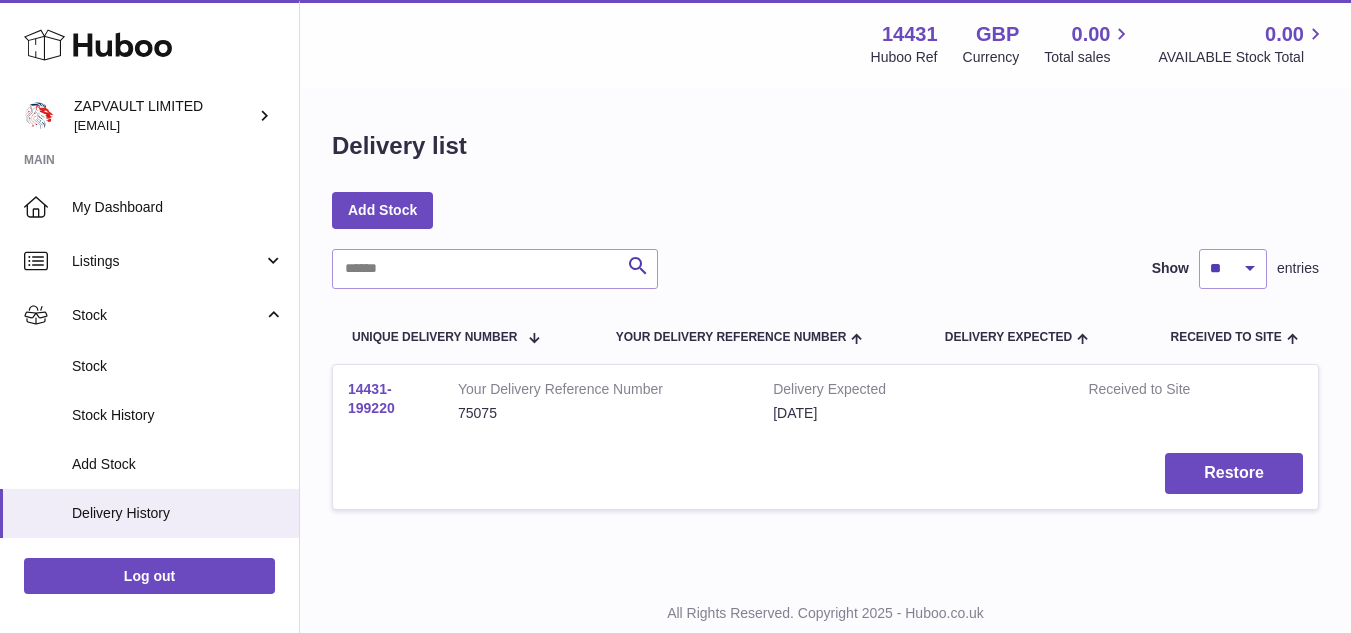 click on "14431-199220" at bounding box center (371, 398) 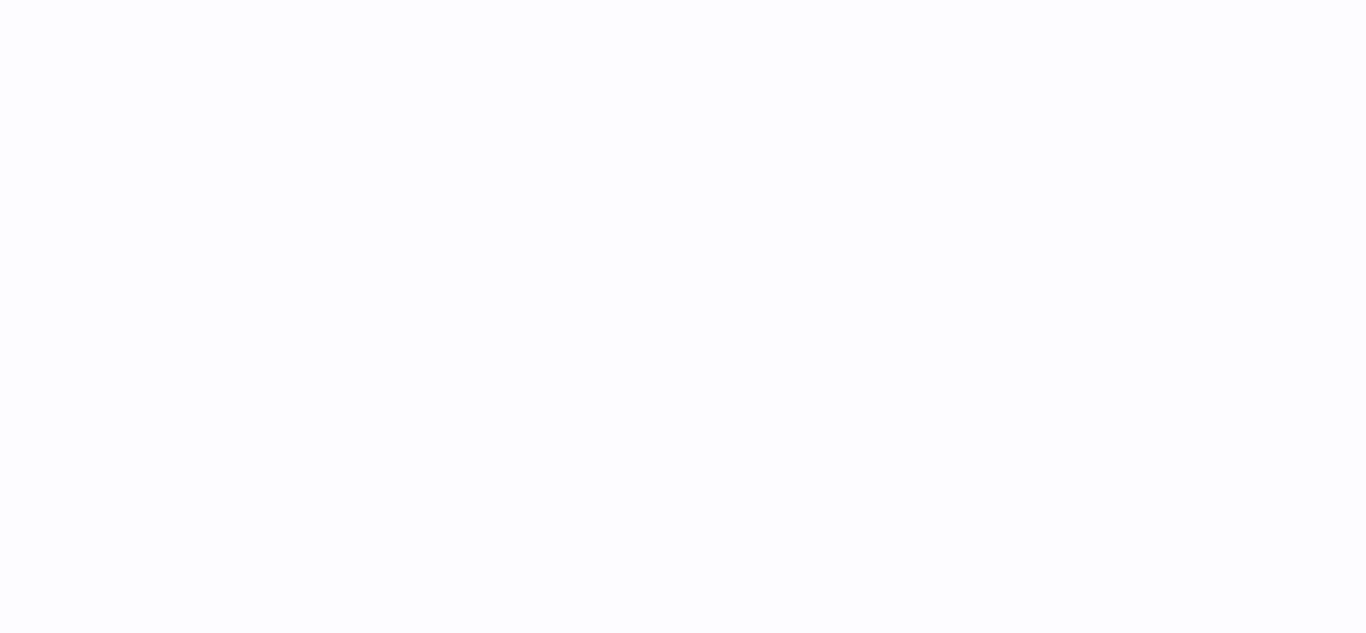 scroll, scrollTop: 0, scrollLeft: 0, axis: both 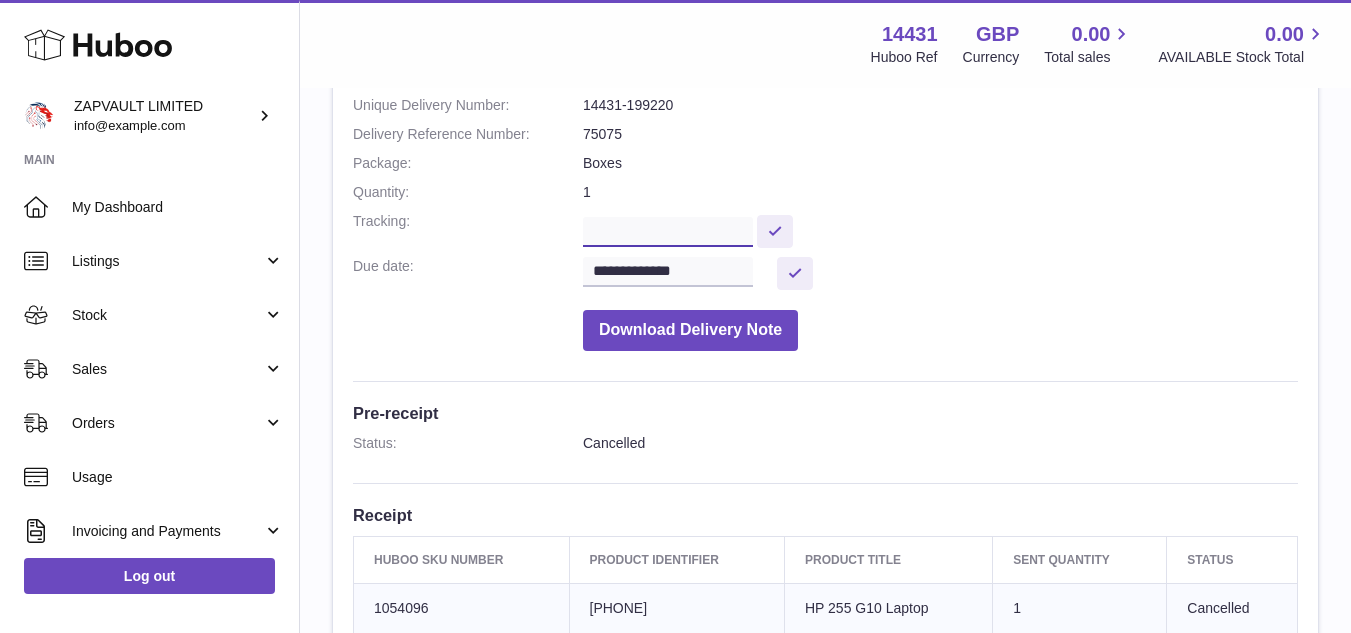 click at bounding box center (668, 232) 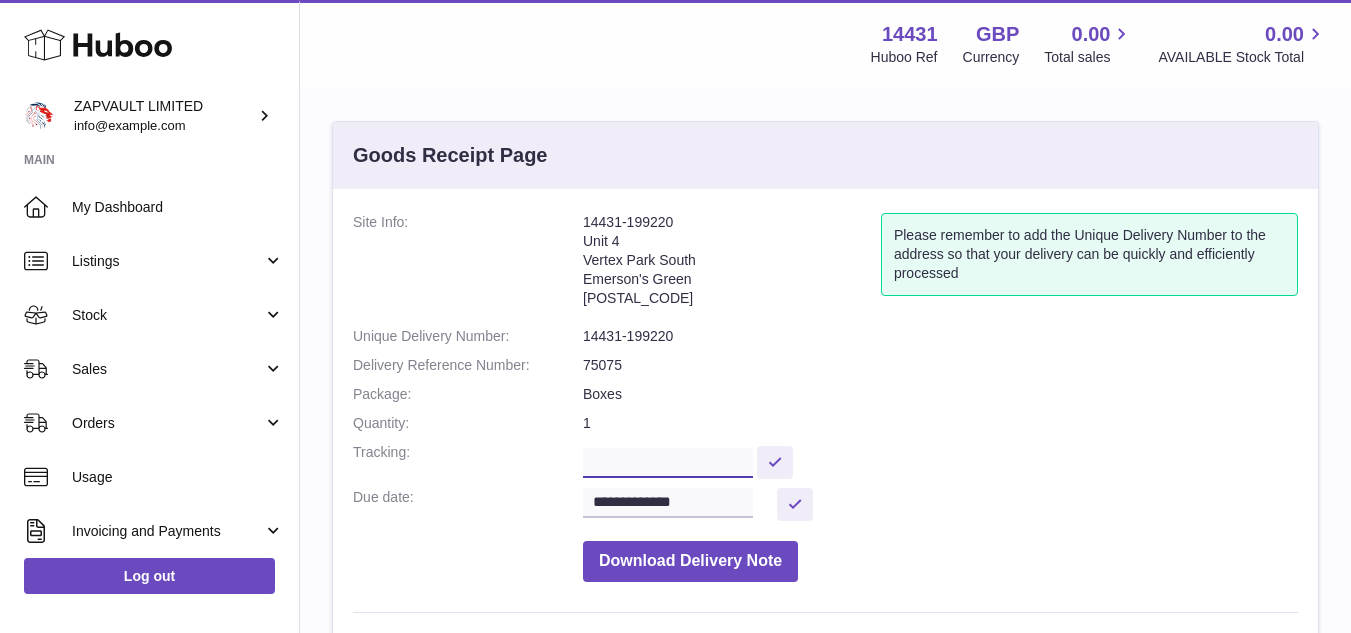 scroll, scrollTop: 0, scrollLeft: 0, axis: both 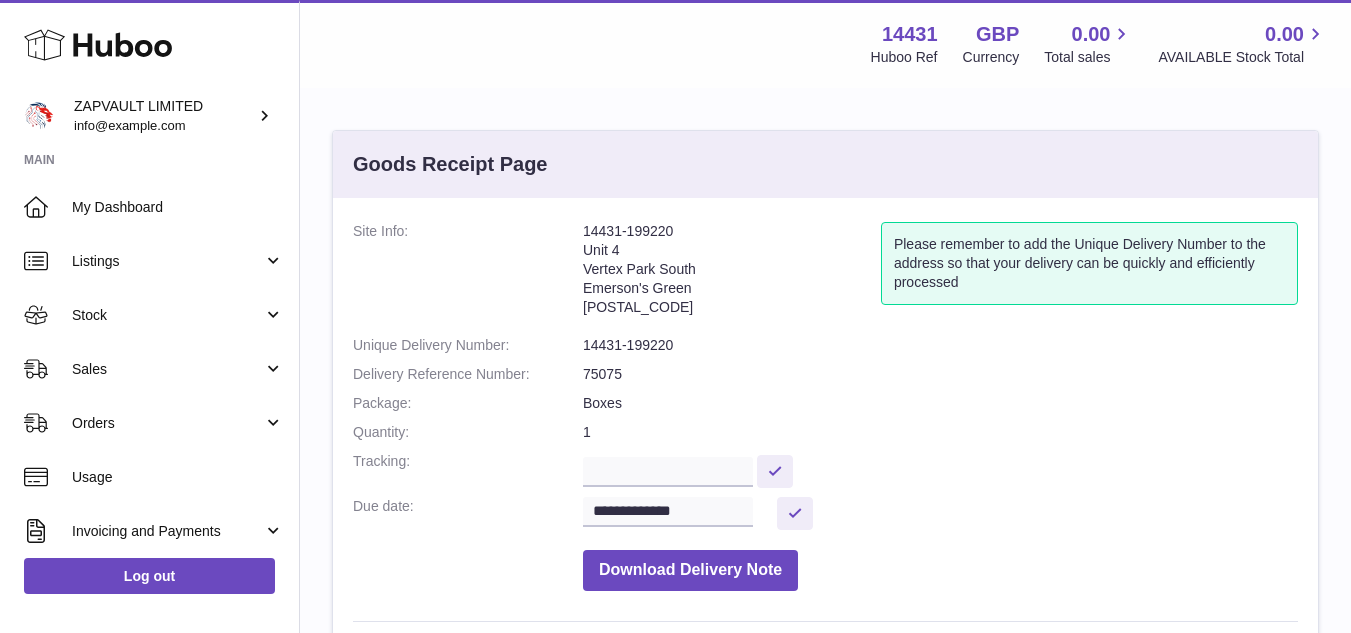 click on "Menu   Huboo     14431   Huboo Ref    GBP   Currency   0.00     Total sales   0.00     AVAILABLE Stock Total" at bounding box center (825, 44) 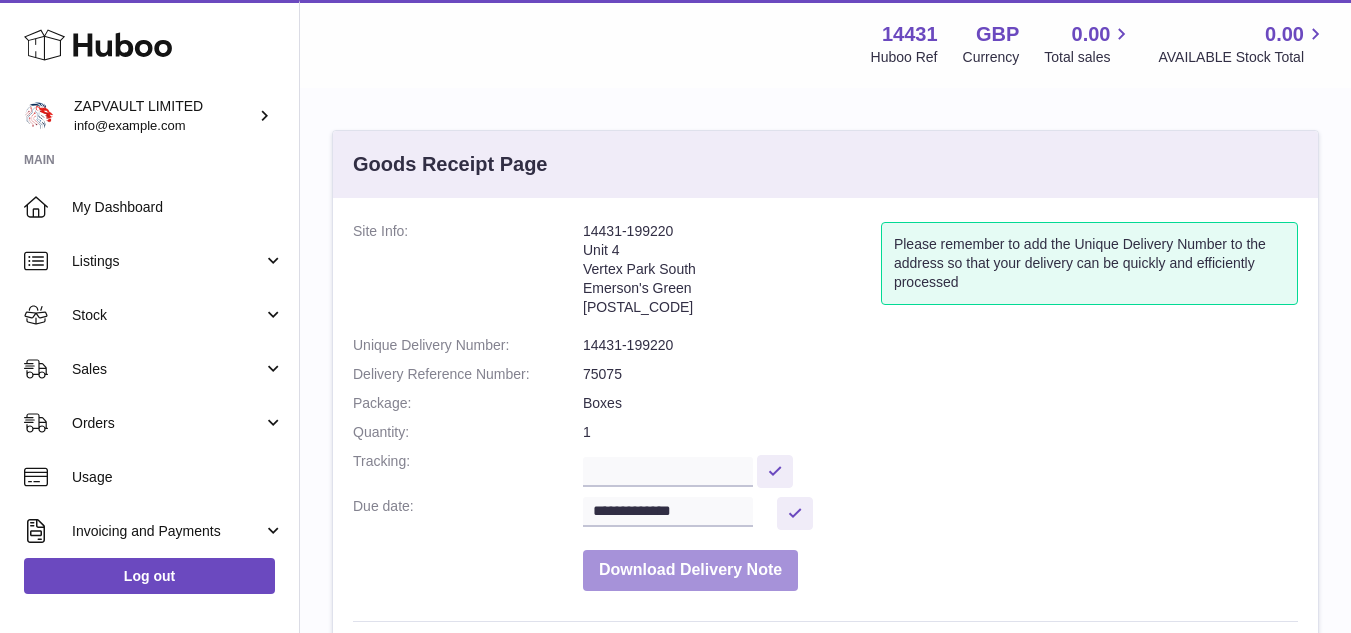 click on "Download Delivery Note" at bounding box center [690, 570] 